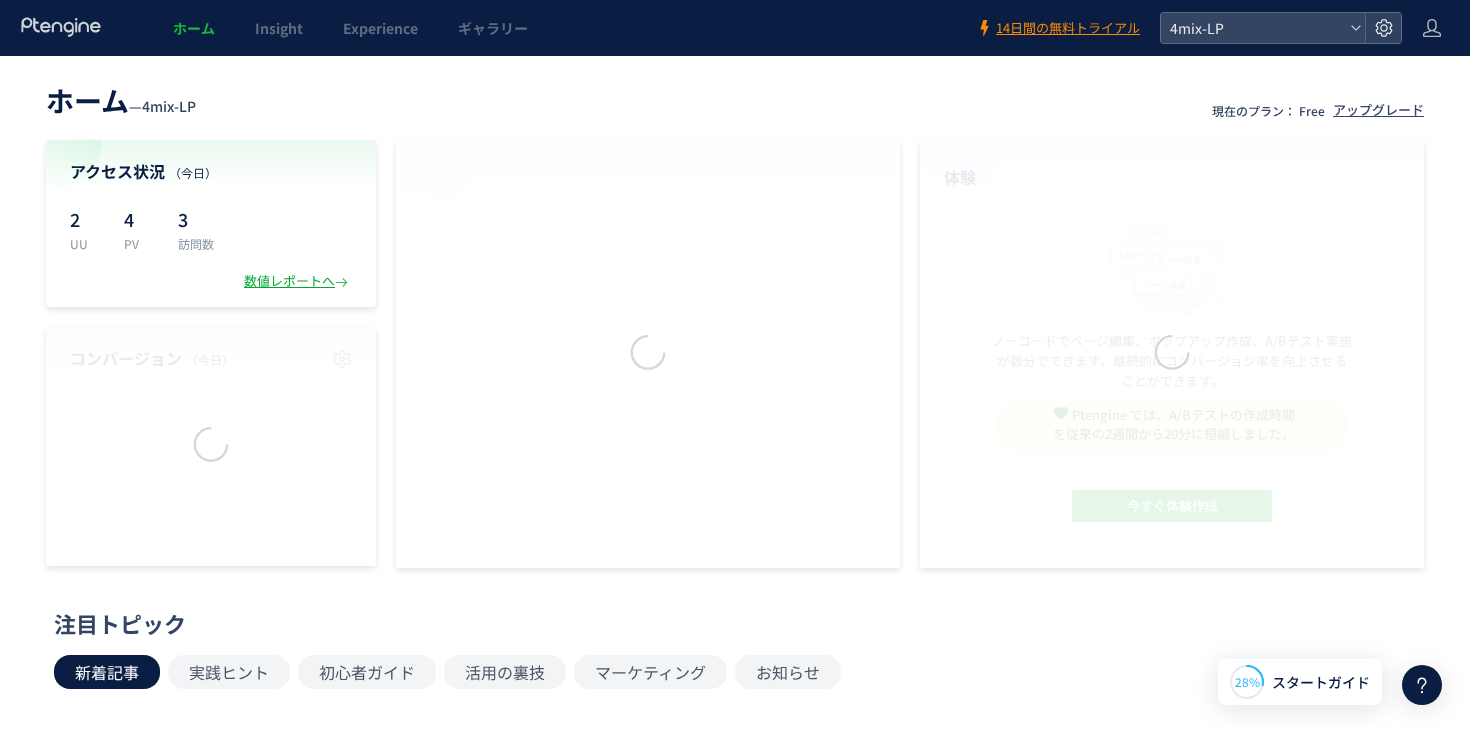 scroll, scrollTop: 0, scrollLeft: 0, axis: both 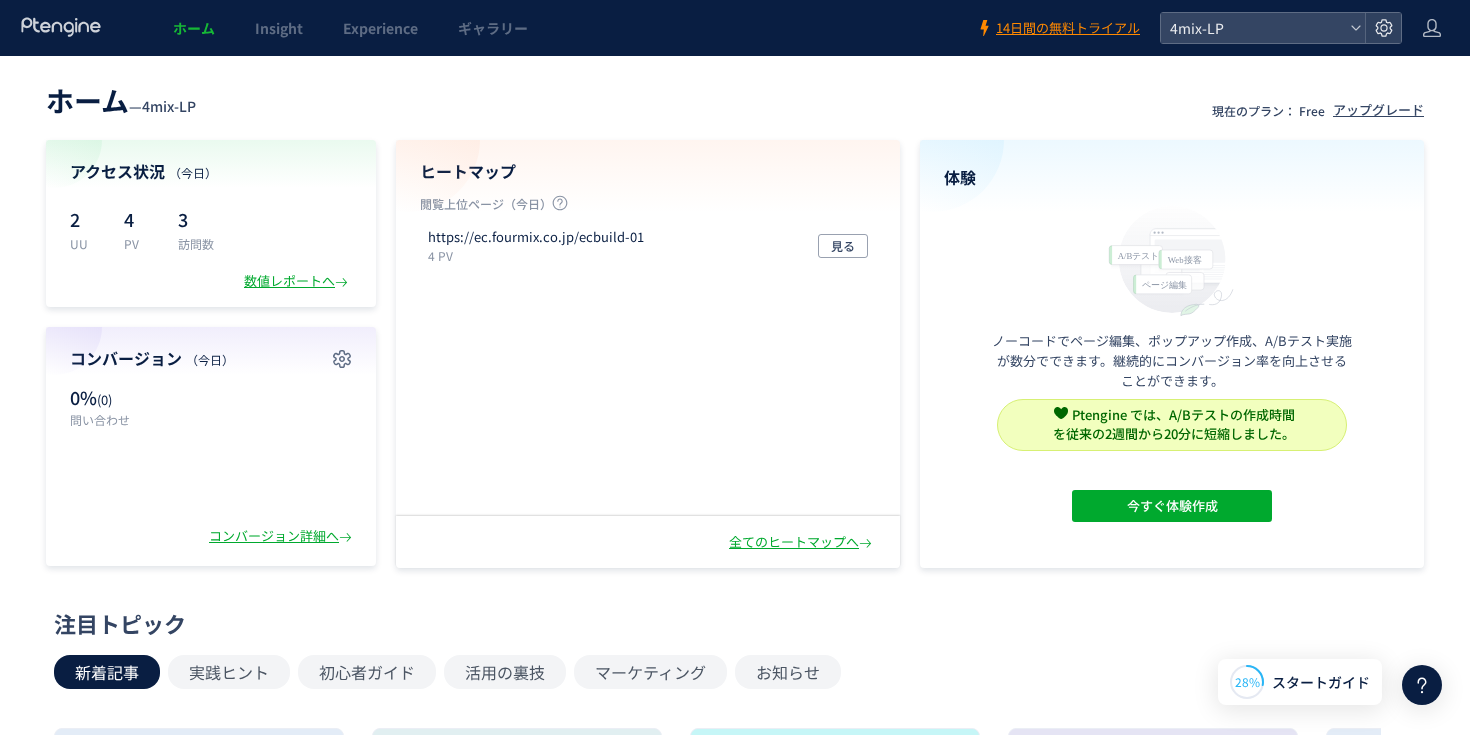 click on "ホーム Insight Experience ギャラリー 14日間の無料トライアル 4mix-LP" 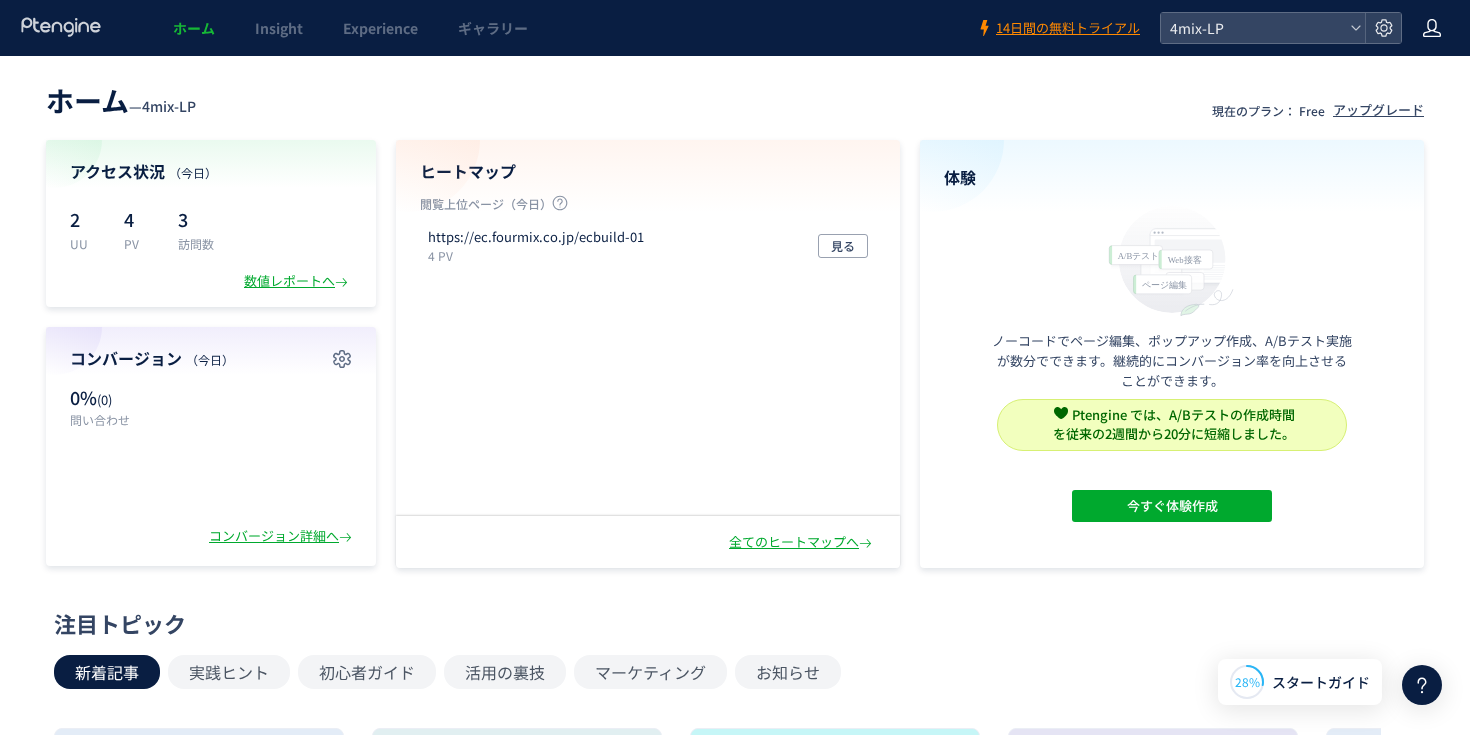 click 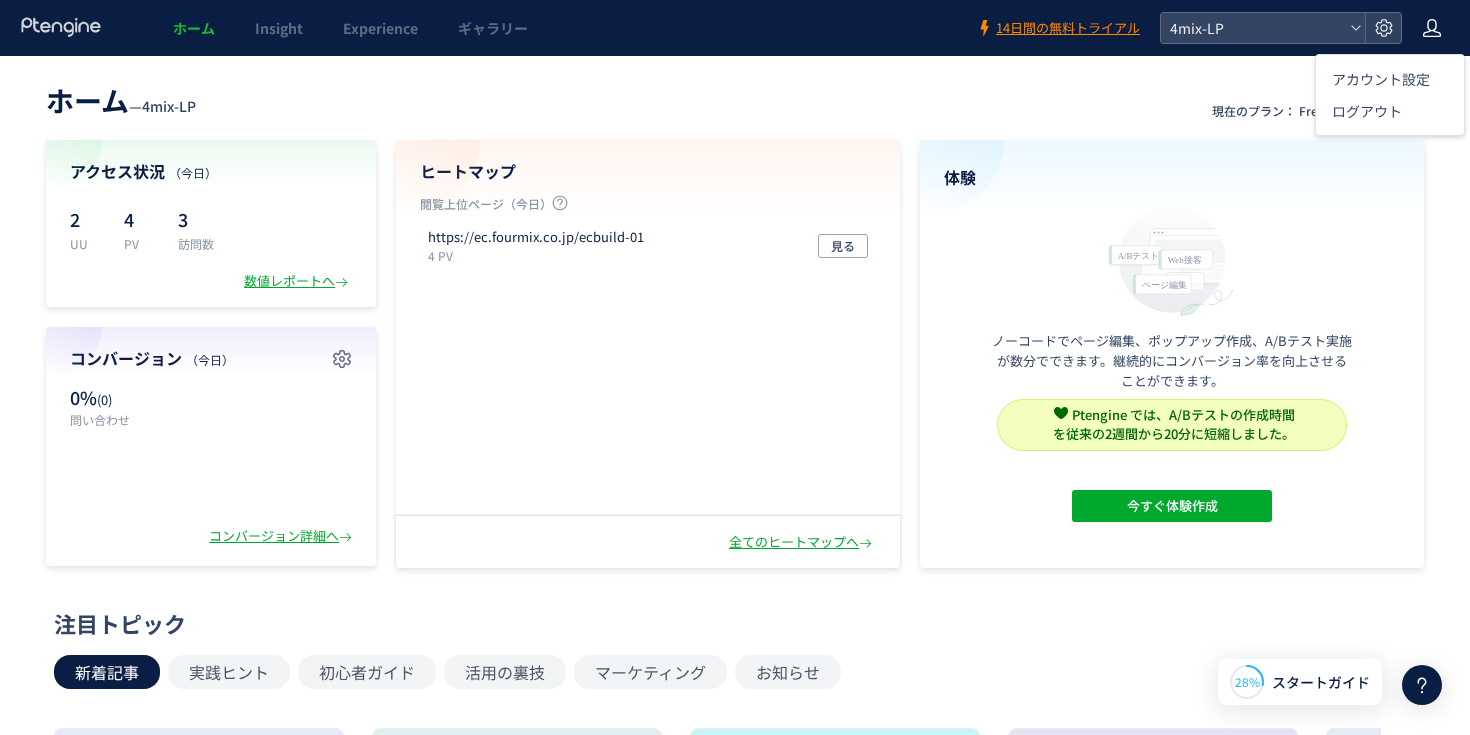 click 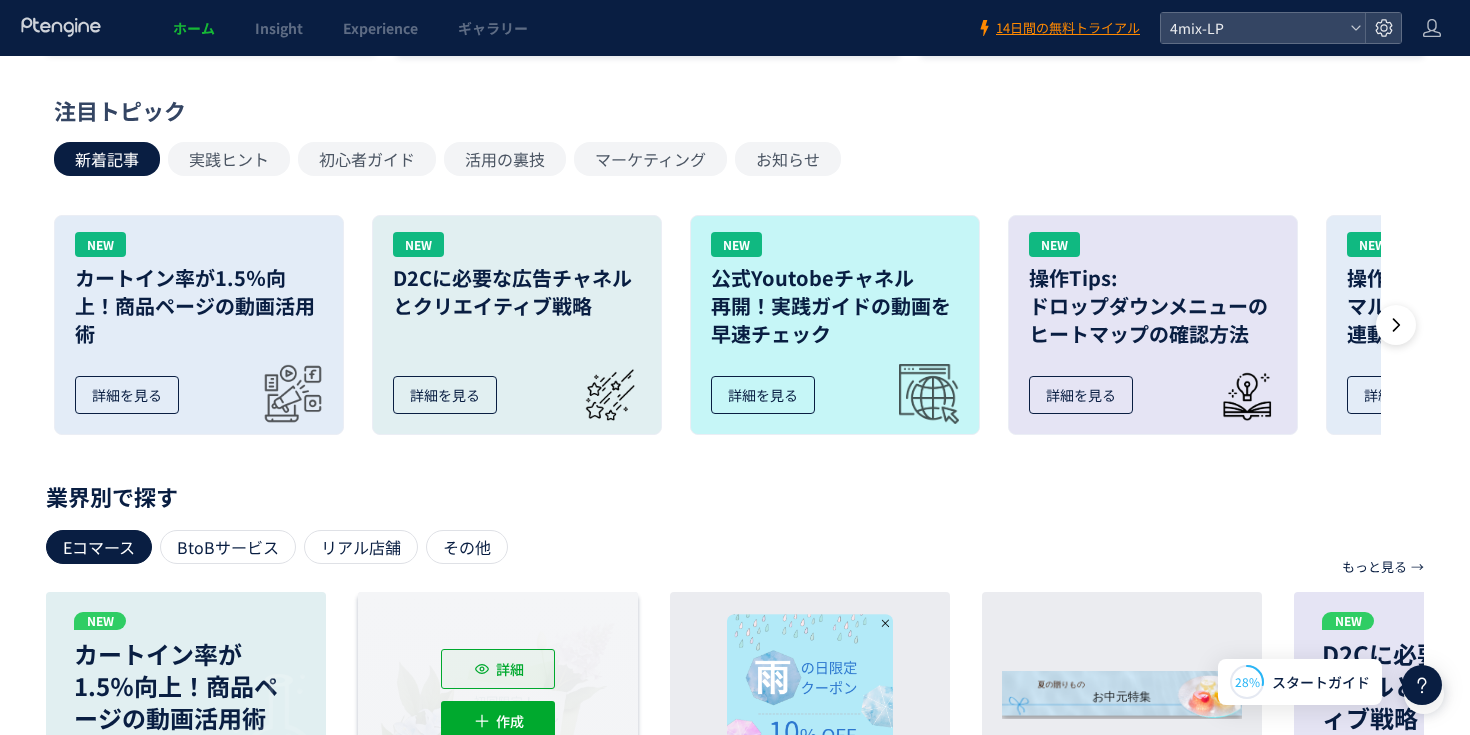 scroll, scrollTop: 0, scrollLeft: 0, axis: both 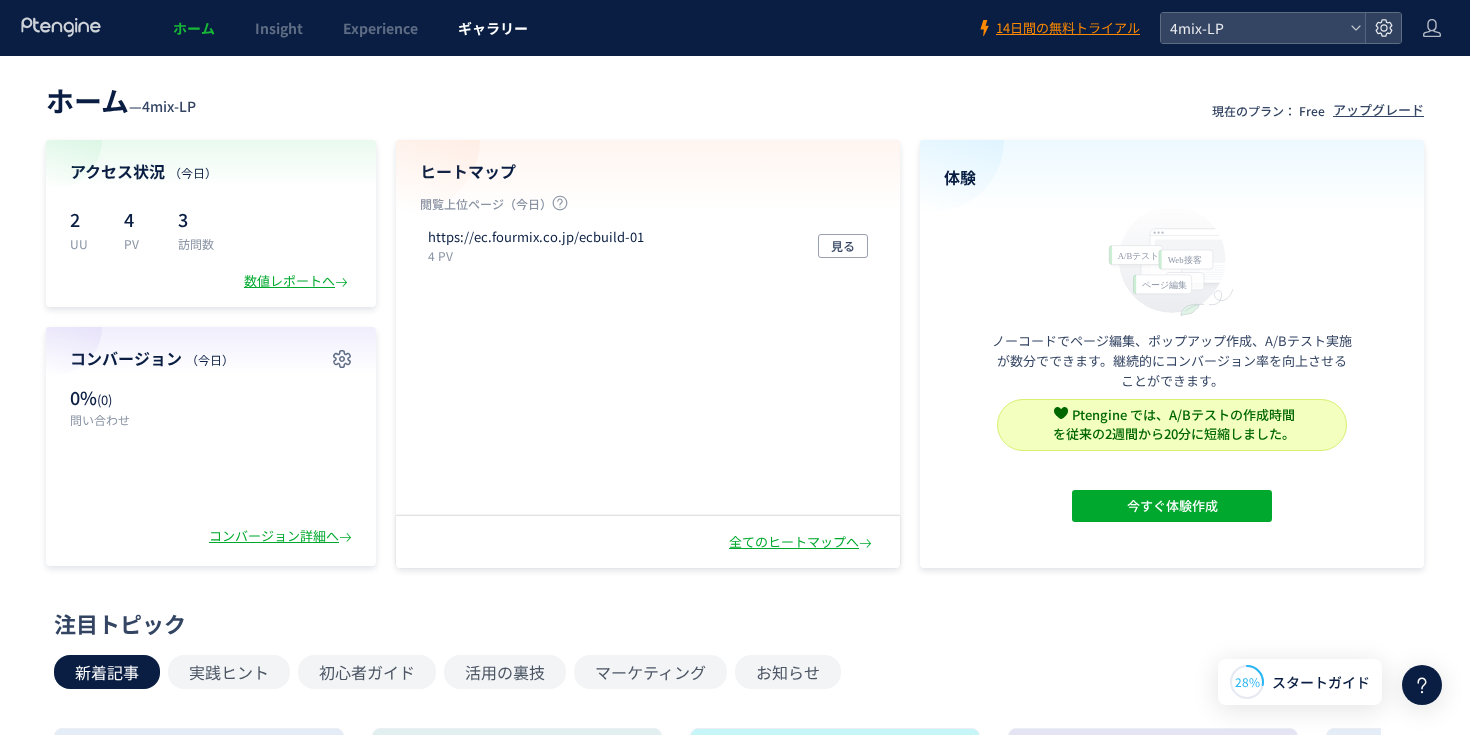 click on "ギャラリー" at bounding box center [493, 28] 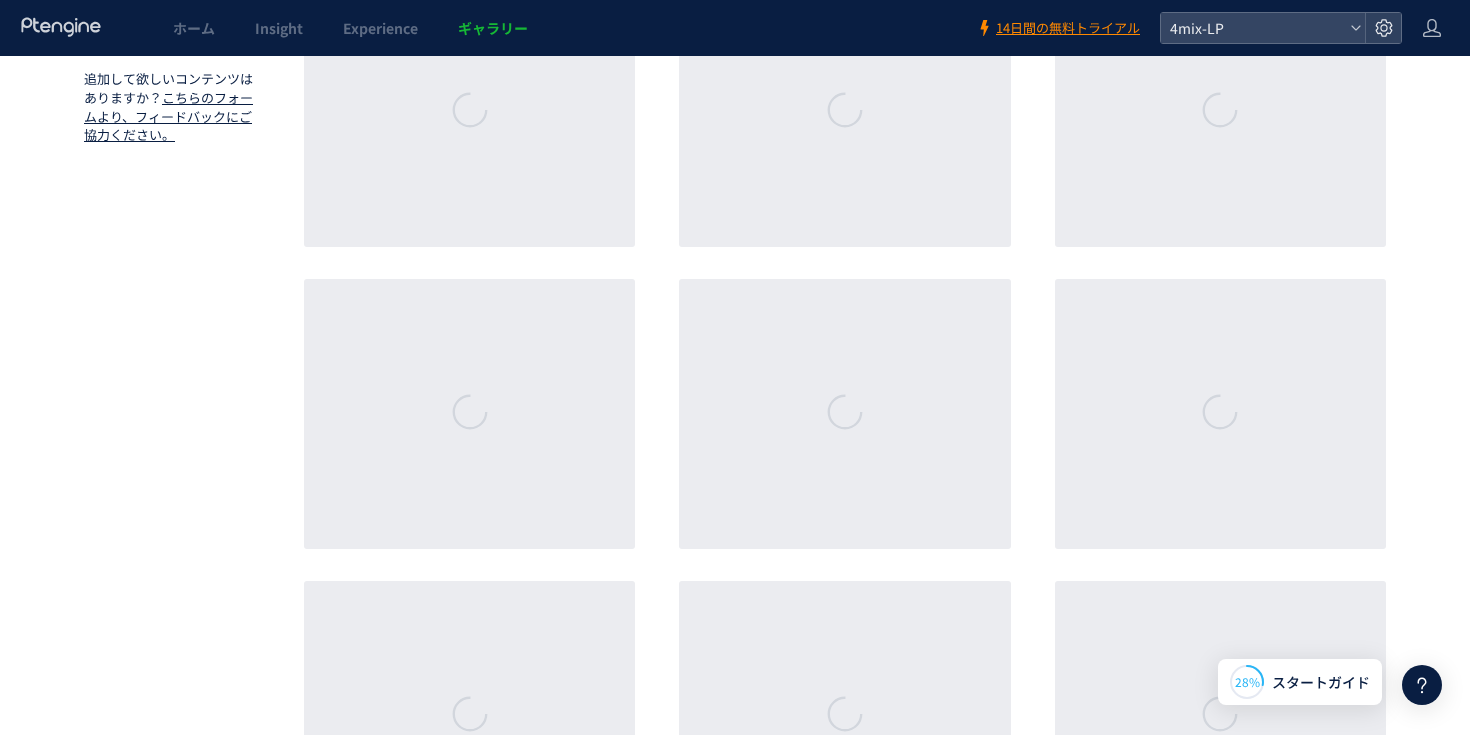 scroll, scrollTop: 0, scrollLeft: 0, axis: both 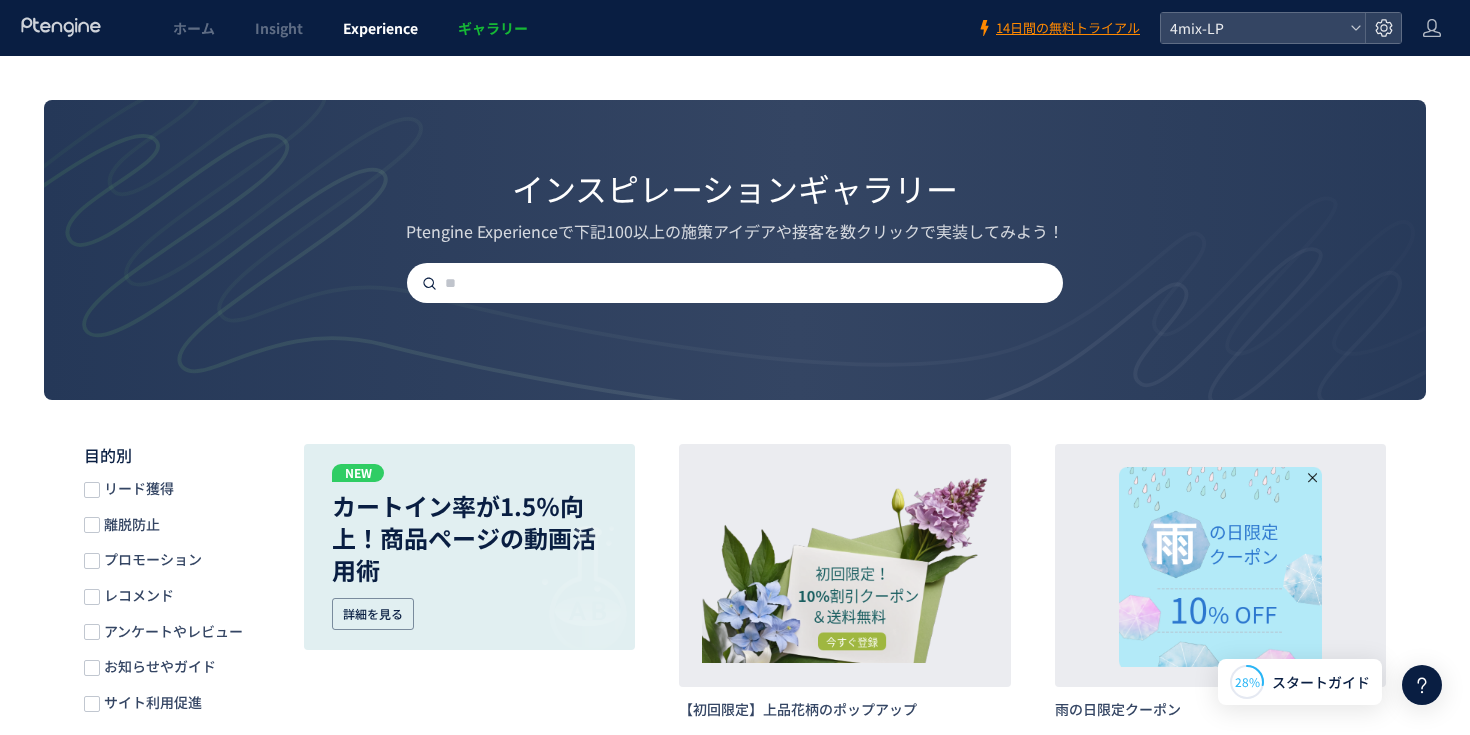 click on "Experience" at bounding box center [380, 28] 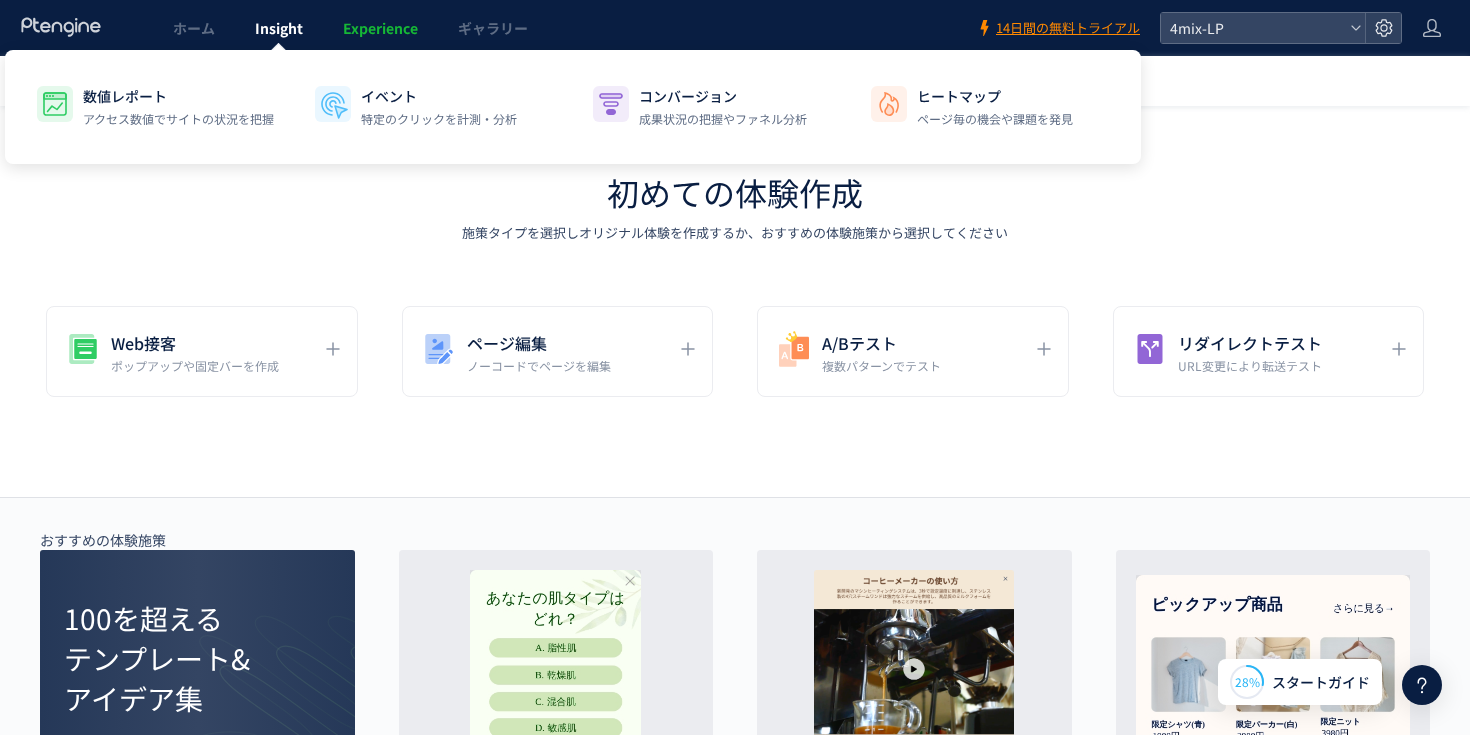 click on "Insight" at bounding box center (279, 28) 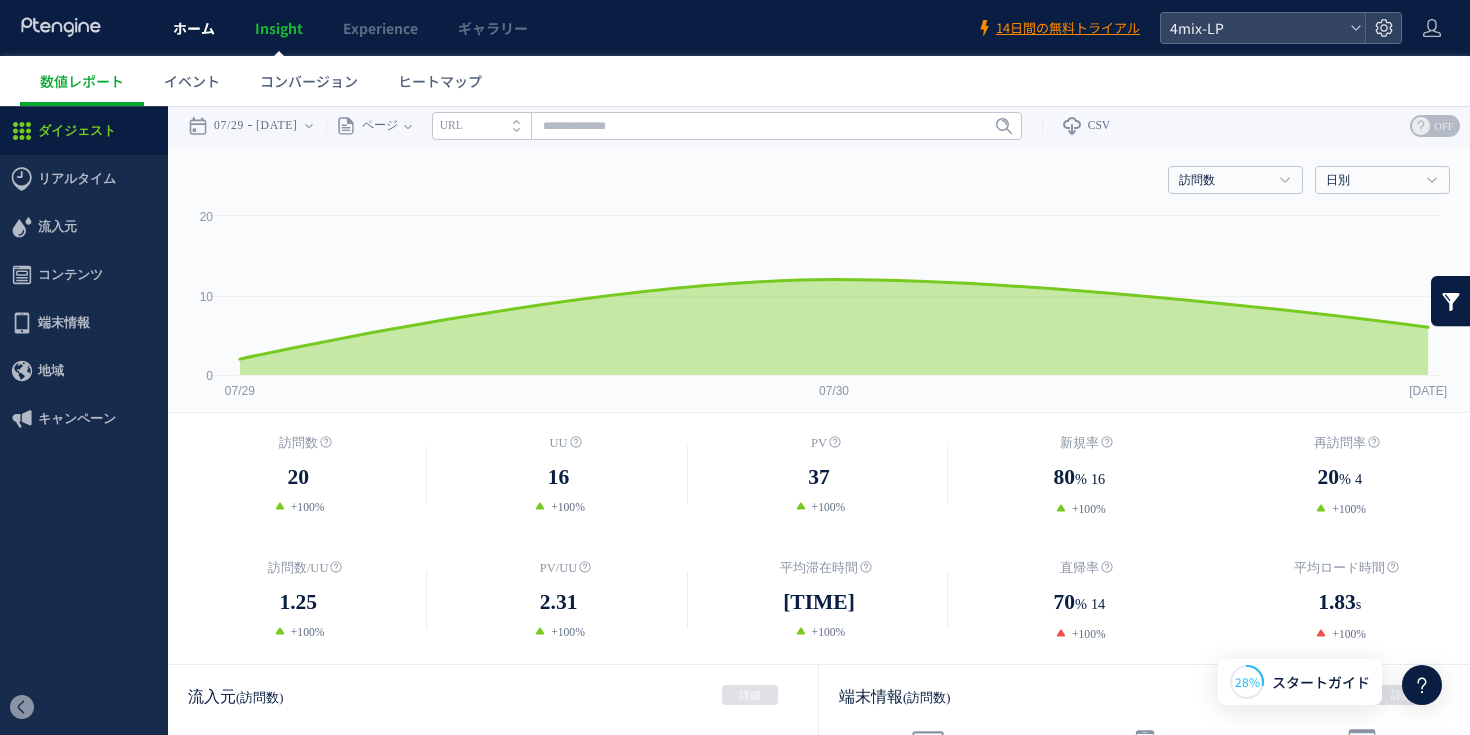 click on "ホーム" at bounding box center [194, 28] 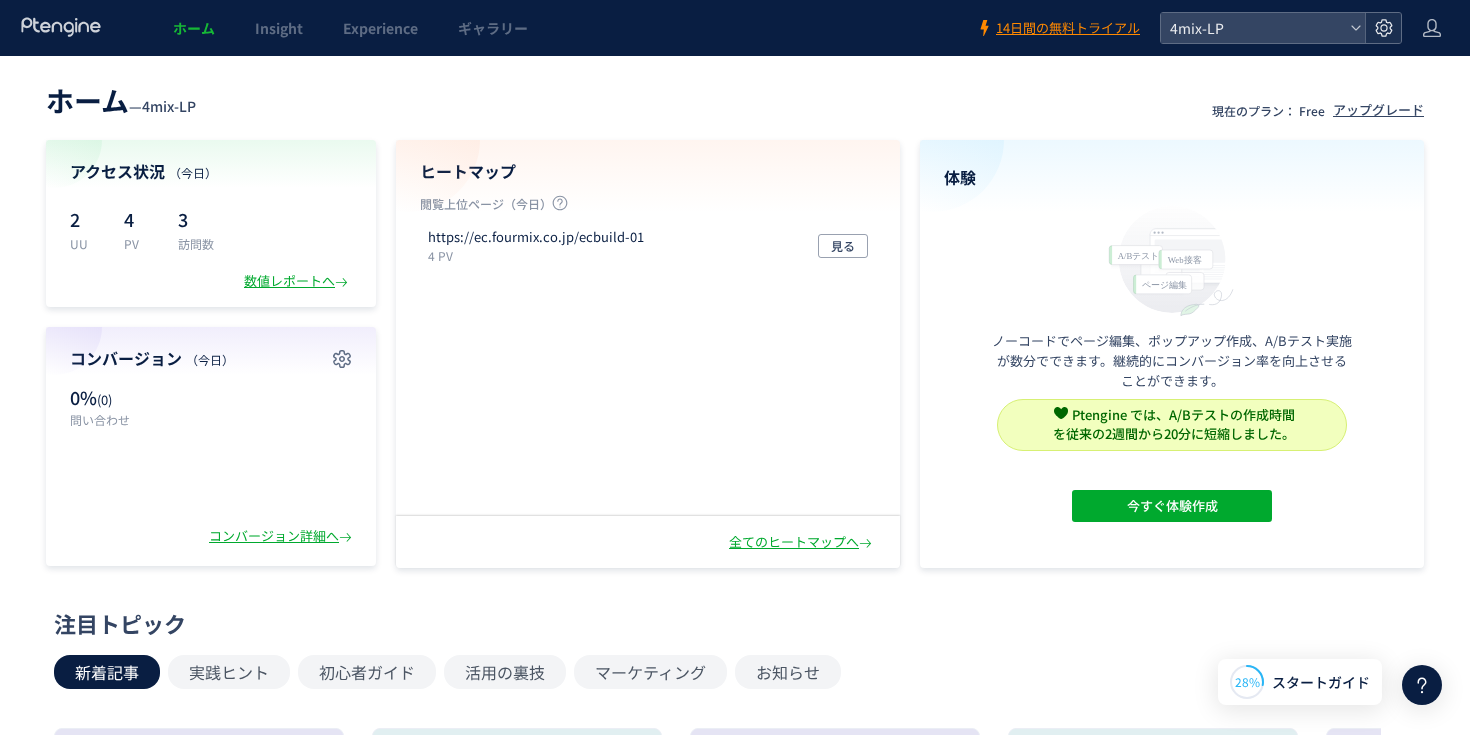 click 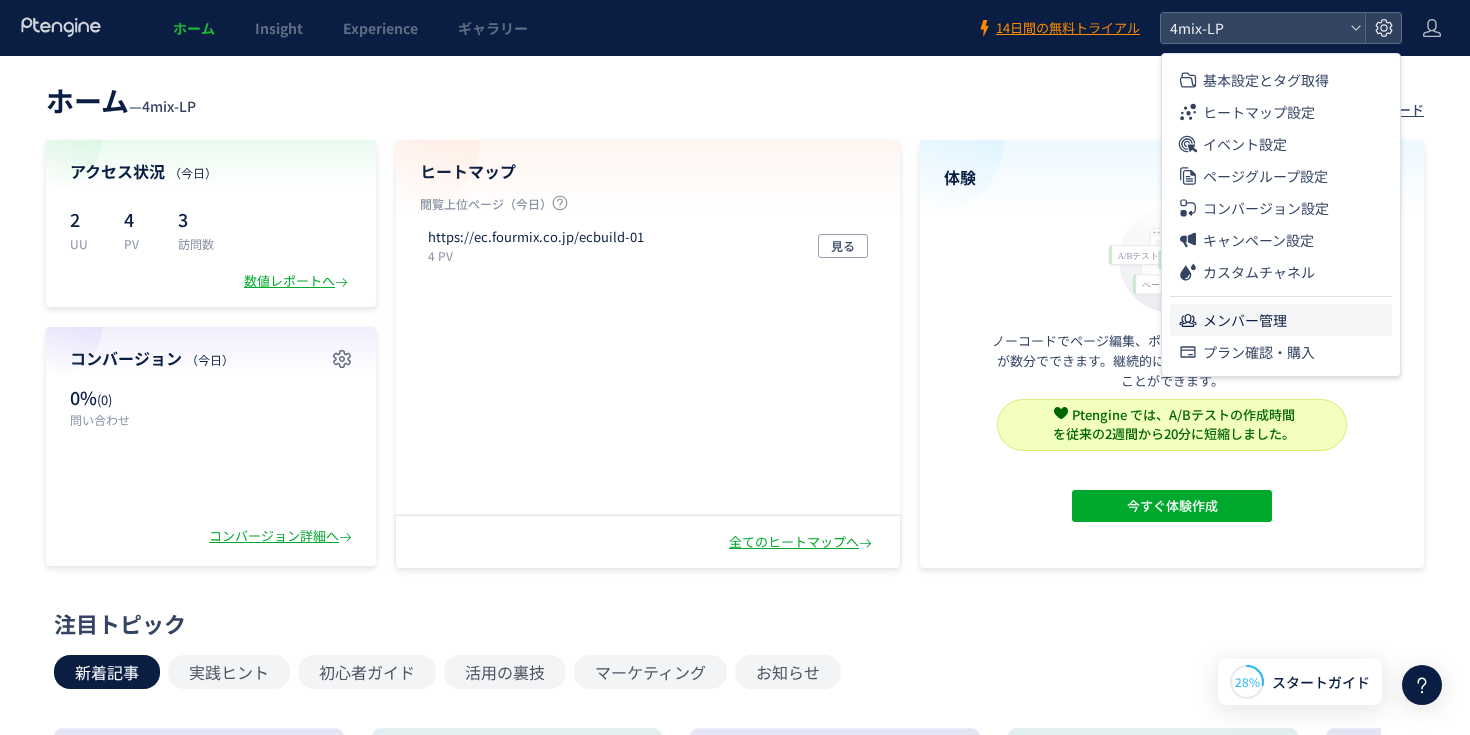 click on "メンバー管理" at bounding box center [1245, 320] 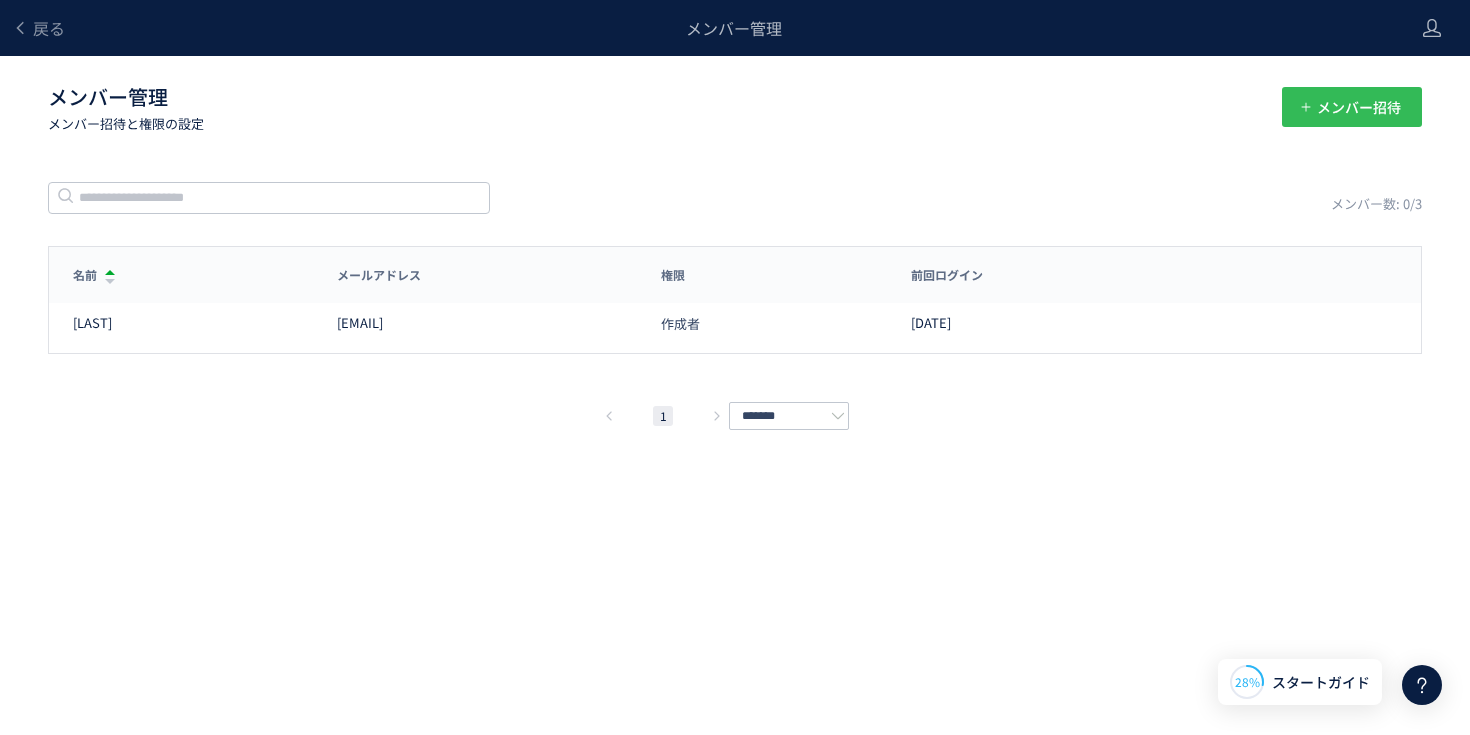 click on "メンバー招待" at bounding box center [1359, 107] 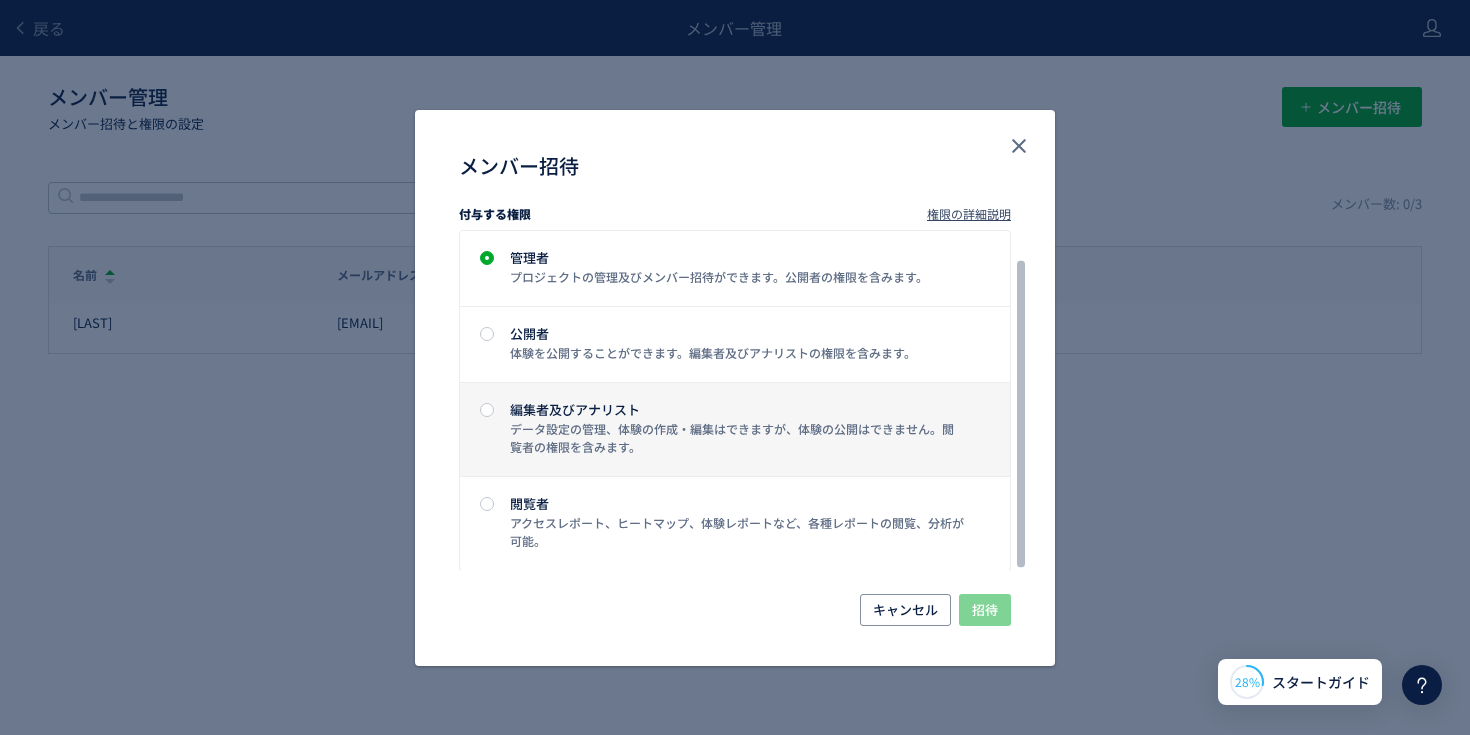 scroll, scrollTop: 66, scrollLeft: 0, axis: vertical 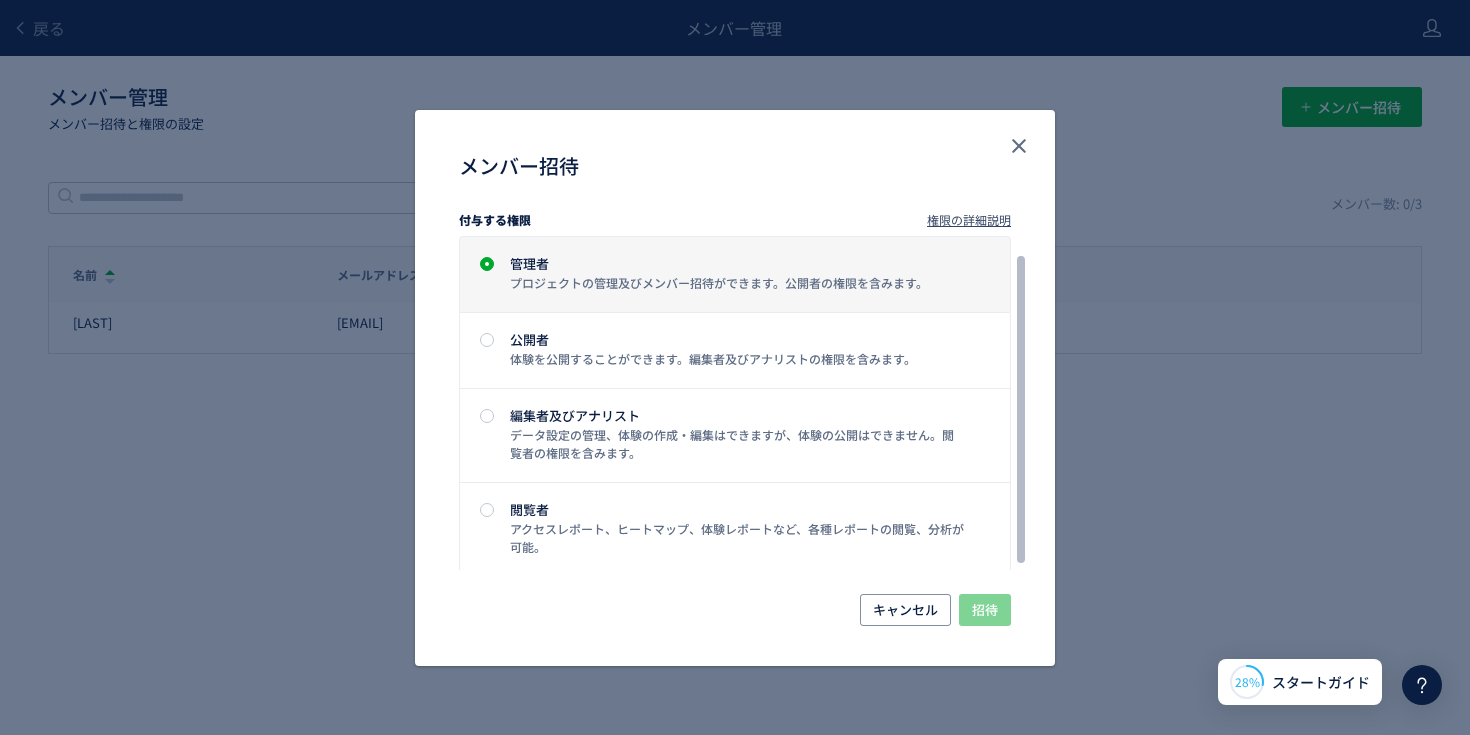 click on "管理者" at bounding box center (737, 263) 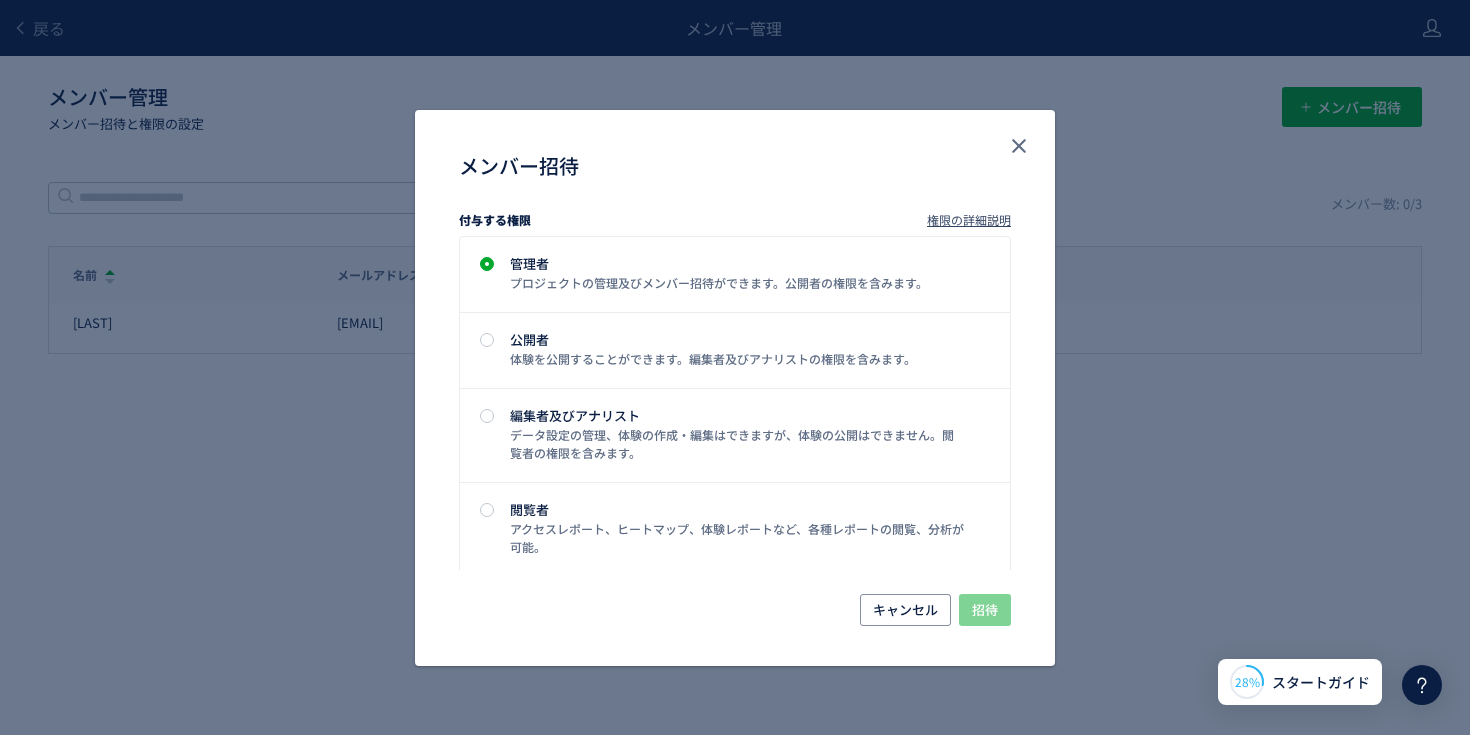 click on "メンバー招待 メールアドレス メールアドレスで追加 付与する権限 権限の詳細説明 管理者 プロジェクトの管理及びメンバー招待ができます。公開者の権限を含みます。 公開者 体験を公開することができます。編集者及びアナリストの権限を含みます。 編集者及びアナリスト データ設定の管理、体験の作成・編集はできますが、体験の公開はできません。閲覧者の権限を含みます。 閲覧者 アクセスレポート、ヒートマップ、体験レポートなど、各種レポートの閲覧、分析が可能。 キャンセル 招待" 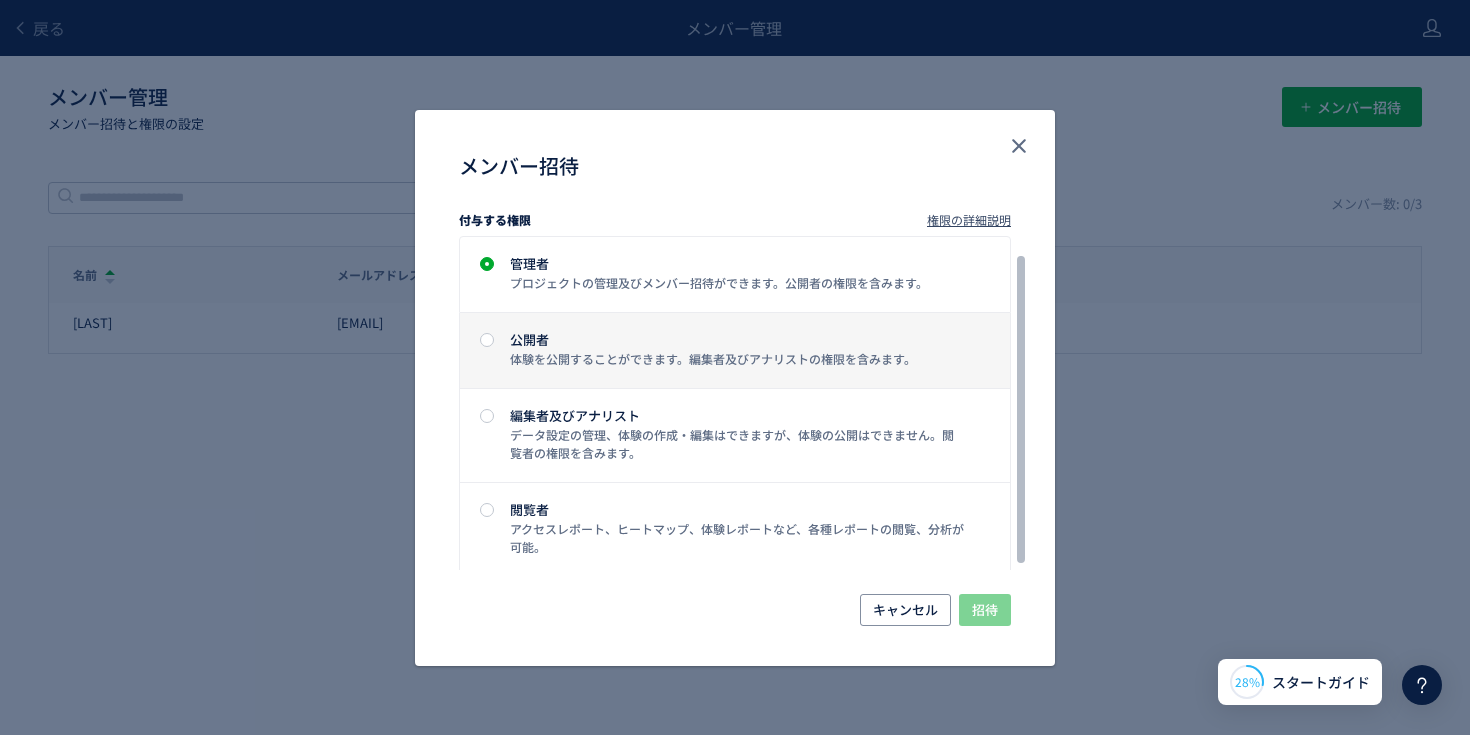 click on "公開者" at bounding box center [737, 339] 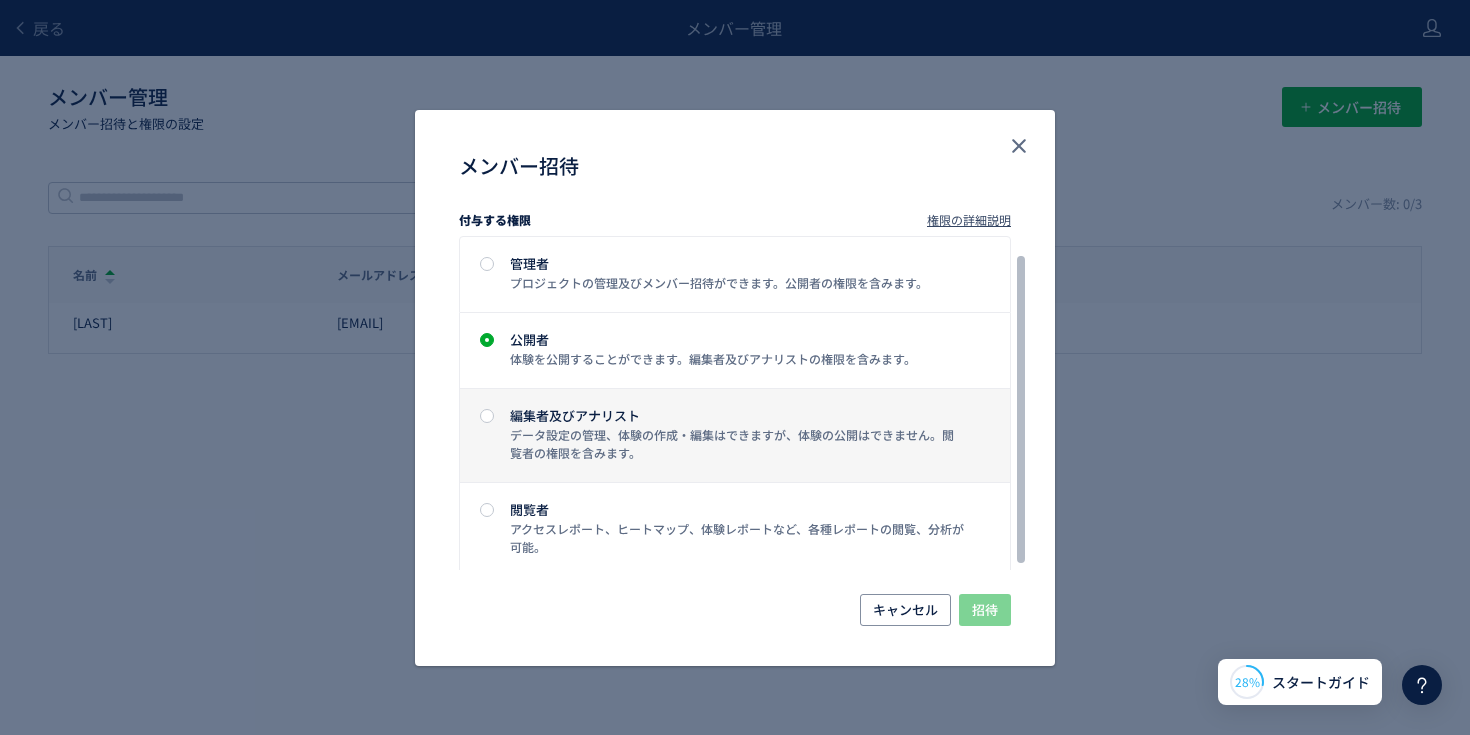 click on "編集者及びアナリスト データ設定の管理、体験の作成・編集はできますが、体験の公開はできません。閲覧者の権限を含みます。" at bounding box center [735, 435] 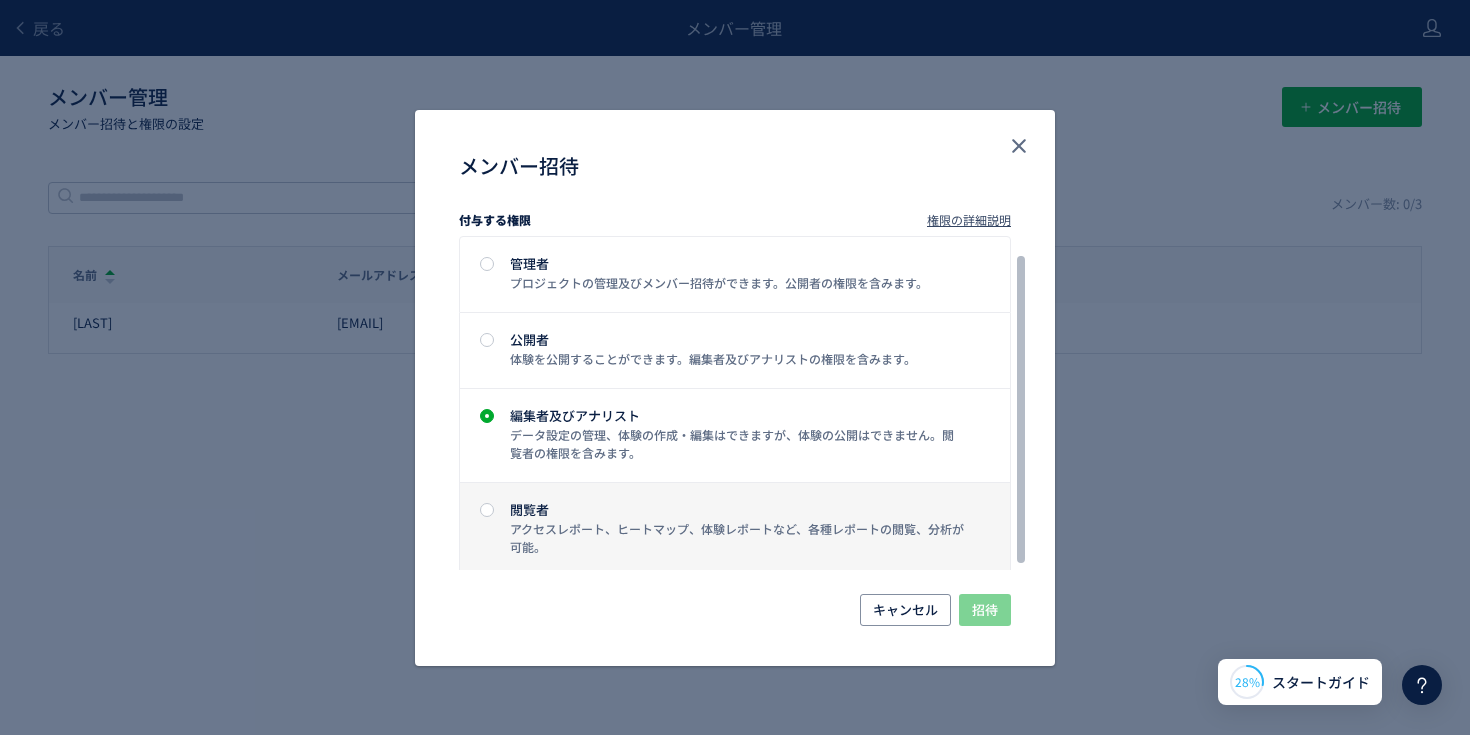drag, startPoint x: 721, startPoint y: 563, endPoint x: 729, endPoint y: 549, distance: 16.124516 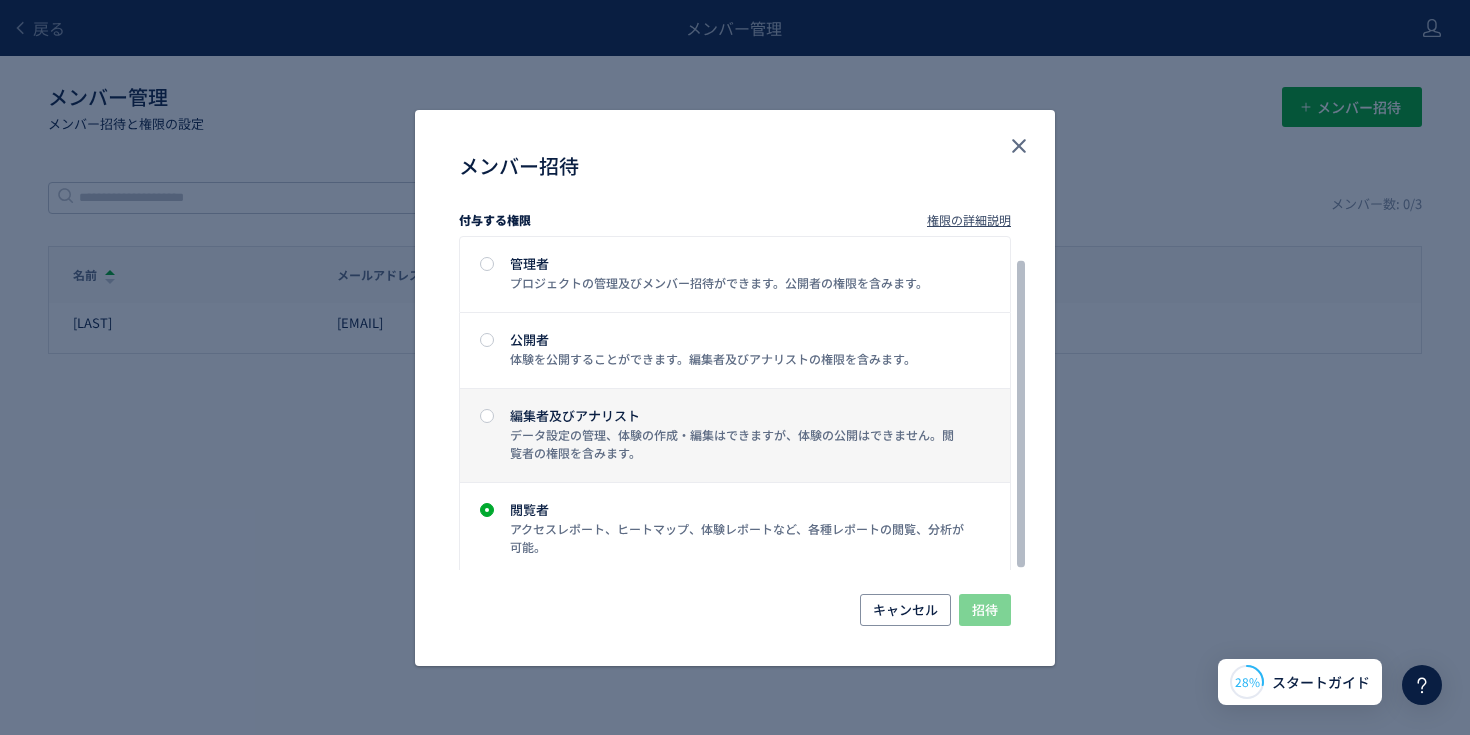 scroll, scrollTop: 72, scrollLeft: 0, axis: vertical 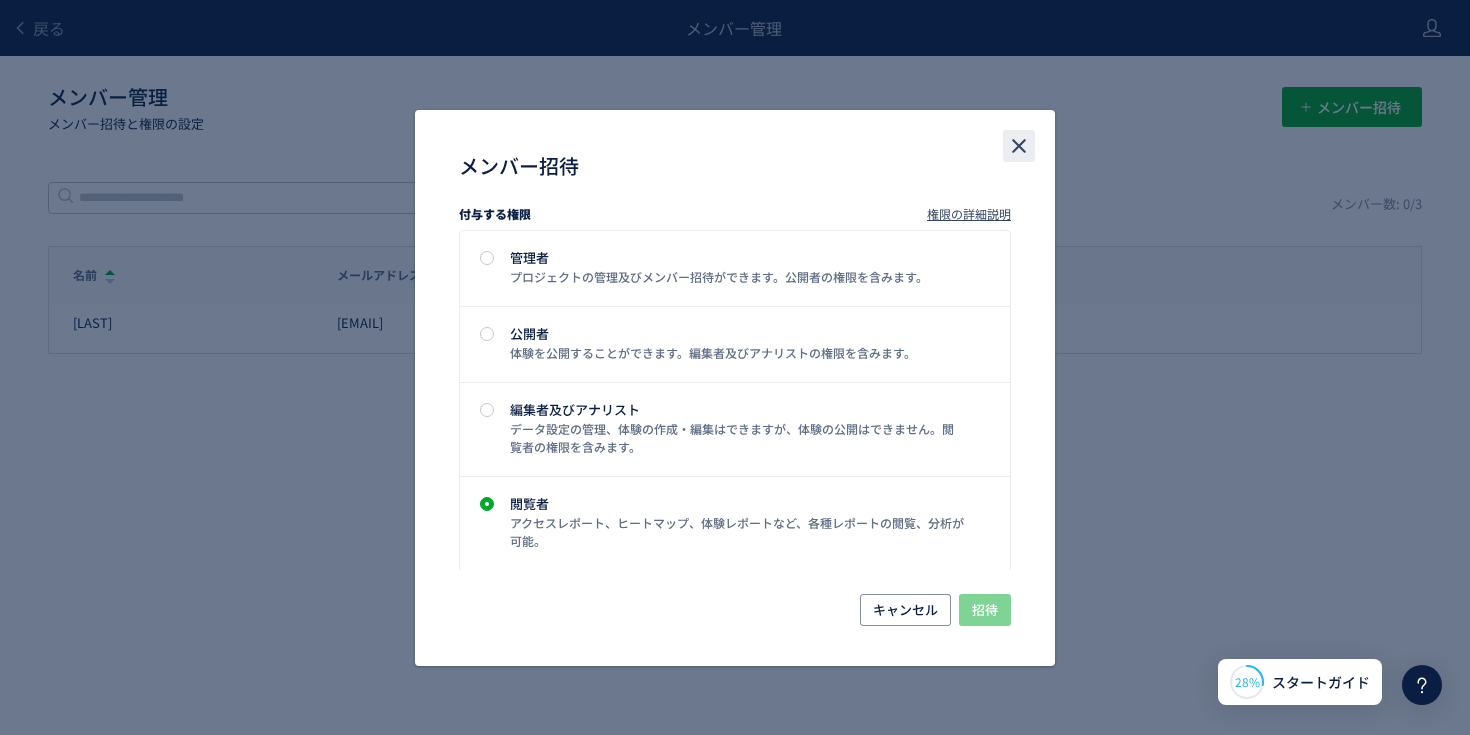 click 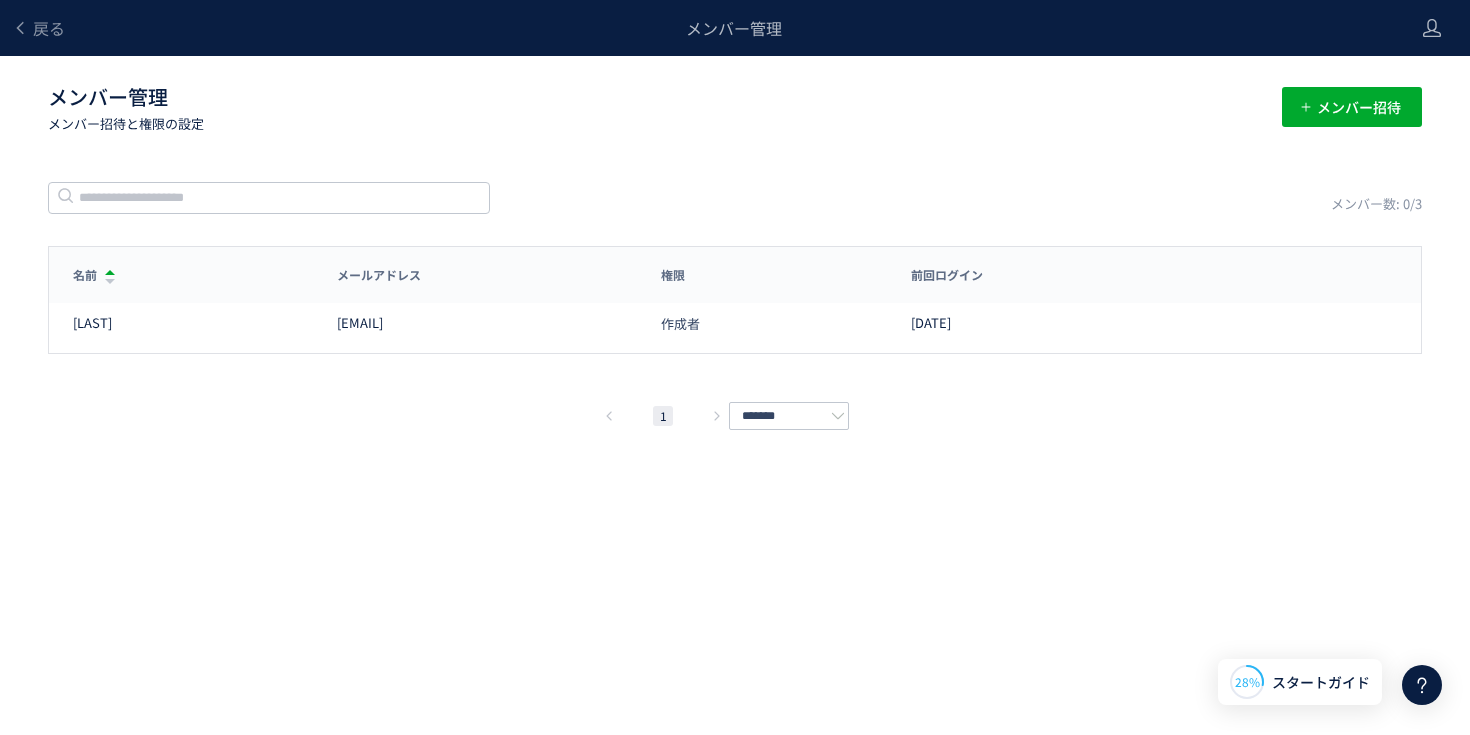 drag, startPoint x: 1106, startPoint y: 178, endPoint x: 906, endPoint y: 212, distance: 202.86942 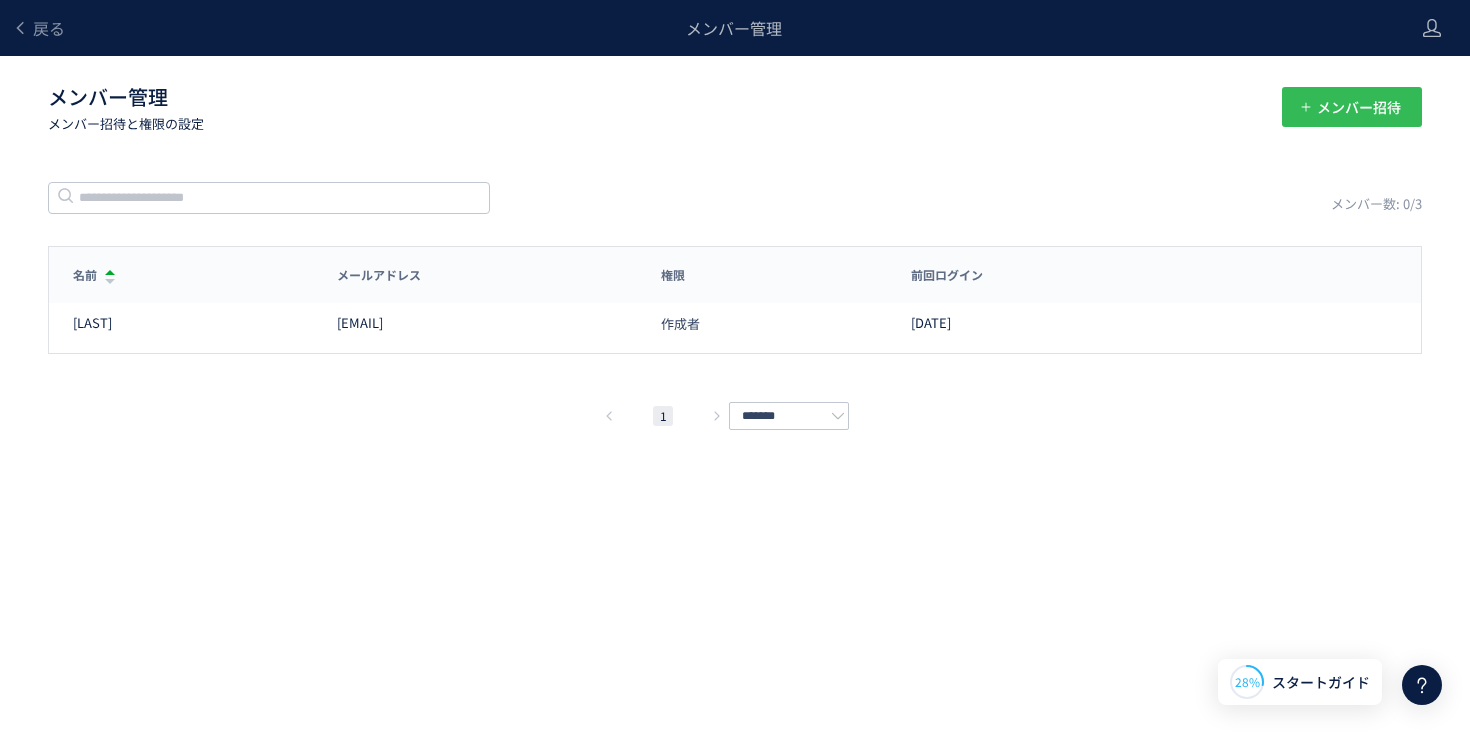 click on "メンバー招待" at bounding box center (1359, 107) 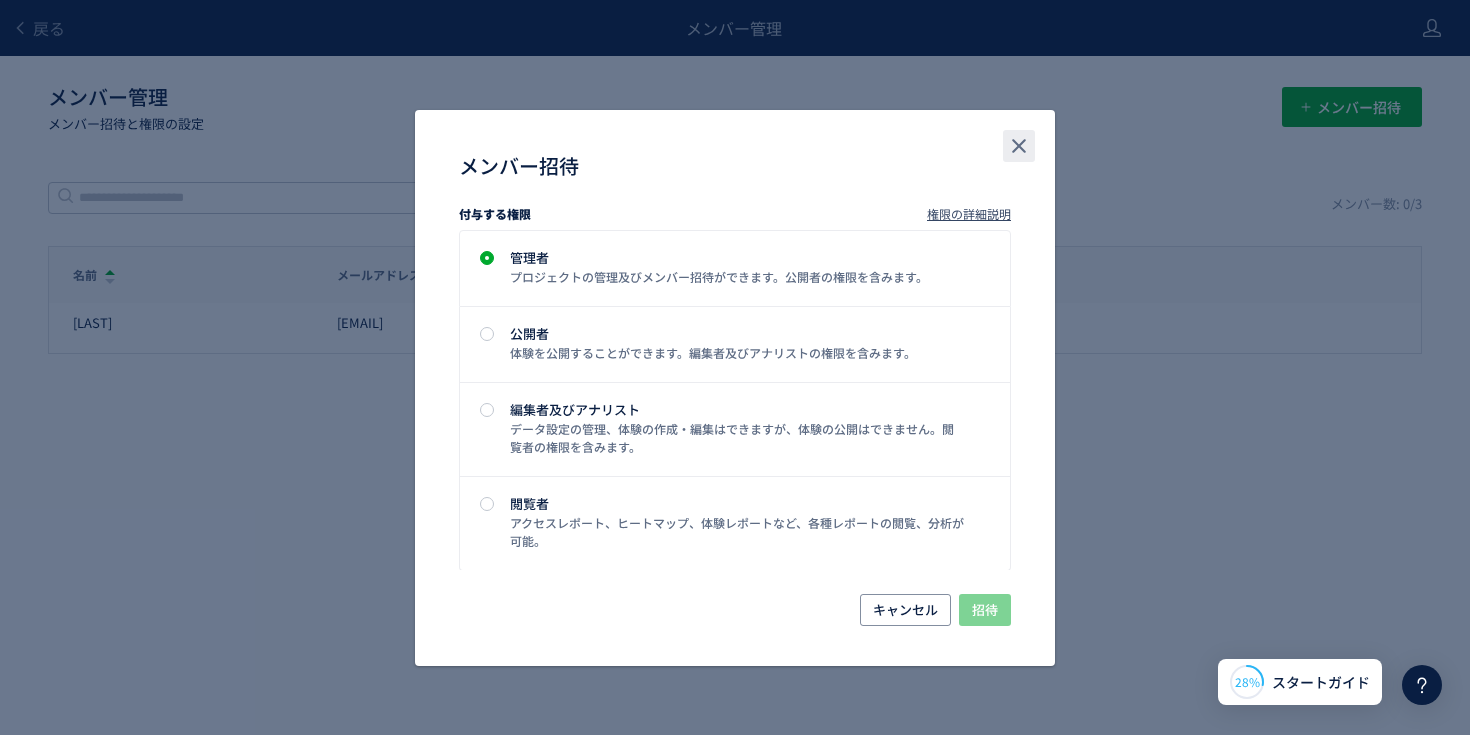 click 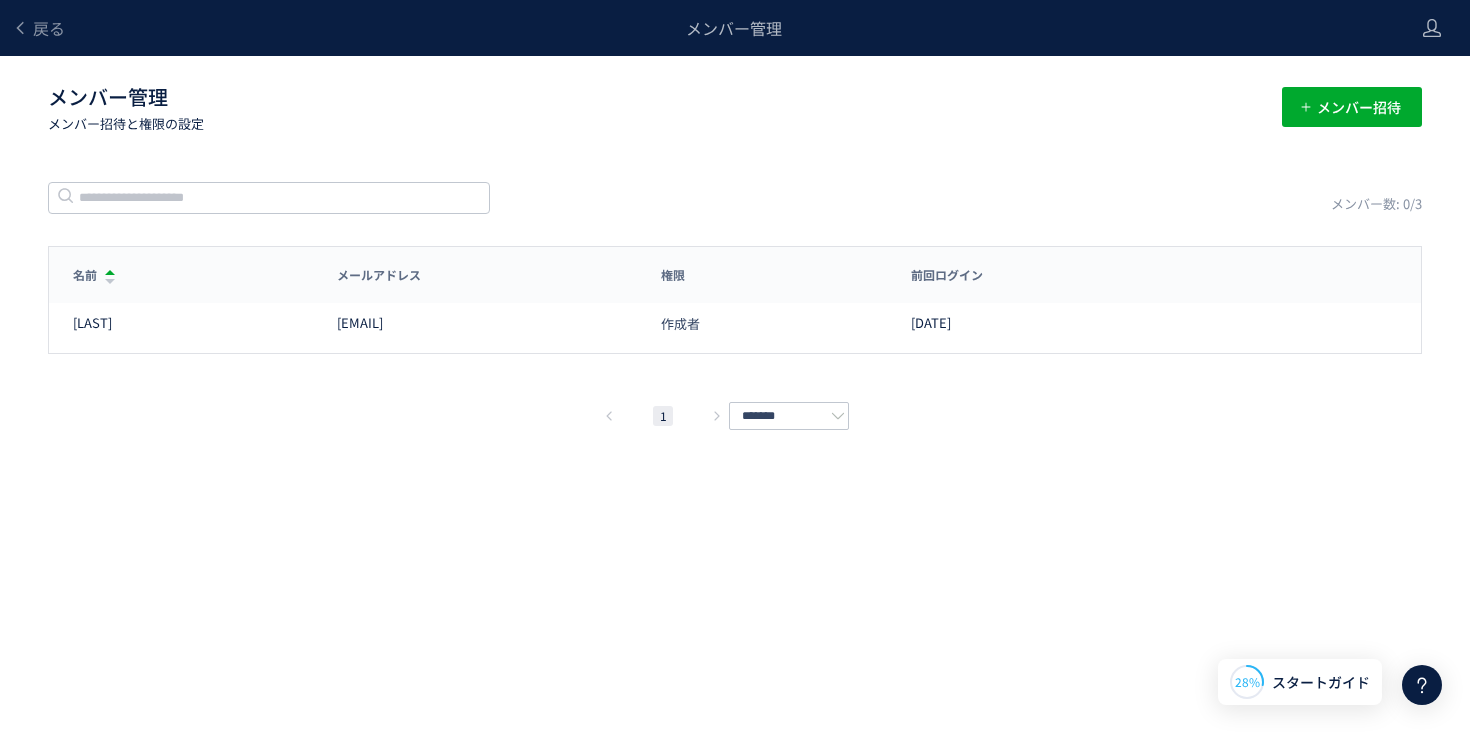 click on "メンバー数: 0/3" at bounding box center [1376, 204] 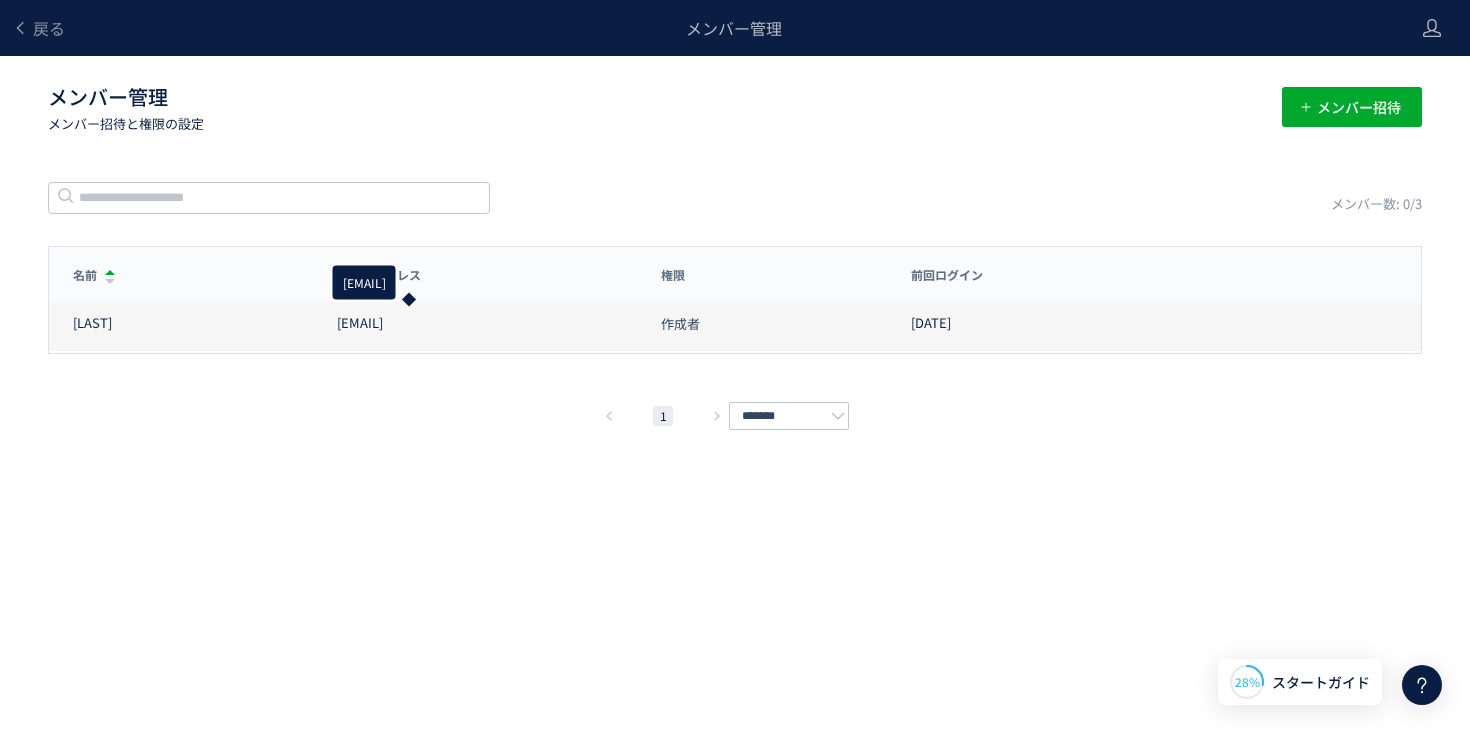 click on "[EMAIL]" 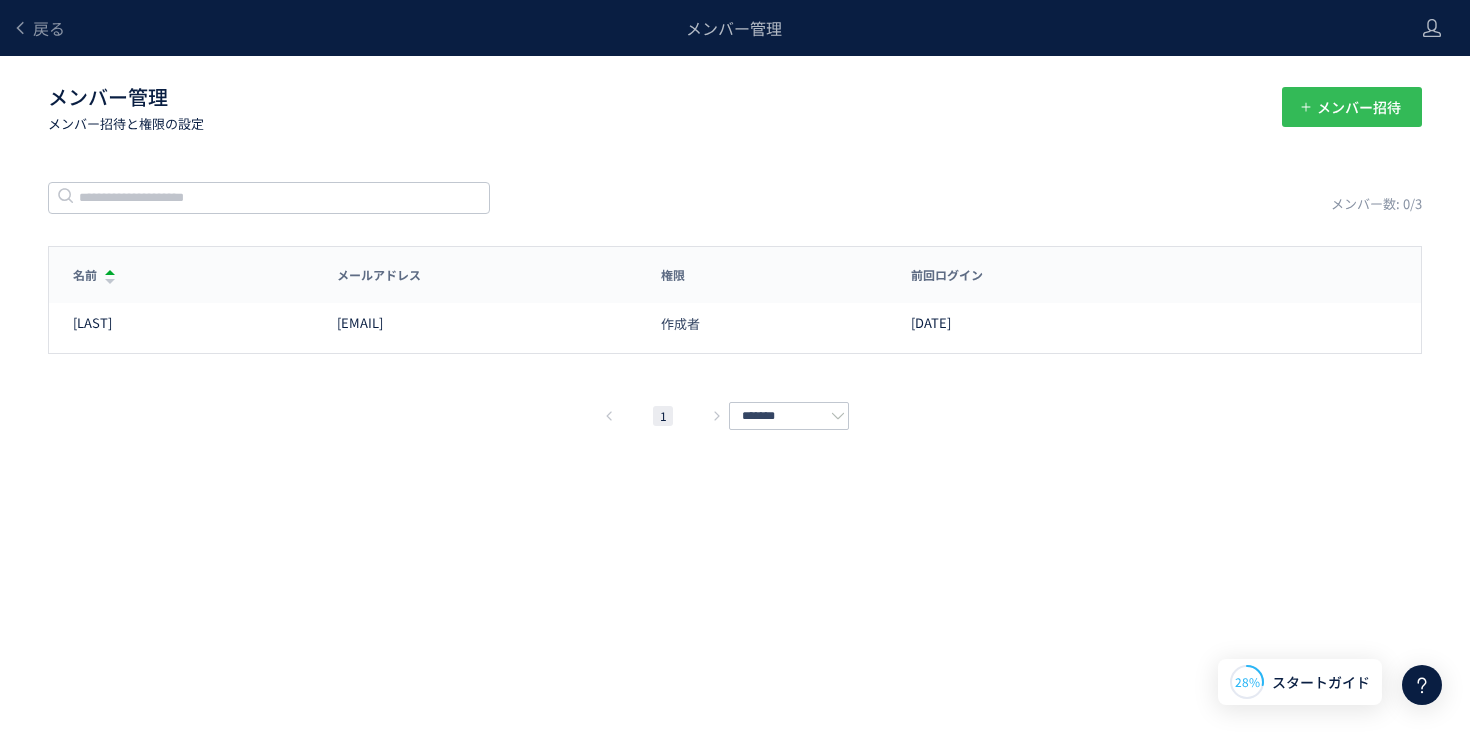 click on "メンバー招待" at bounding box center [1359, 107] 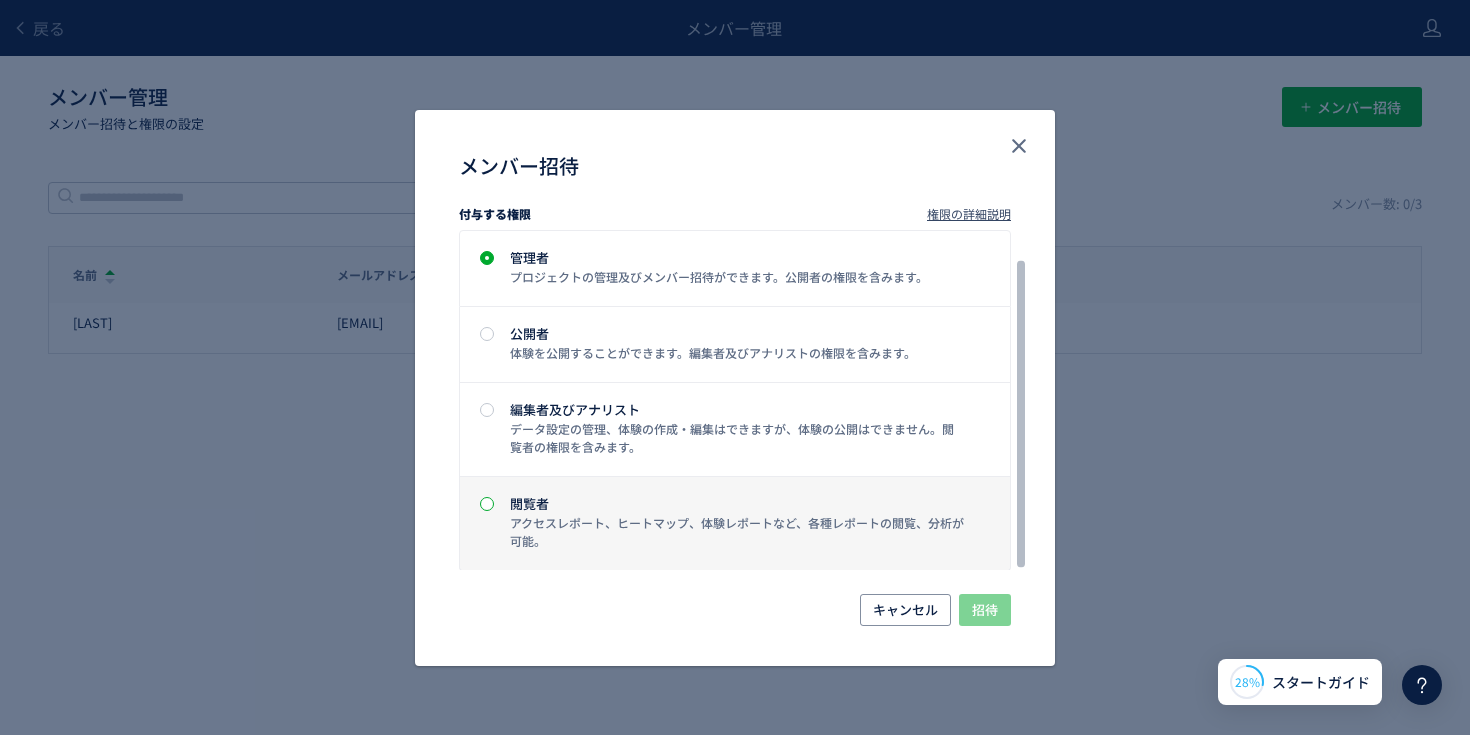 click at bounding box center [487, 504] 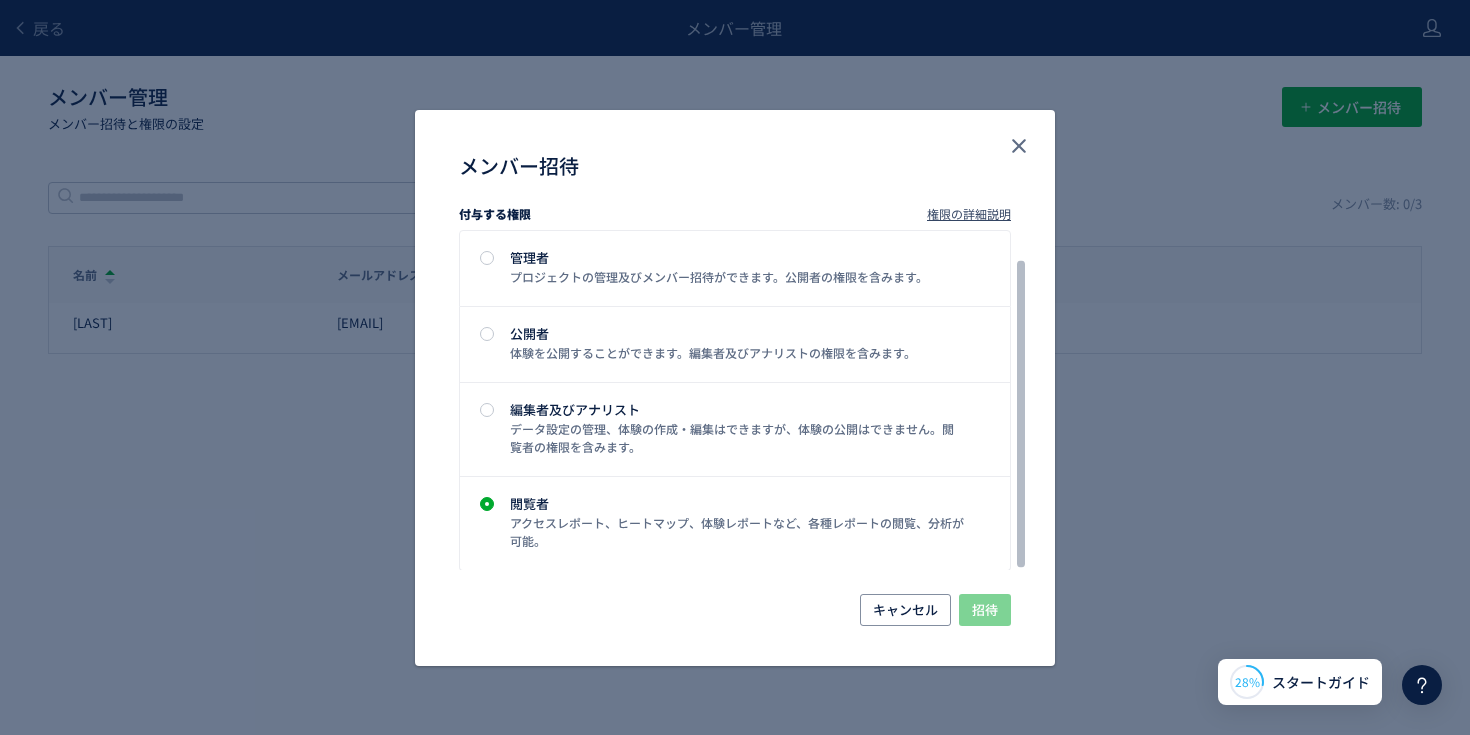 click on "キャンセル 招待" at bounding box center [735, 630] 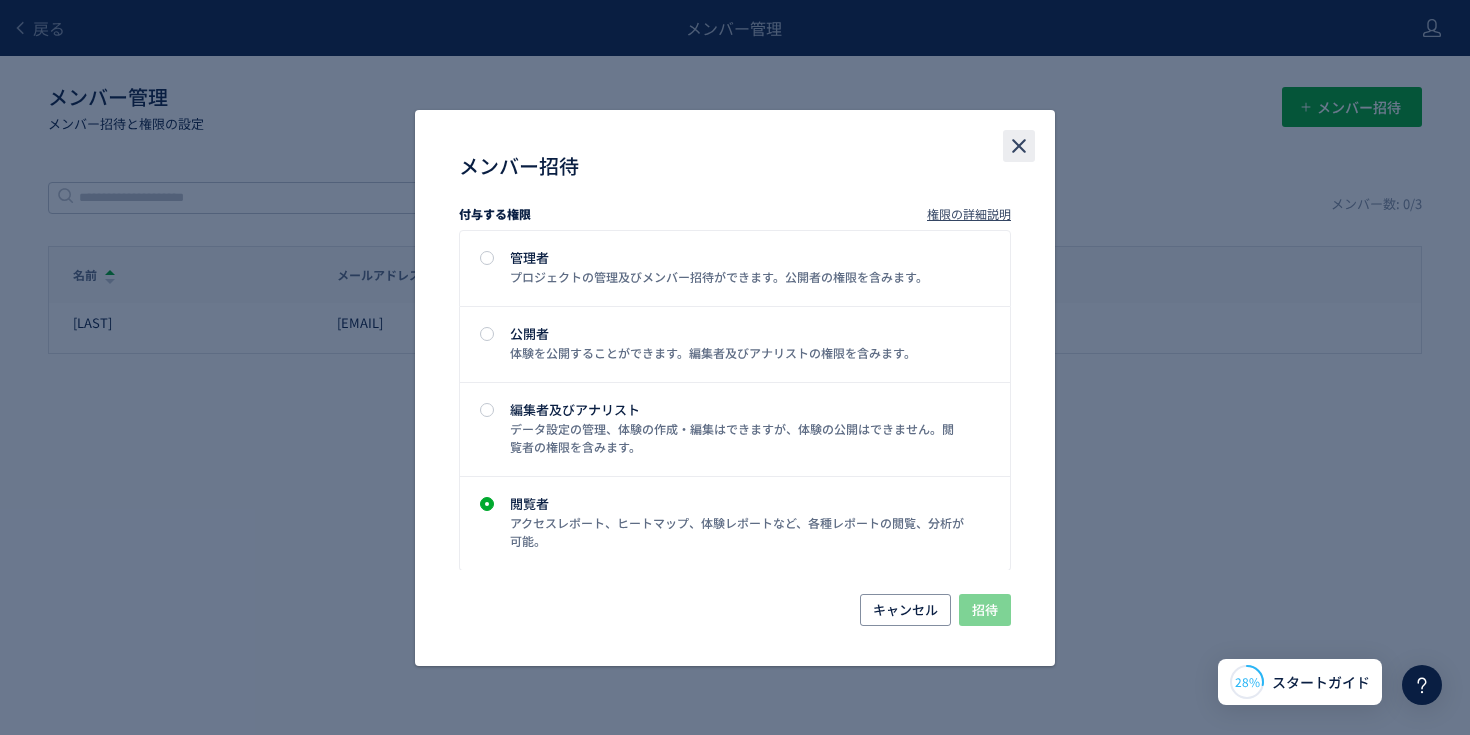 click 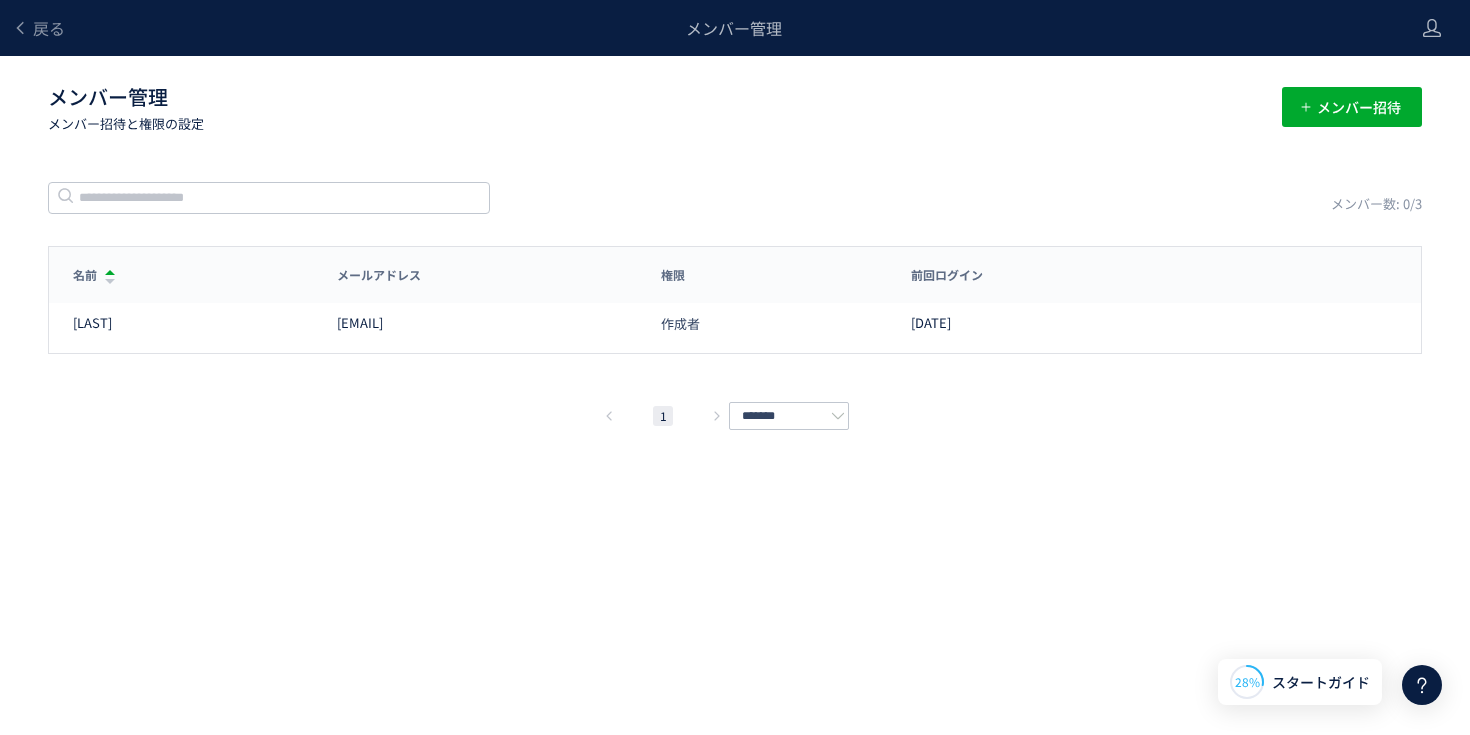 click on "戻る メンバー管理 メンバー管理  メンバー招待と権限の設定 メンバー招待 メンバー数: 0/3 名前 メールアドレス 権限 前回ログイン 名前 メールアドレス 権限 前回ログイン [LAST] [EMAIL] 作成者 [DATE]  1  ******* メンバー招待 メールアドレスメールアドレスで追加 付与する権限 権限の詳細説明 管理者 プロジェクトの管理及びメンバー招待ができます。公開者の権限を含みます。 公開者 体験を公開することができます。編集者及びアナリストの権限を含みます。 編集者及びアナリスト データ設定の管理、体験の作成・編集はできますが、体験の公開はできません。閲覧者の権限を含みます。 閲覧者 アクセスレポート、ヒートマップ、体験レポートなど、各種レポートの閲覧、分析が可能。 キャンセル 招待 削除の確認 キャンセル 削除 キャンセル" 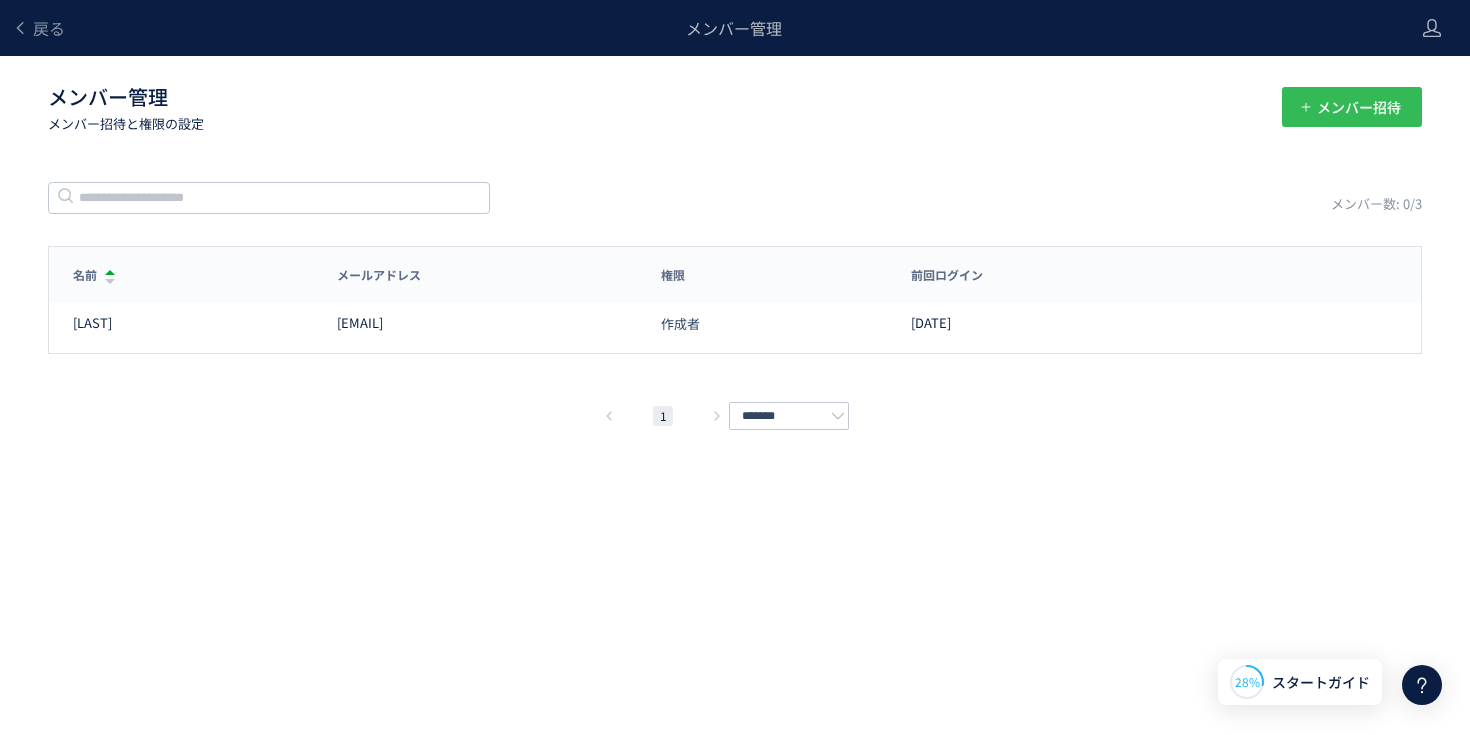 click on "メンバー招待" at bounding box center (1359, 107) 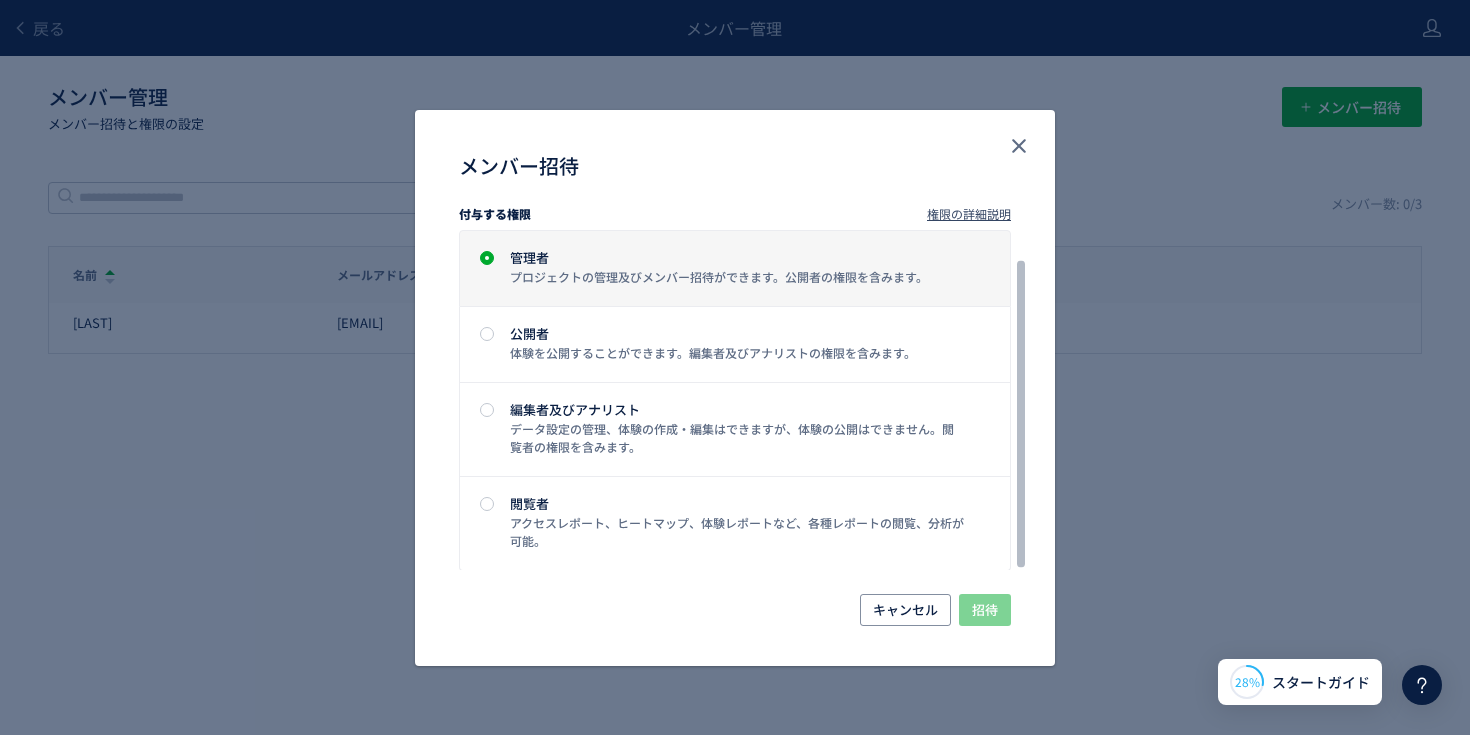 click on "管理者" at bounding box center [737, 257] 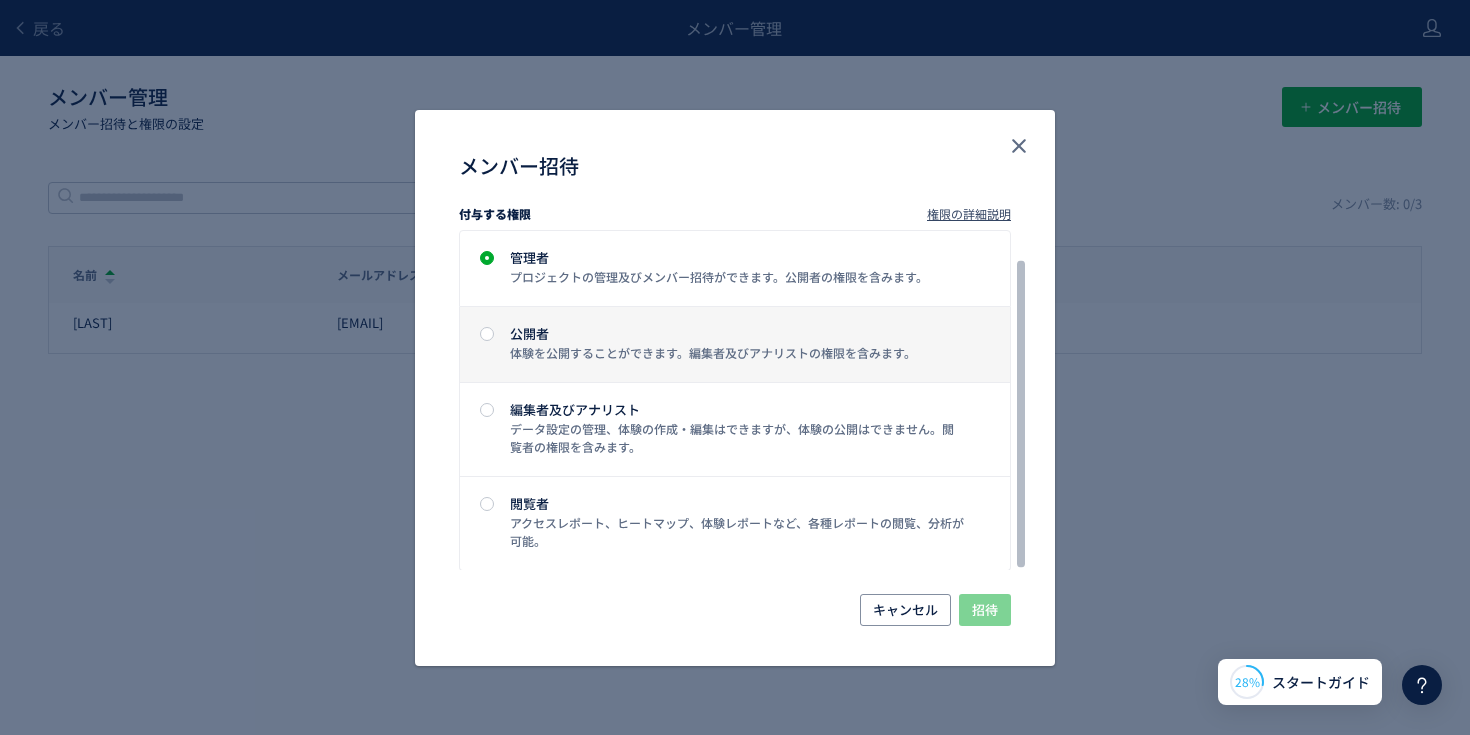 click on "体験を公開することができます。編集者及びアナリストの権限を含みます。" at bounding box center (737, 353) 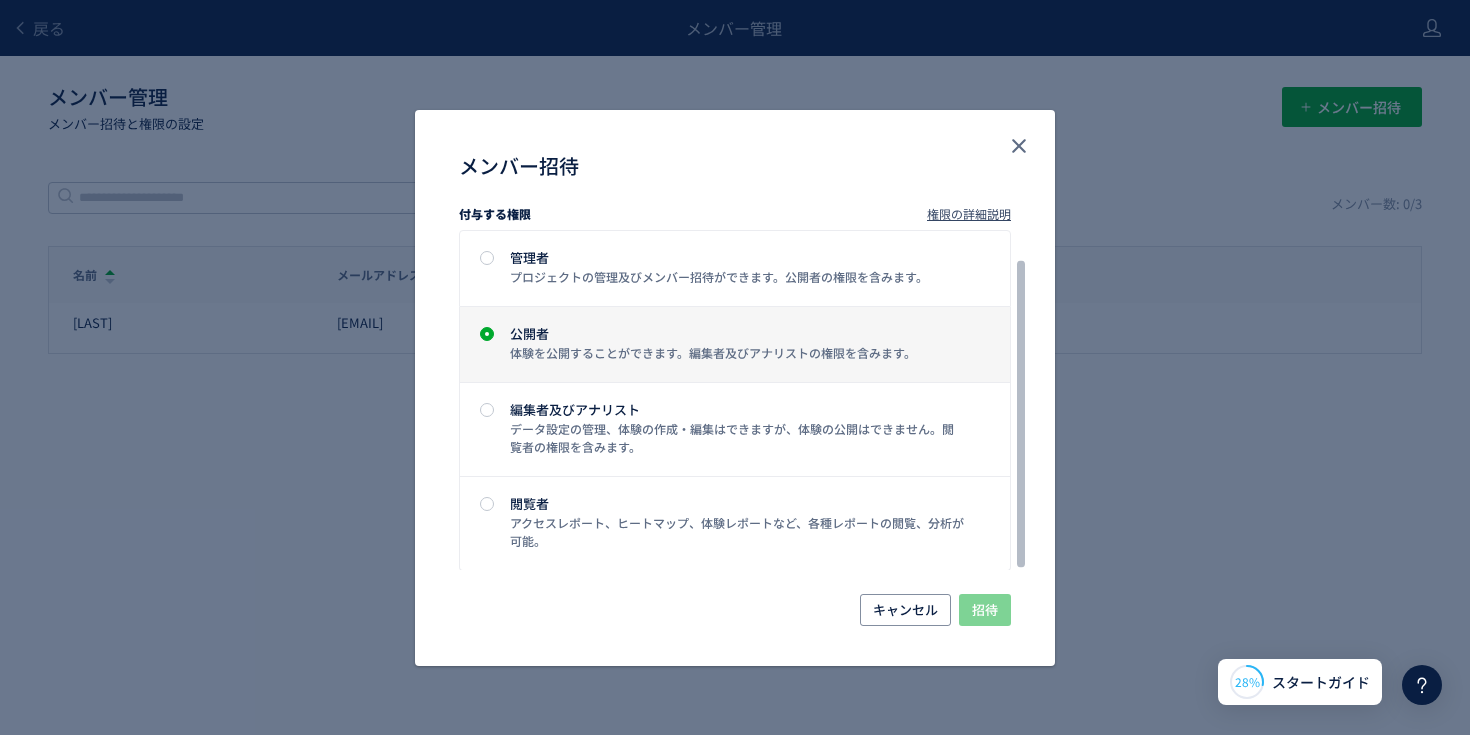 click on "体験を公開することができます。編集者及びアナリストの権限を含みます。" at bounding box center (737, 353) 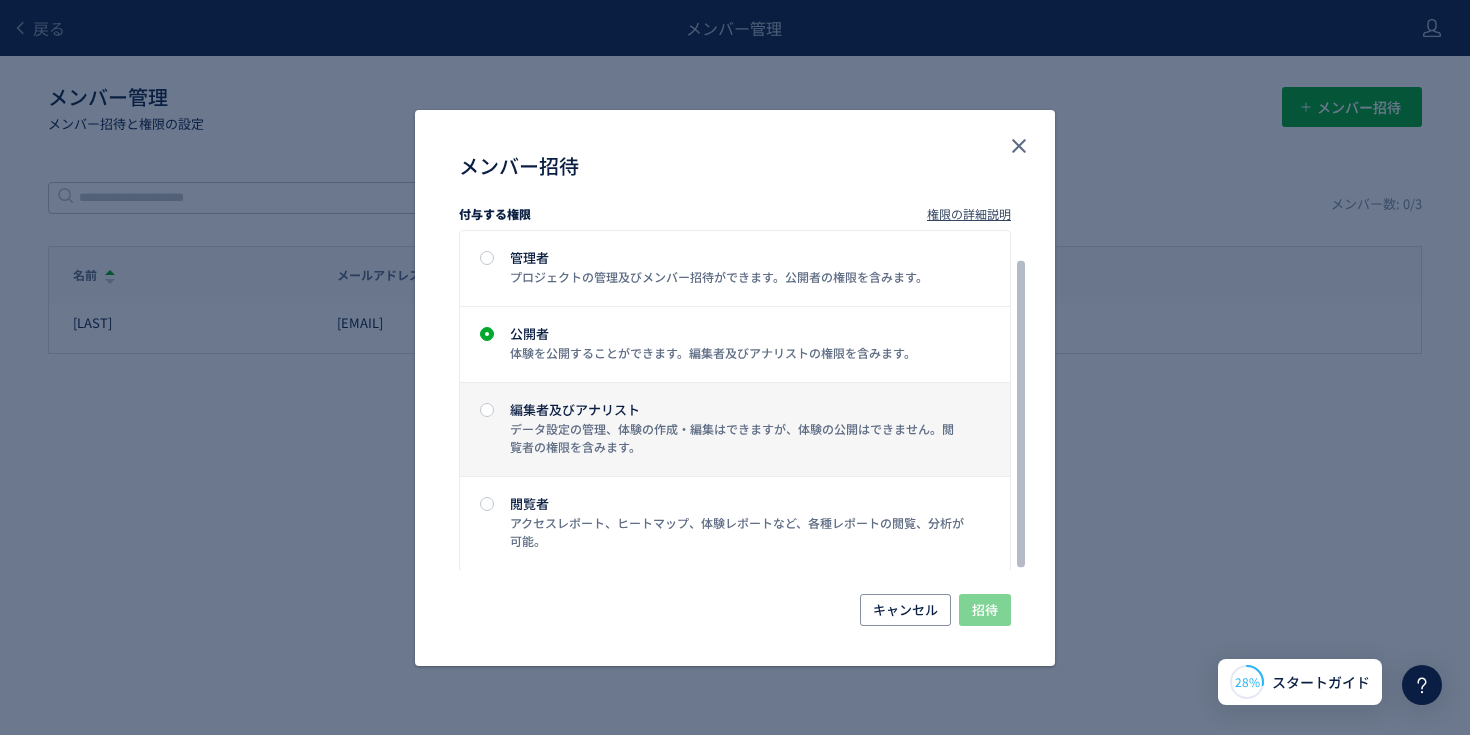click on "データ設定の管理、体験の作成・編集はできますが、体験の公開はできません。閲覧者の権限を含みます。" at bounding box center (737, 438) 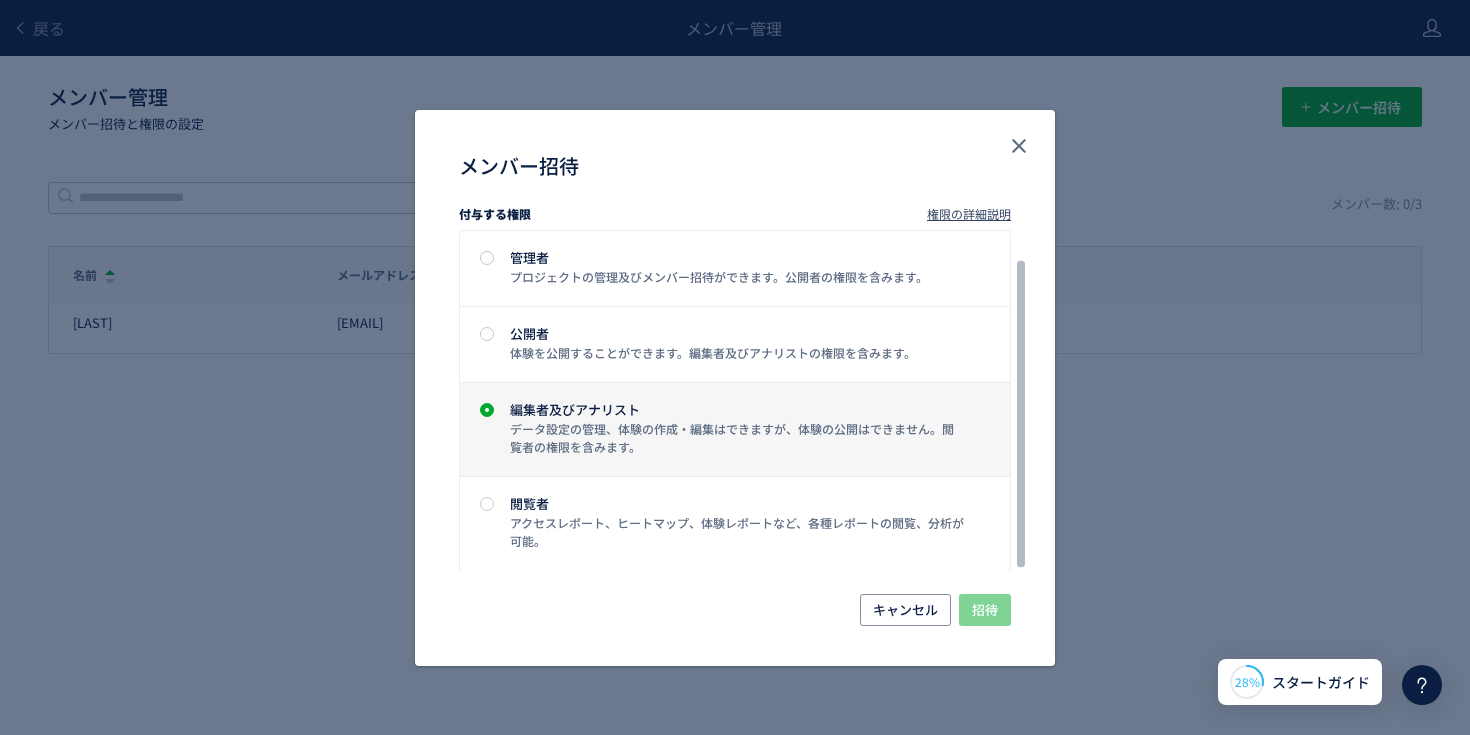 click on "データ設定の管理、体験の作成・編集はできますが、体験の公開はできません。閲覧者の権限を含みます。" at bounding box center [737, 438] 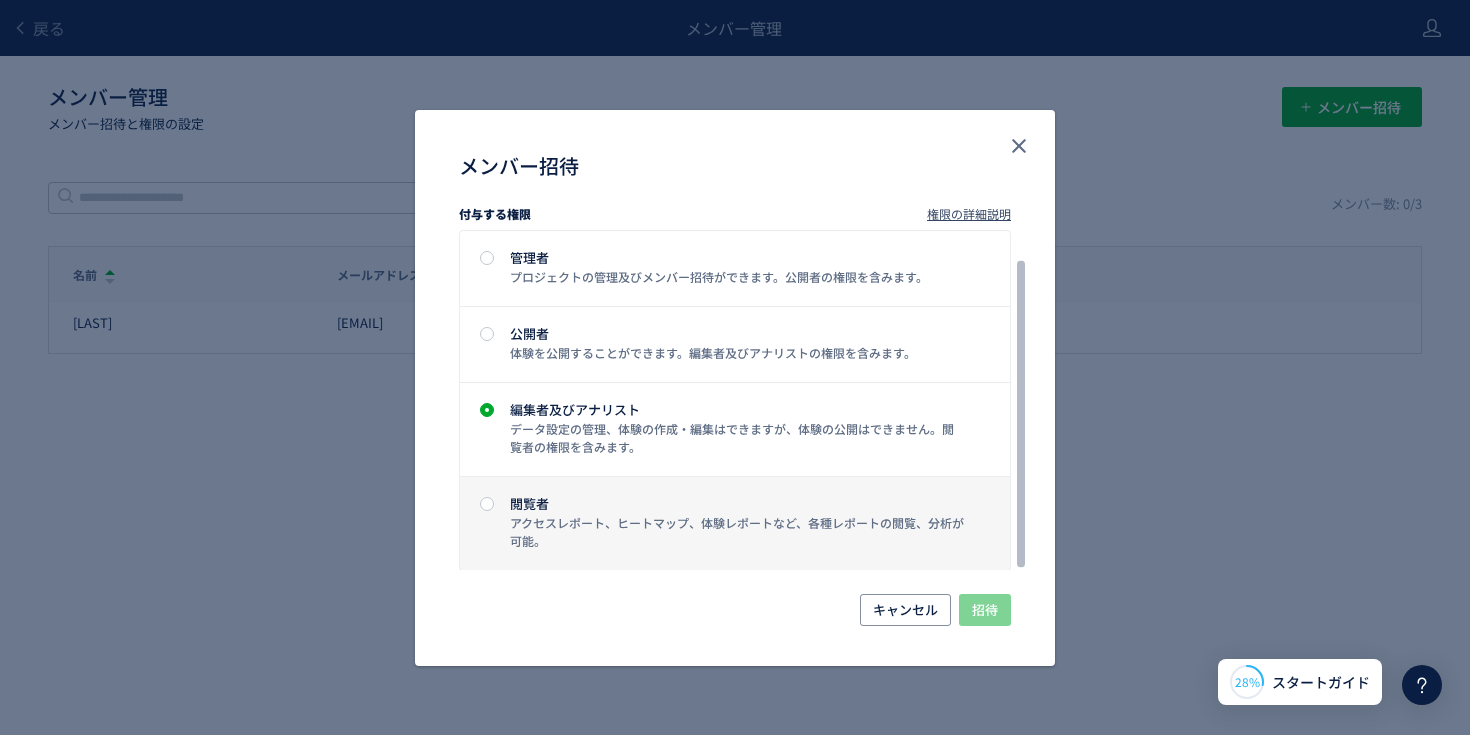 click on "アクセスレポート、ヒートマップ、体験レポートなど、各種レポートの閲覧、分析が可能。" at bounding box center (737, 532) 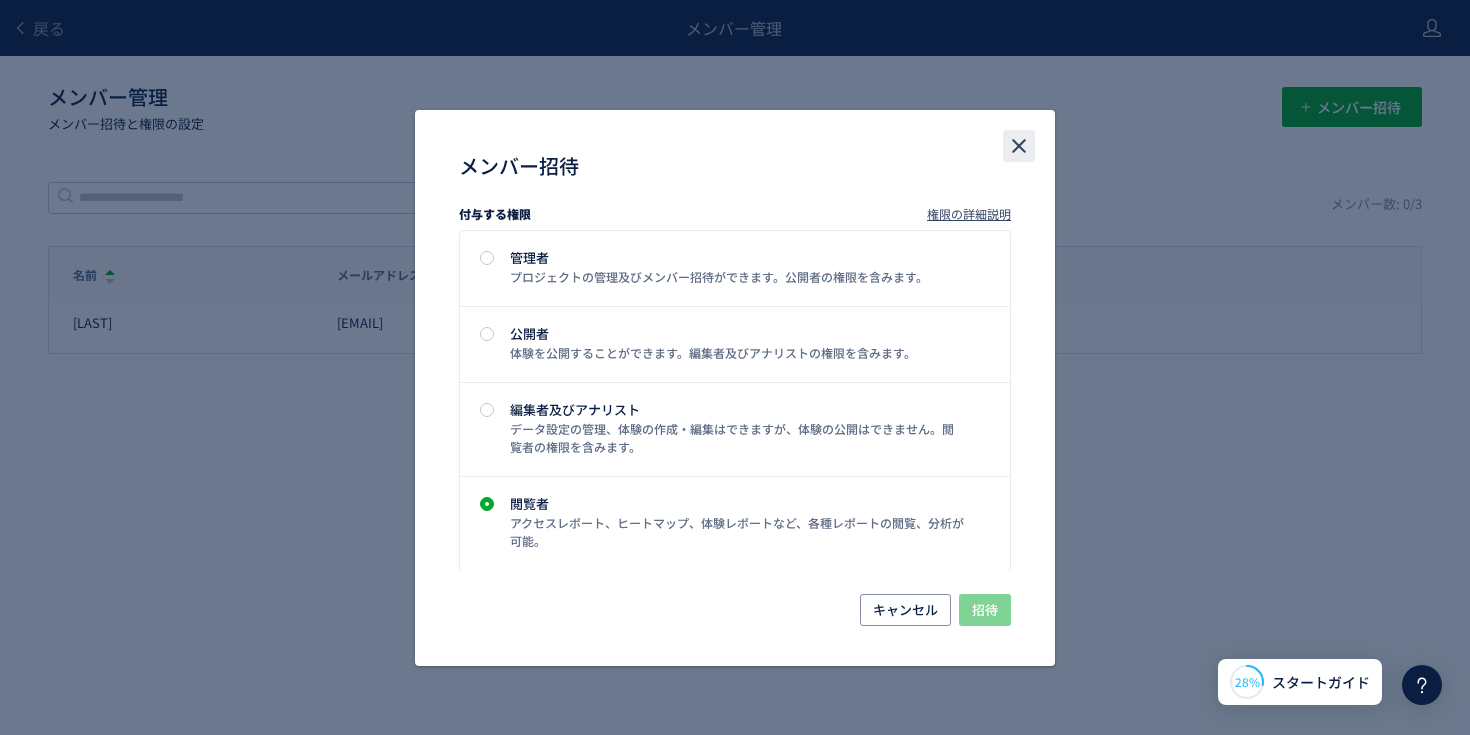 click 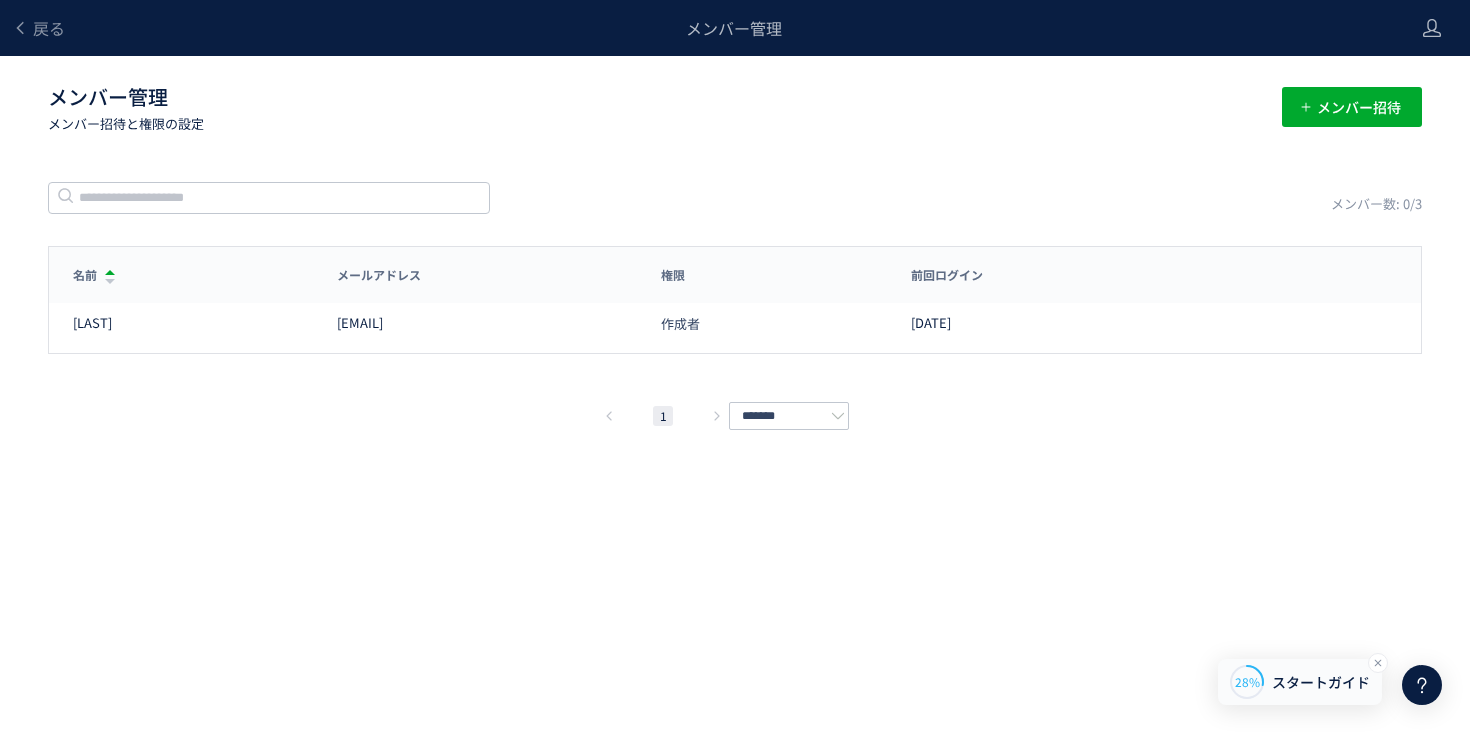 click on "28%  スタートガイド" at bounding box center (1300, 682) 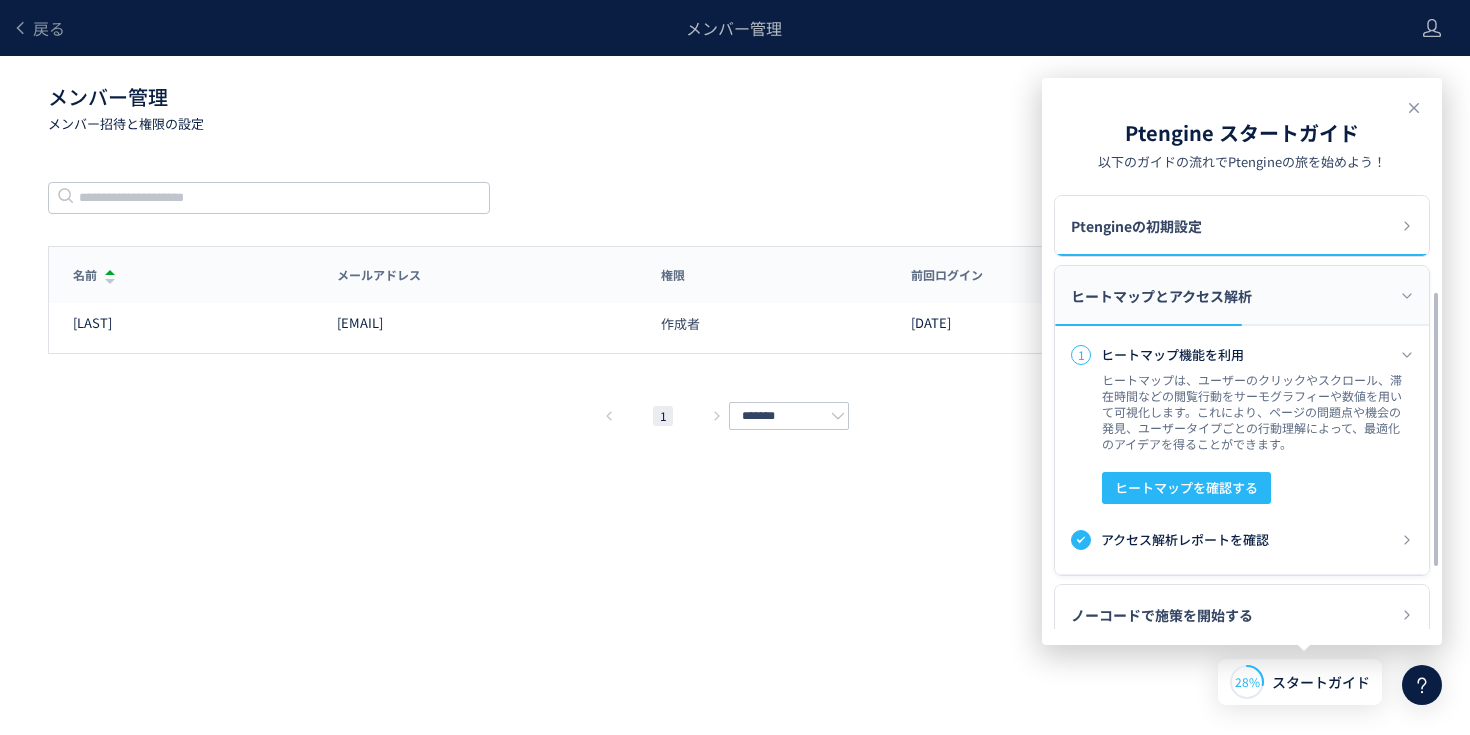 scroll, scrollTop: 257, scrollLeft: 0, axis: vertical 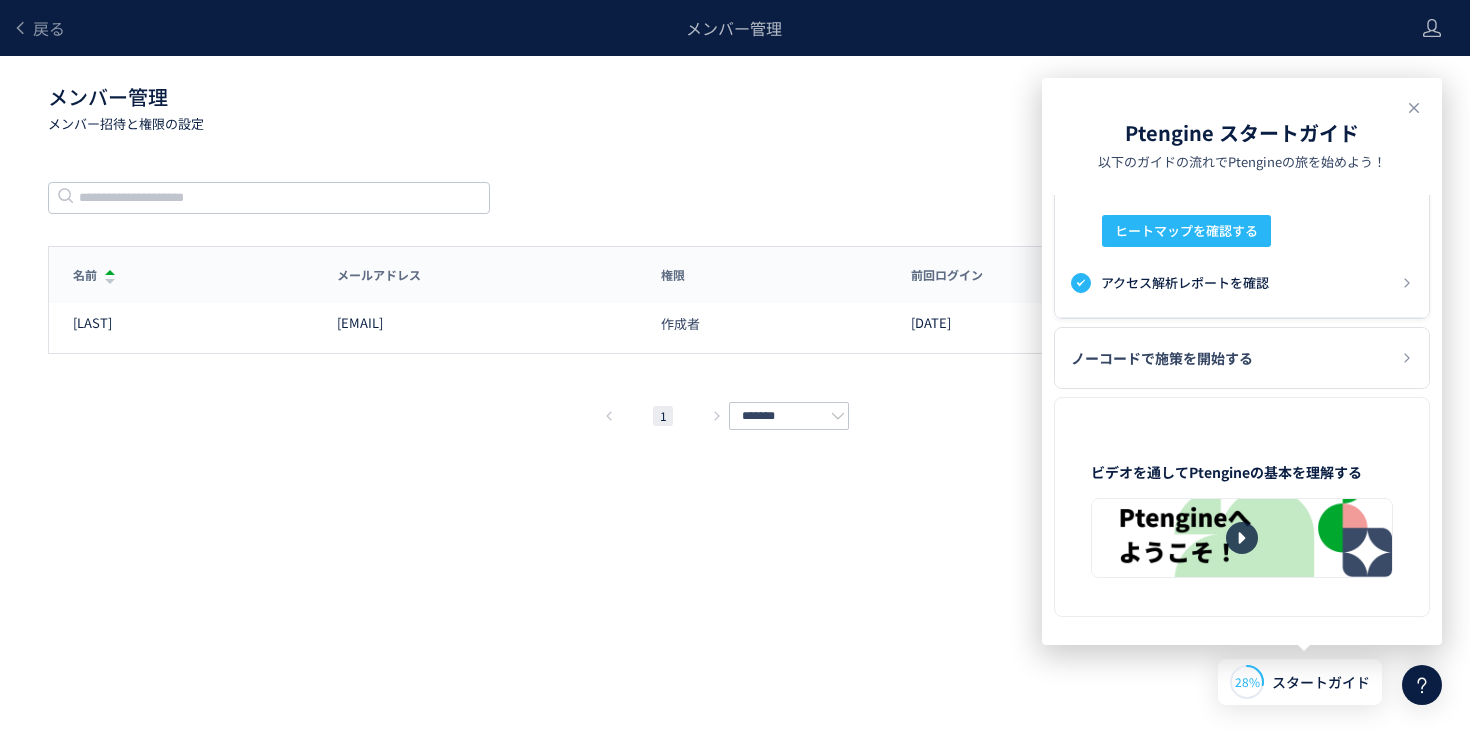 click on "戻る メンバー管理 メンバー管理  メンバー招待と権限の設定 メンバー招待 メンバー数: 0/3 名前 メールアドレス 権限 前回ログイン 名前 メールアドレス 権限 前回ログイン [LAST] [EMAIL] 作成者 [DATE]  1  ******* メンバー招待 メールアドレスメールアドレスで追加 付与する権限 権限の詳細説明 管理者 プロジェクトの管理及びメンバー招待ができます。公開者の権限を含みます。 公開者 体験を公開することができます。編集者及びアナリストの権限を含みます。 編集者及びアナリスト データ設定の管理、体験の作成・編集はできますが、体験の公開はできません。閲覧者の権限を含みます。 閲覧者 アクセスレポート、ヒートマップ、体験レポートなど、各種レポートの閲覧、分析が可能。 キャンセル 招待 削除の確認 キャンセル 削除 キャンセル" 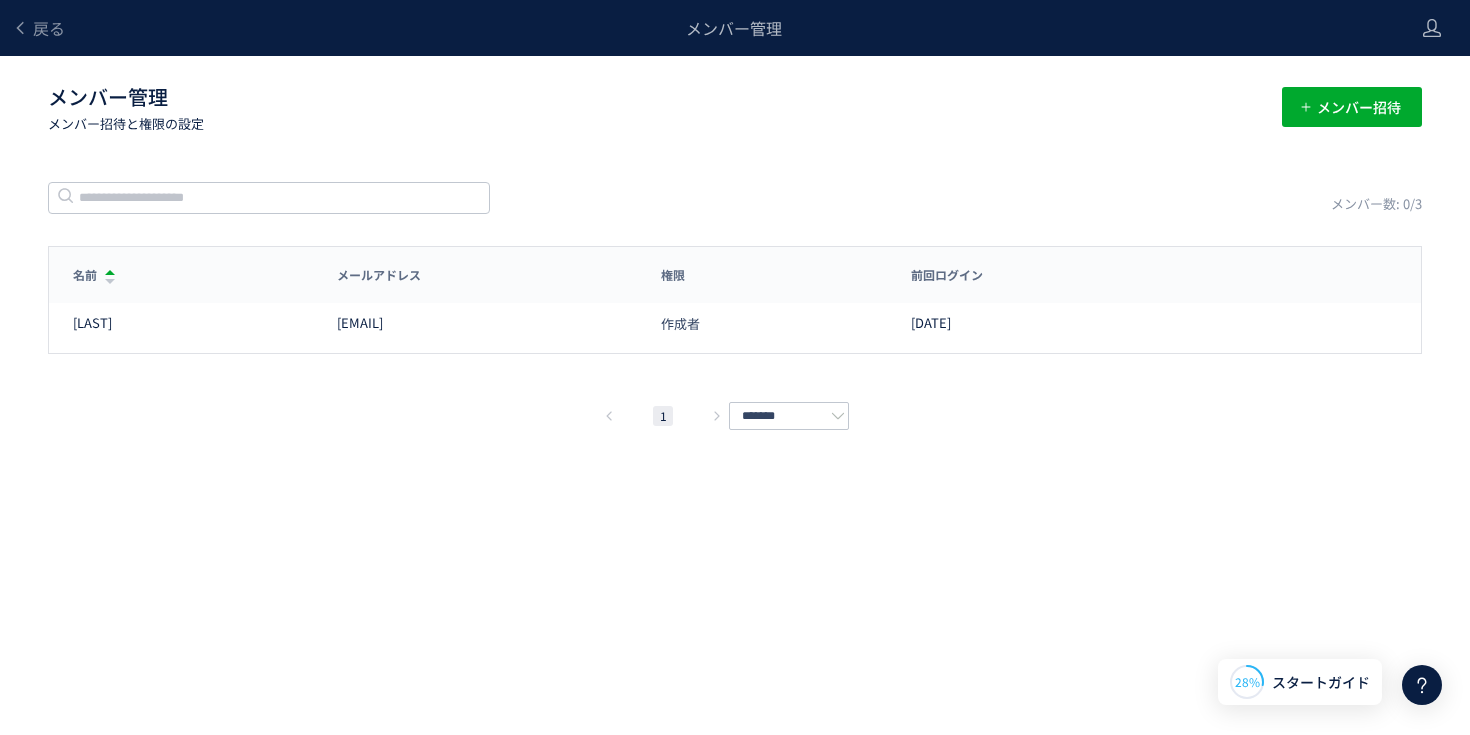 click 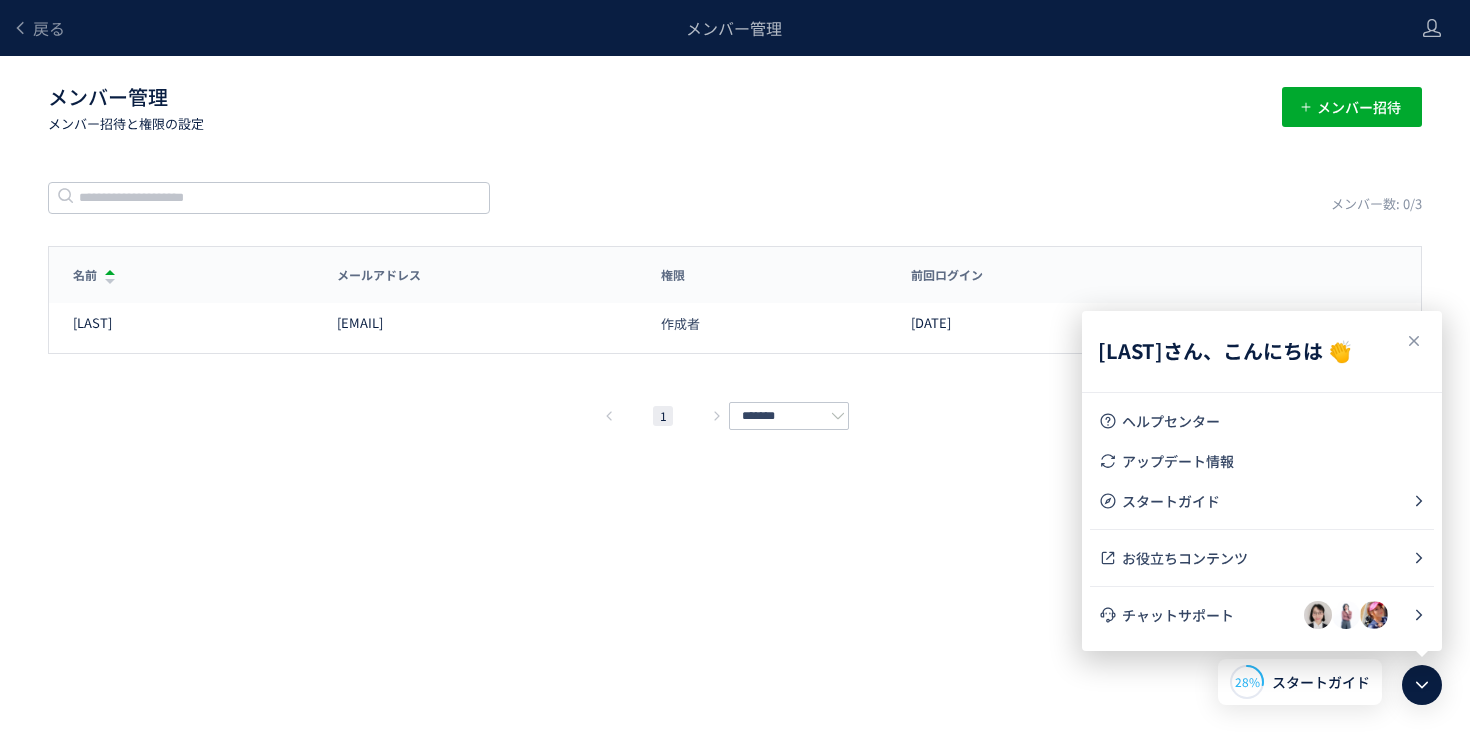 click on "戻る メンバー管理 メンバー管理  メンバー招待と権限の設定 メンバー招待 メンバー数: 0/3 名前 メールアドレス 権限 前回ログイン 名前 メールアドレス 権限 前回ログイン [LAST] [EMAIL] 作成者 [DATE]  1  ******* メンバー招待 メールアドレスメールアドレスで追加 付与する権限 権限の詳細説明 管理者 プロジェクトの管理及びメンバー招待ができます。公開者の権限を含みます。 公開者 体験を公開することができます。編集者及びアナリストの権限を含みます。 編集者及びアナリスト データ設定の管理、体験の作成・編集はできますが、体験の公開はできません。閲覧者の権限を含みます。 閲覧者 アクセスレポート、ヒートマップ、体験レポートなど、各種レポートの閲覧、分析が可能。 キャンセル 招待 削除の確認 キャンセル 削除 キャンセル" 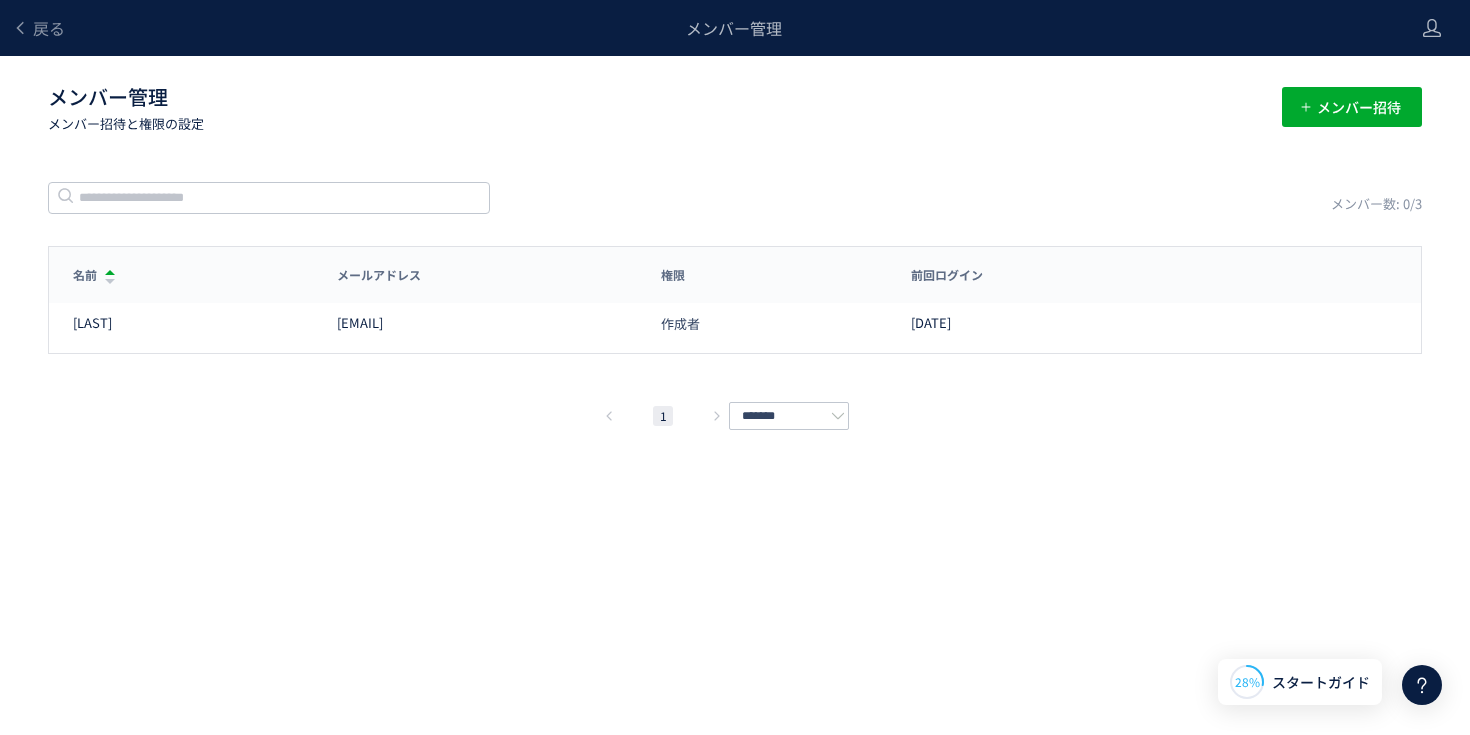 click at bounding box center (1422, 685) 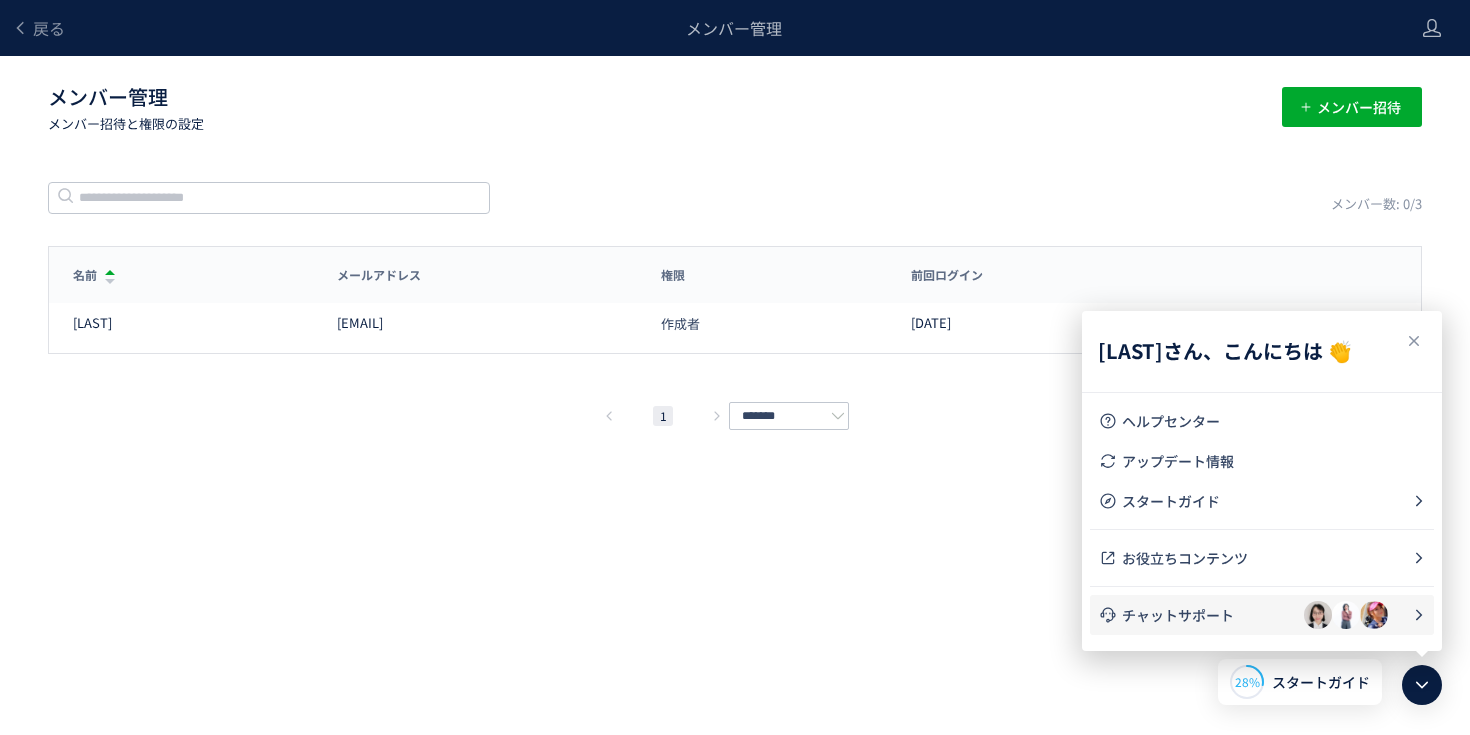 click on "チャットサポート" at bounding box center (1213, 615) 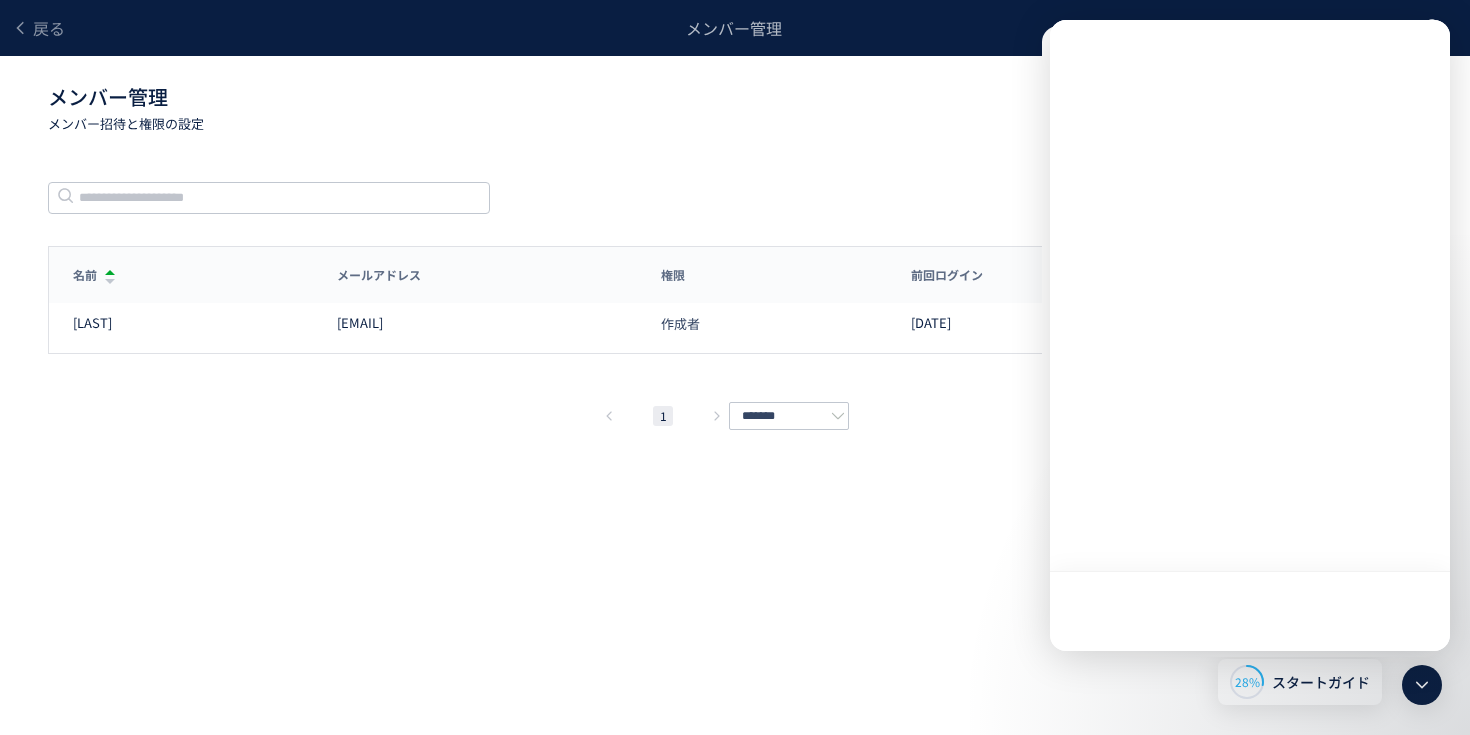 scroll, scrollTop: 0, scrollLeft: 0, axis: both 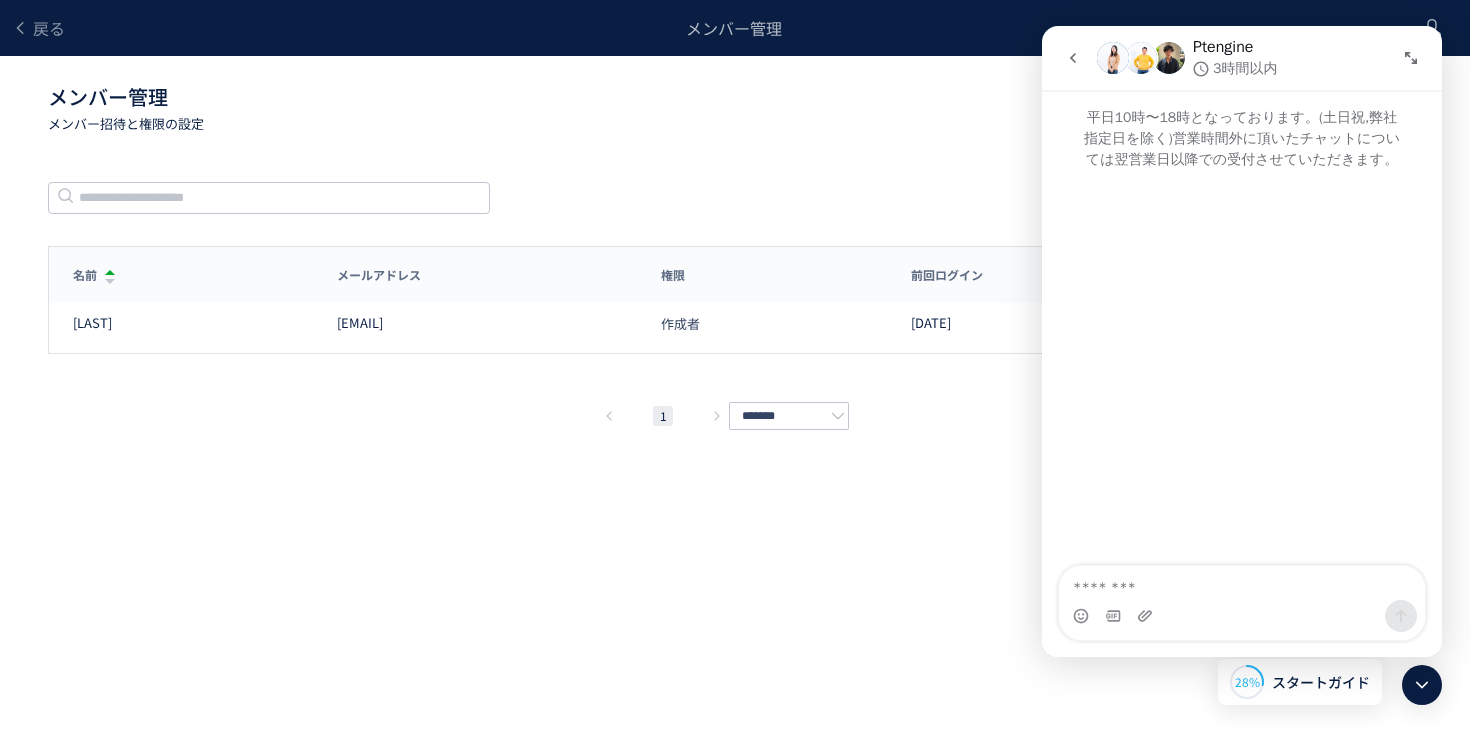 click at bounding box center [1242, 616] 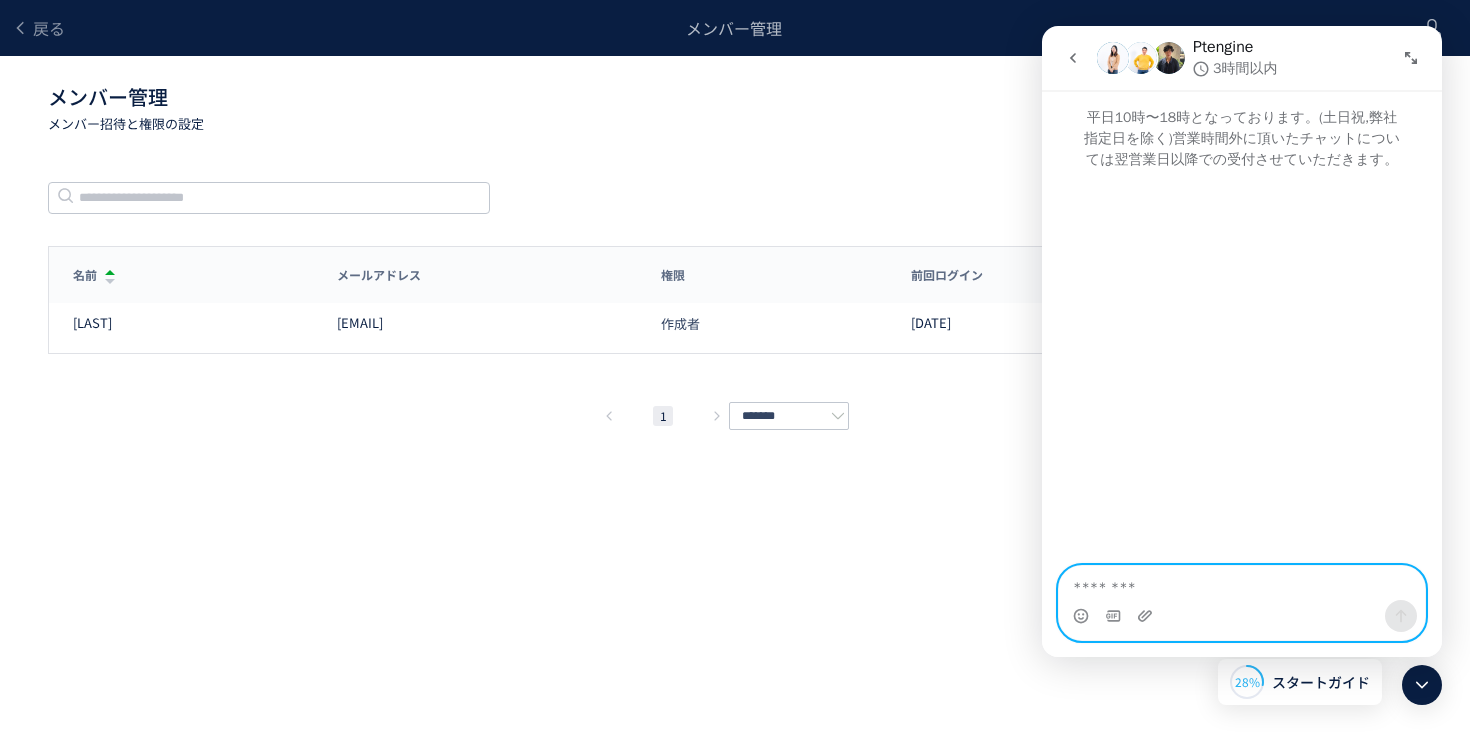 click at bounding box center [1242, 583] 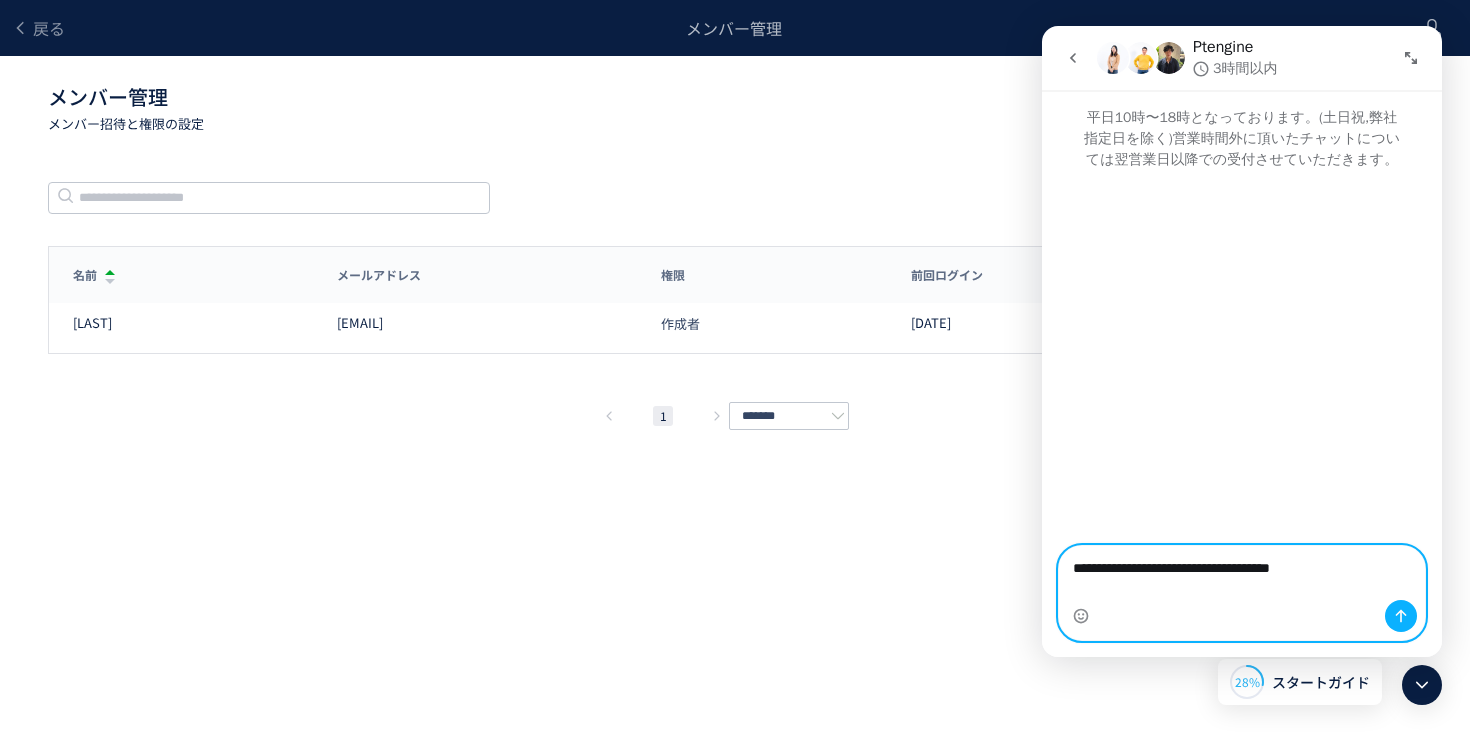 type on "**********" 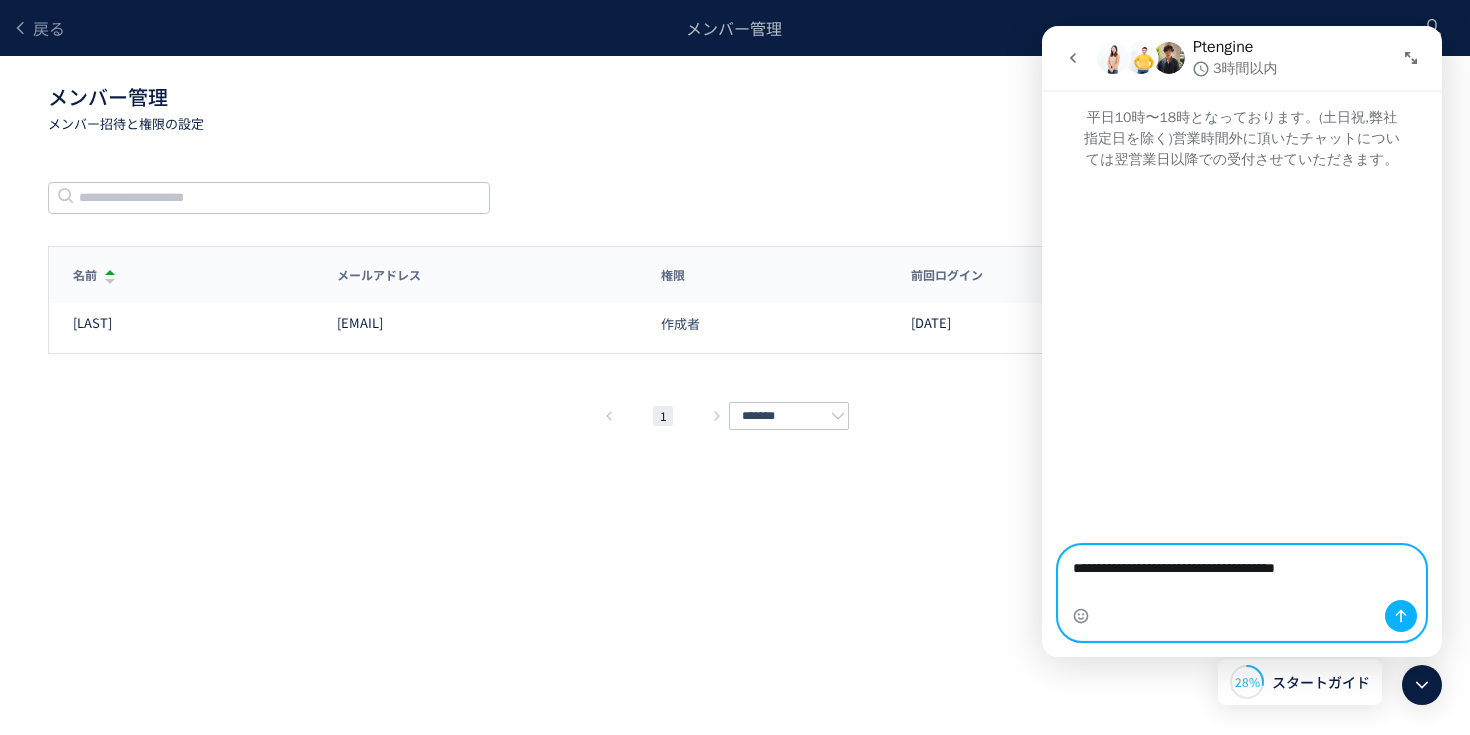 type 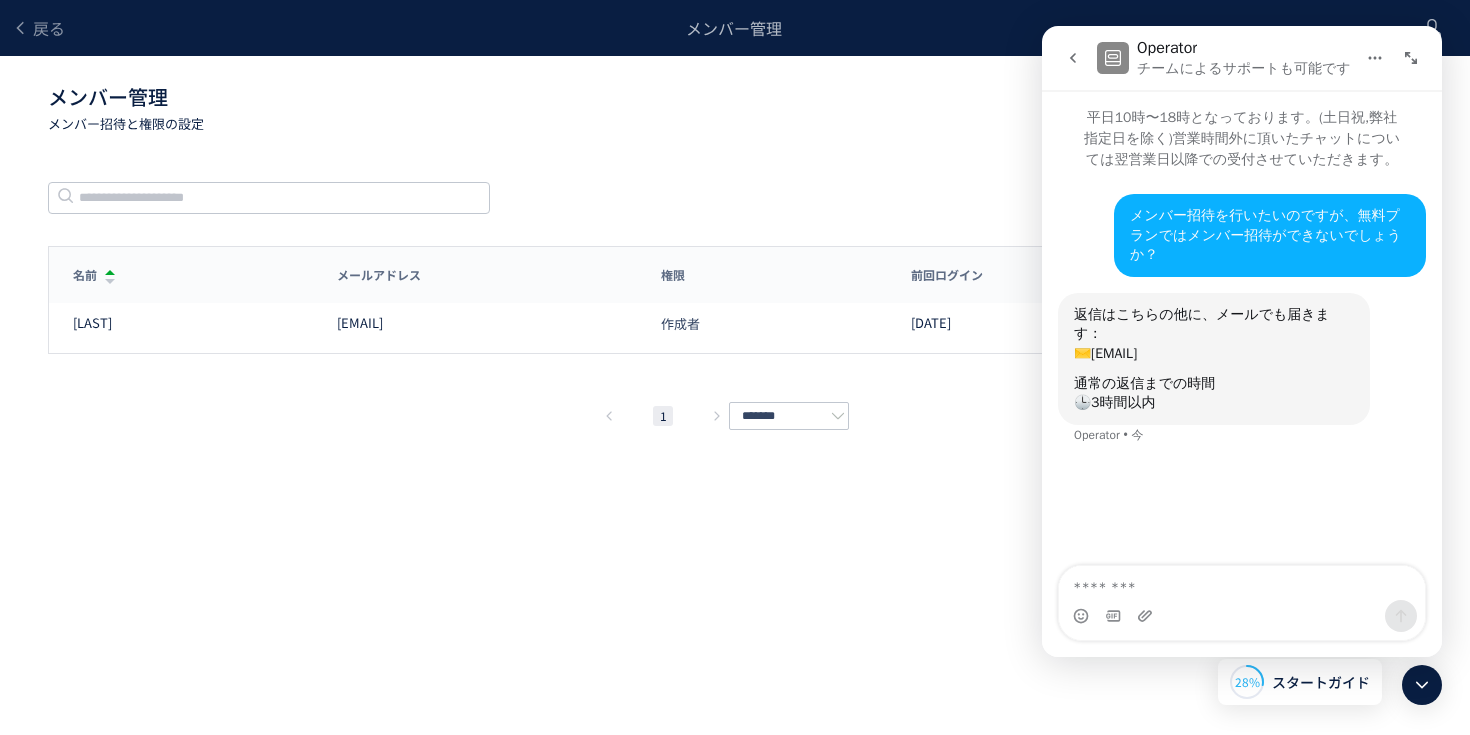 click on "戻る メンバー管理 メンバー管理  メンバー招待と権限の設定 メンバー招待 メンバー数: 0/3 名前 メールアドレス 権限 前回ログイン 名前 メールアドレス 権限 前回ログイン [LAST] [EMAIL] 作成者 [DATE]  1  ******* メンバー招待 メールアドレスメールアドレスで追加 付与する権限 権限の詳細説明 管理者 プロジェクトの管理及びメンバー招待ができます。公開者の権限を含みます。 公開者 体験を公開することができます。編集者及びアナリストの権限を含みます。 編集者及びアナリスト データ設定の管理、体験の作成・編集はできますが、体験の公開はできません。閲覧者の権限を含みます。 閲覧者 アクセスレポート、ヒートマップ、体験レポートなど、各種レポートの閲覧、分析が可能。 キャンセル 招待 削除の確認 キャンセル 削除 キャンセル" 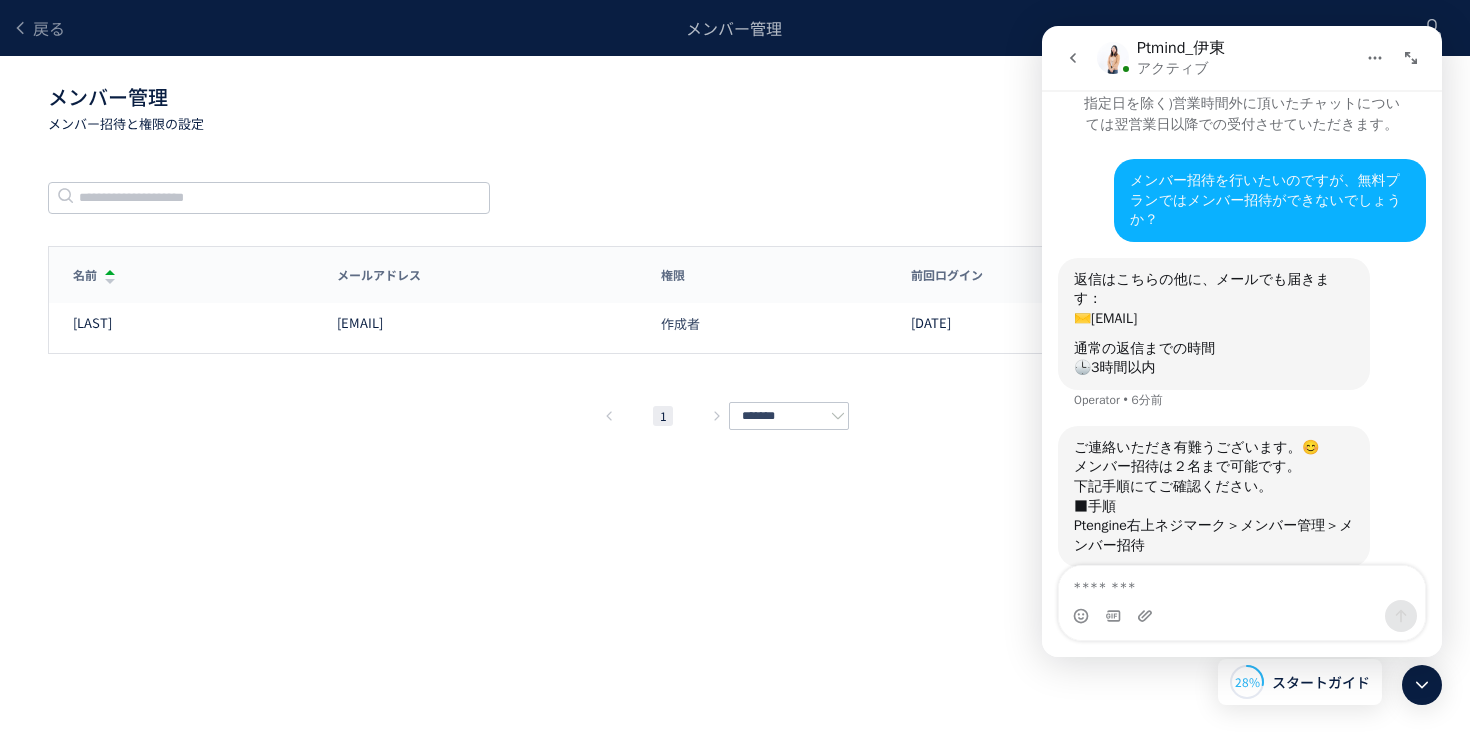 scroll, scrollTop: 39, scrollLeft: 0, axis: vertical 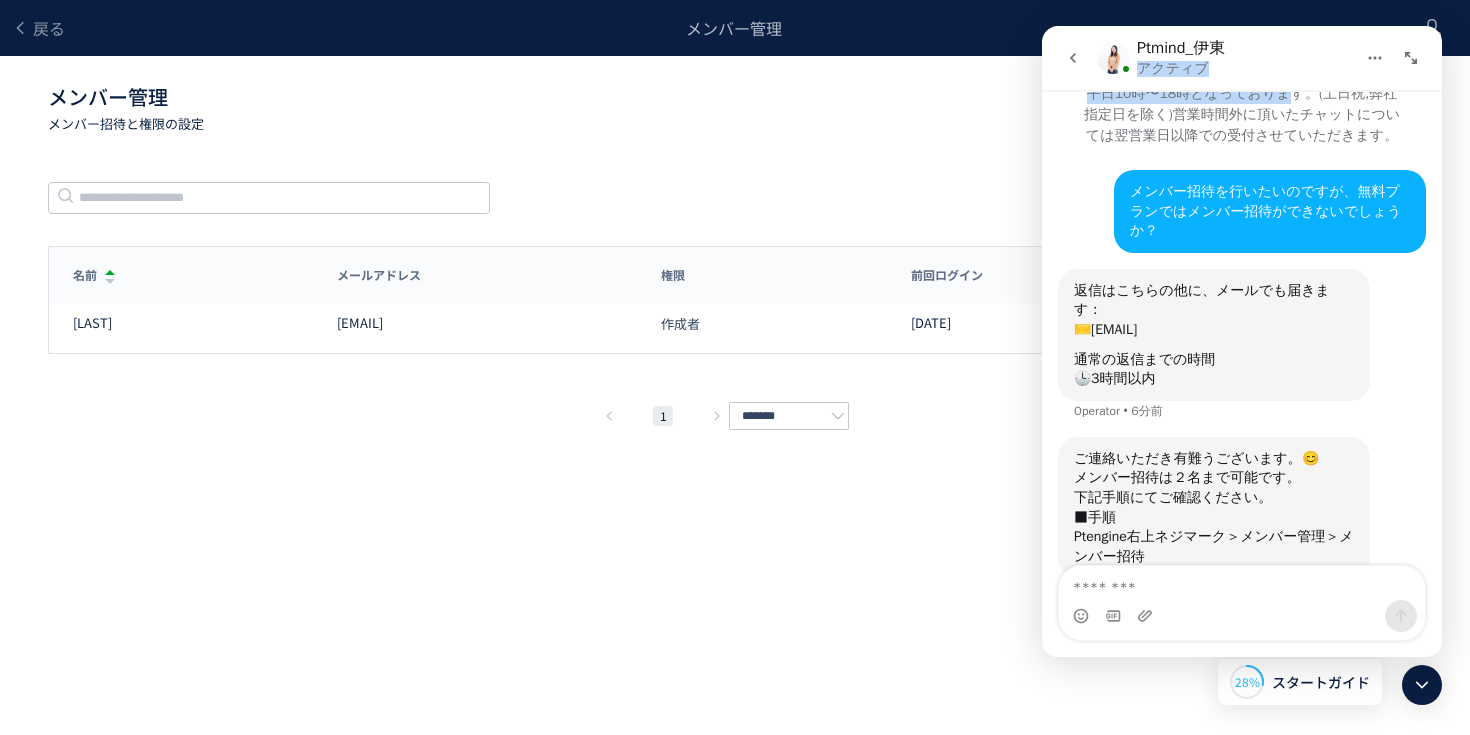 drag, startPoint x: 1297, startPoint y: 59, endPoint x: 1289, endPoint y: 102, distance: 43.737854 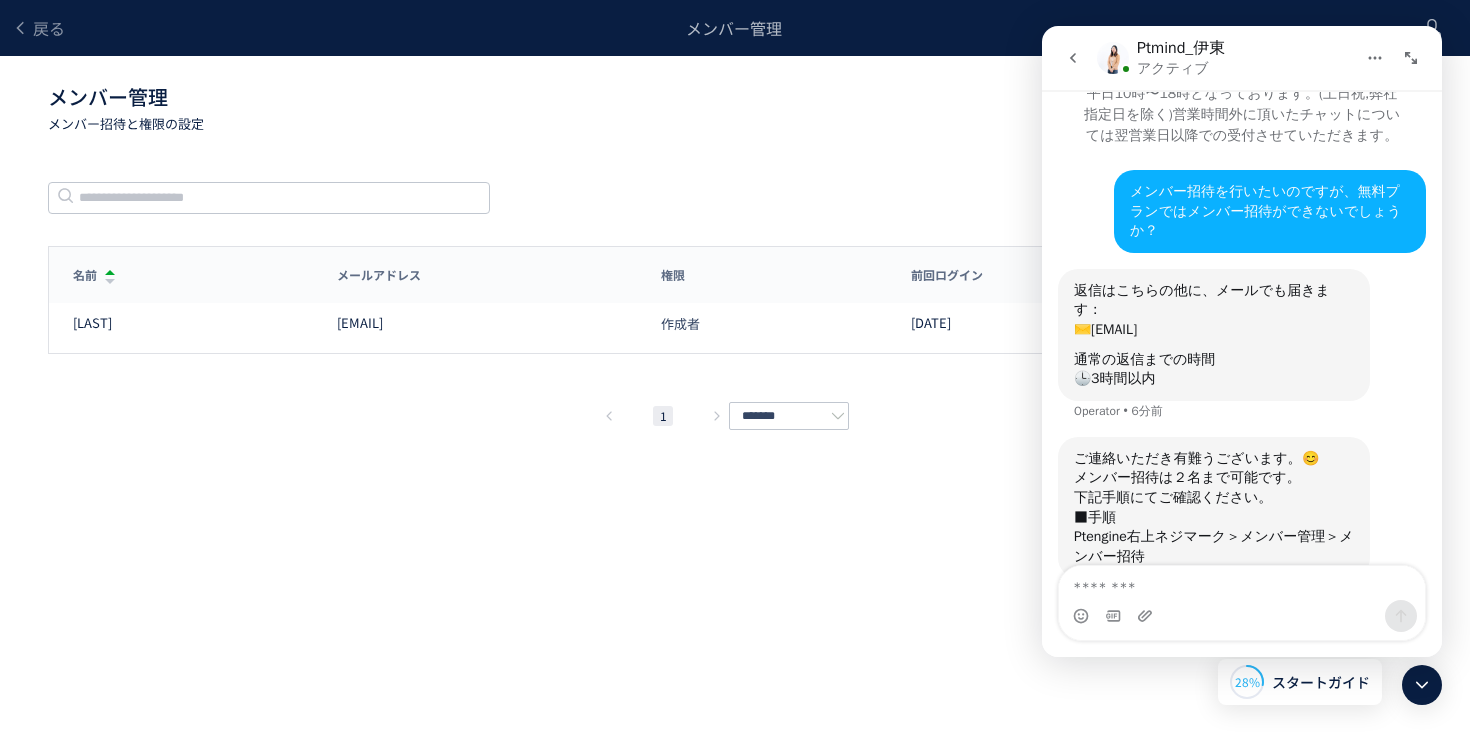 click on "平日10時〜18時となっております。(土日祝,弊社指定日を除く)営業時間外に頂いたチャットについては翌営業日以降での受付させていただきます。" at bounding box center [1242, 106] 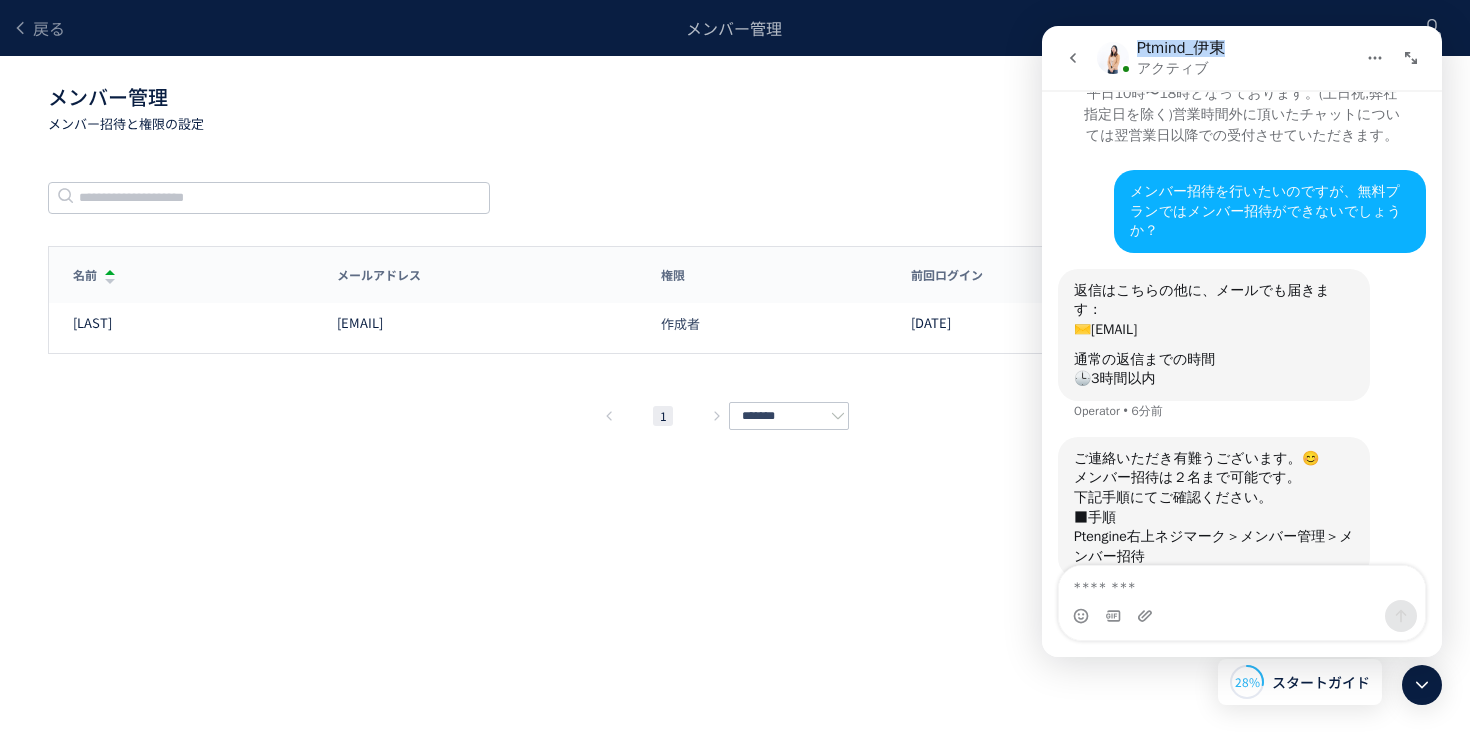 drag, startPoint x: 1301, startPoint y: 64, endPoint x: 1301, endPoint y: 88, distance: 24 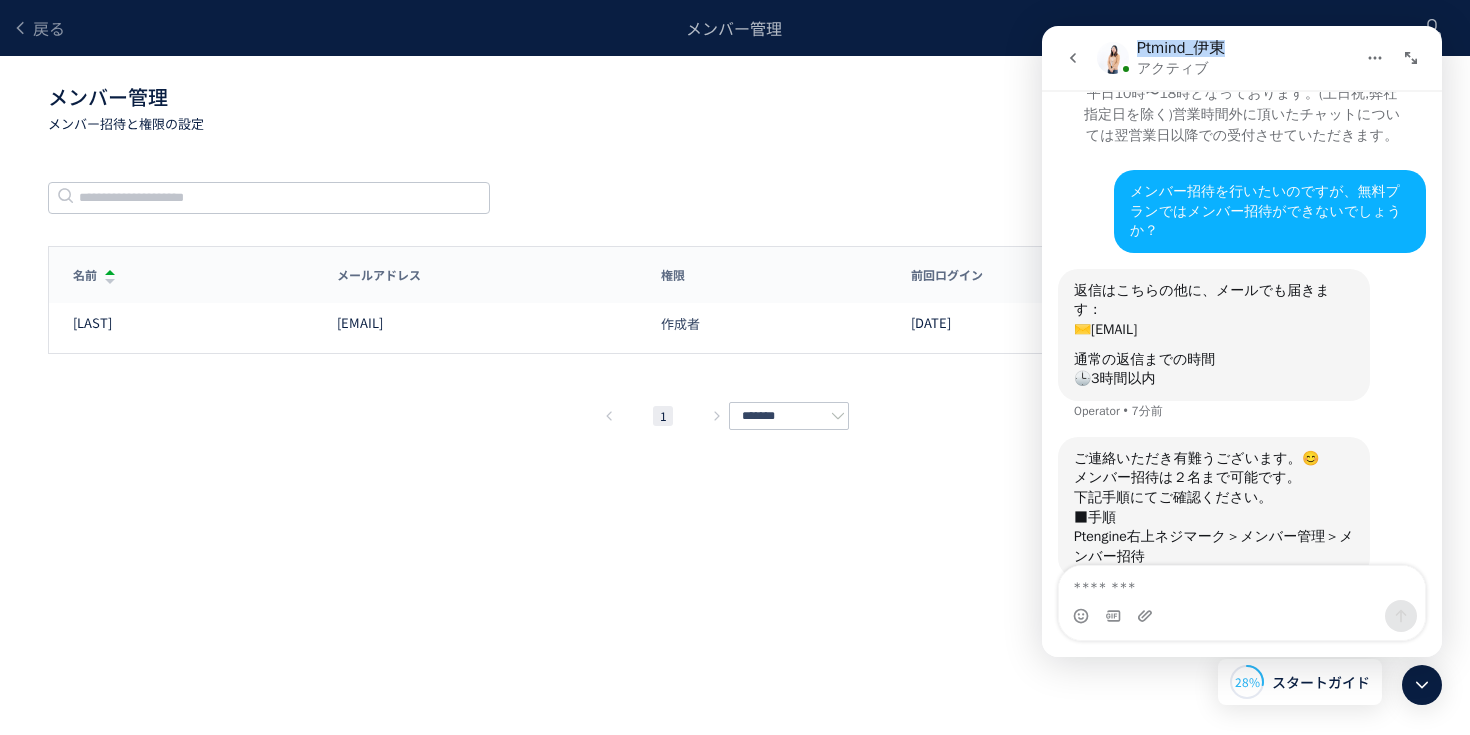 click 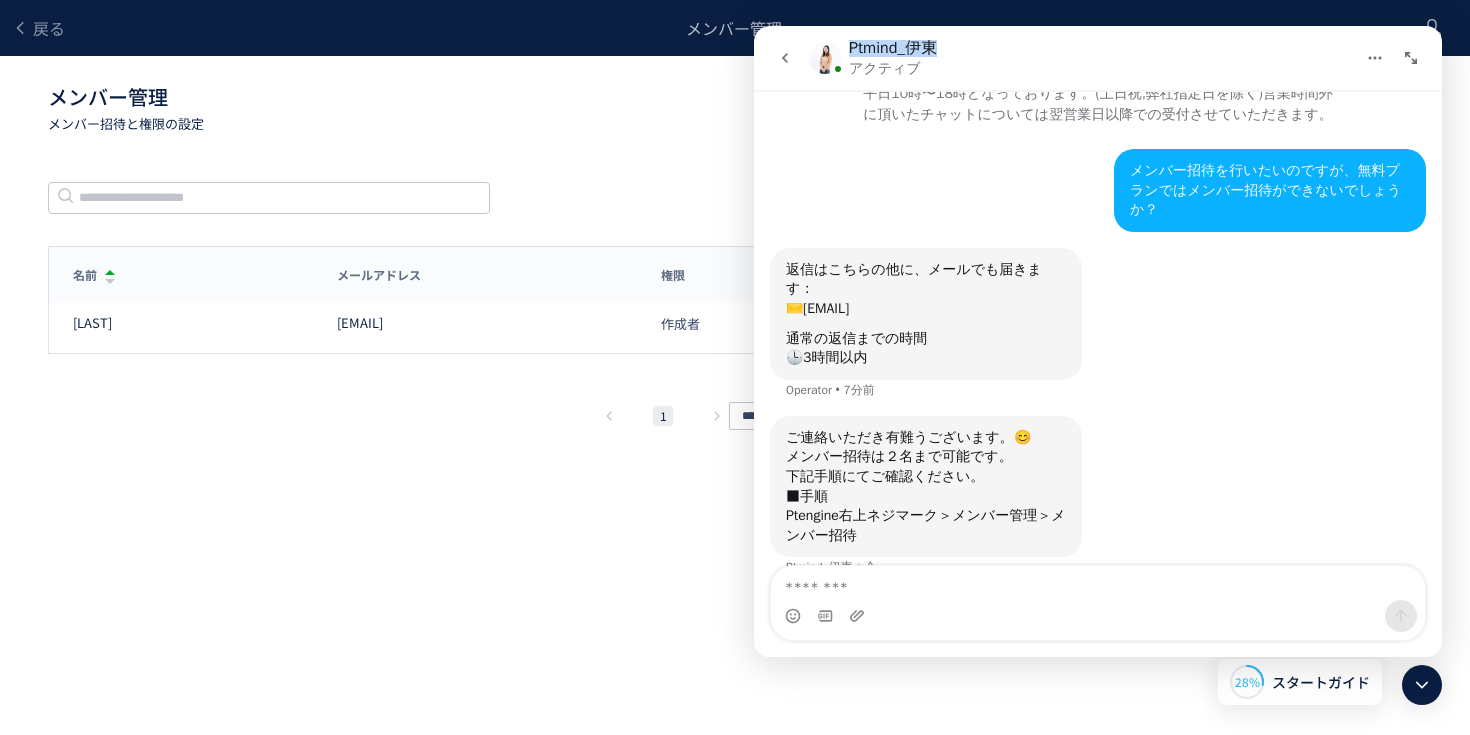 scroll, scrollTop: 0, scrollLeft: 0, axis: both 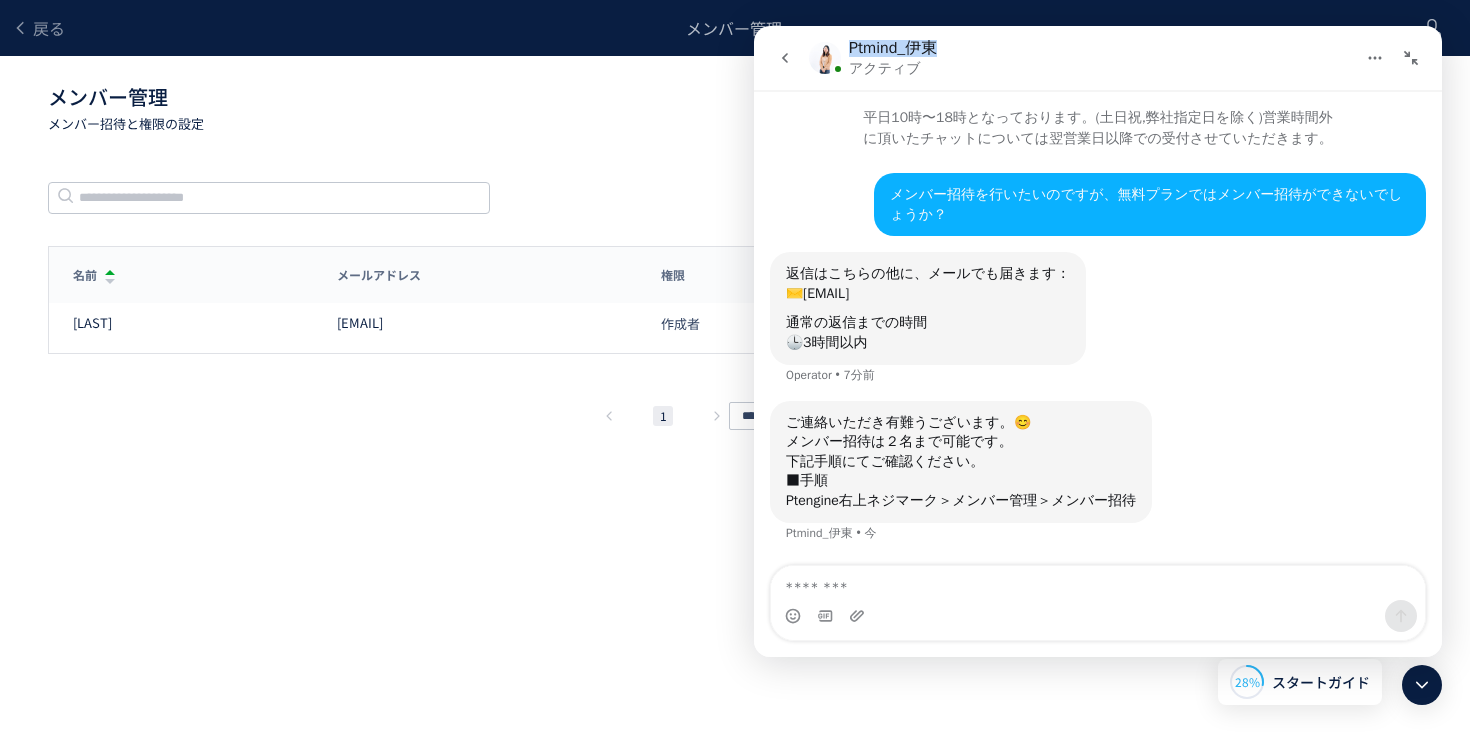 click 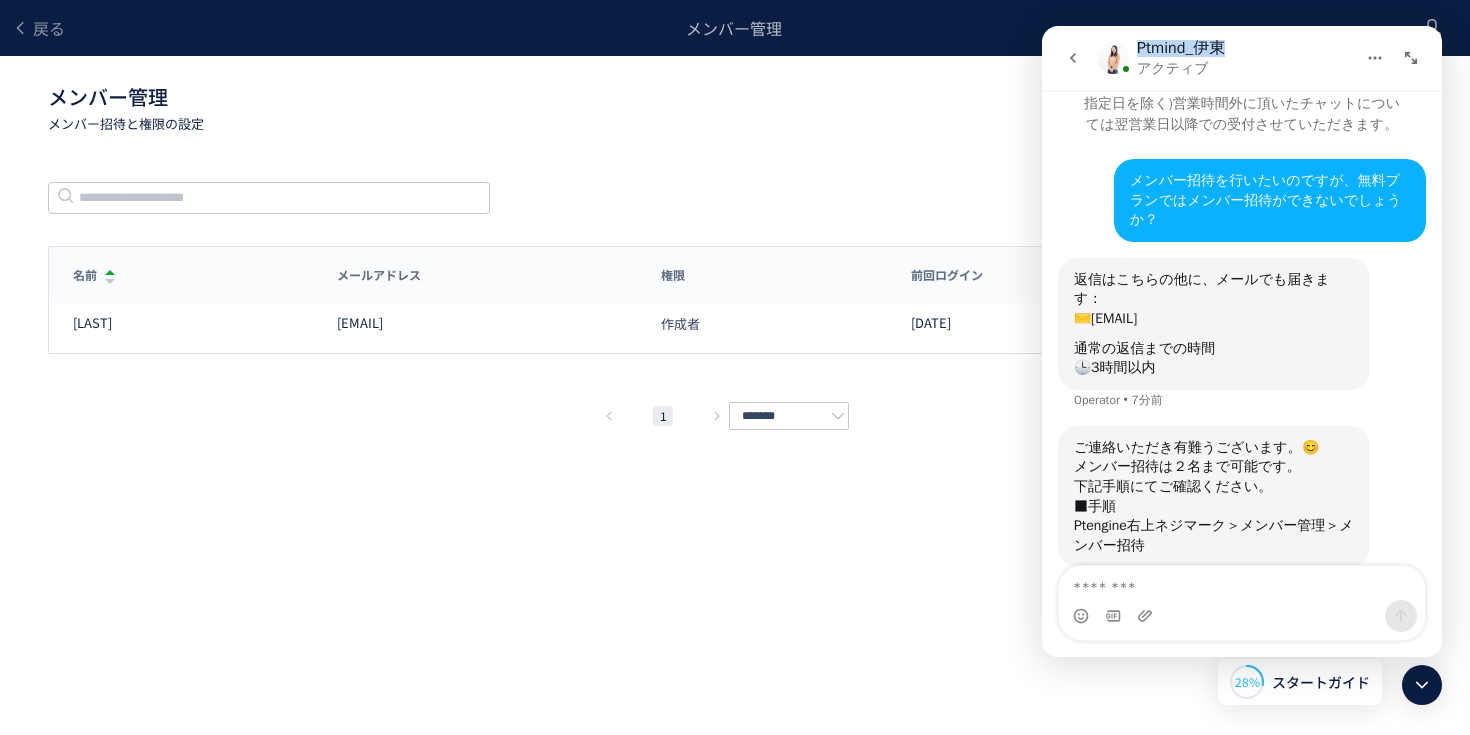 scroll, scrollTop: 39, scrollLeft: 0, axis: vertical 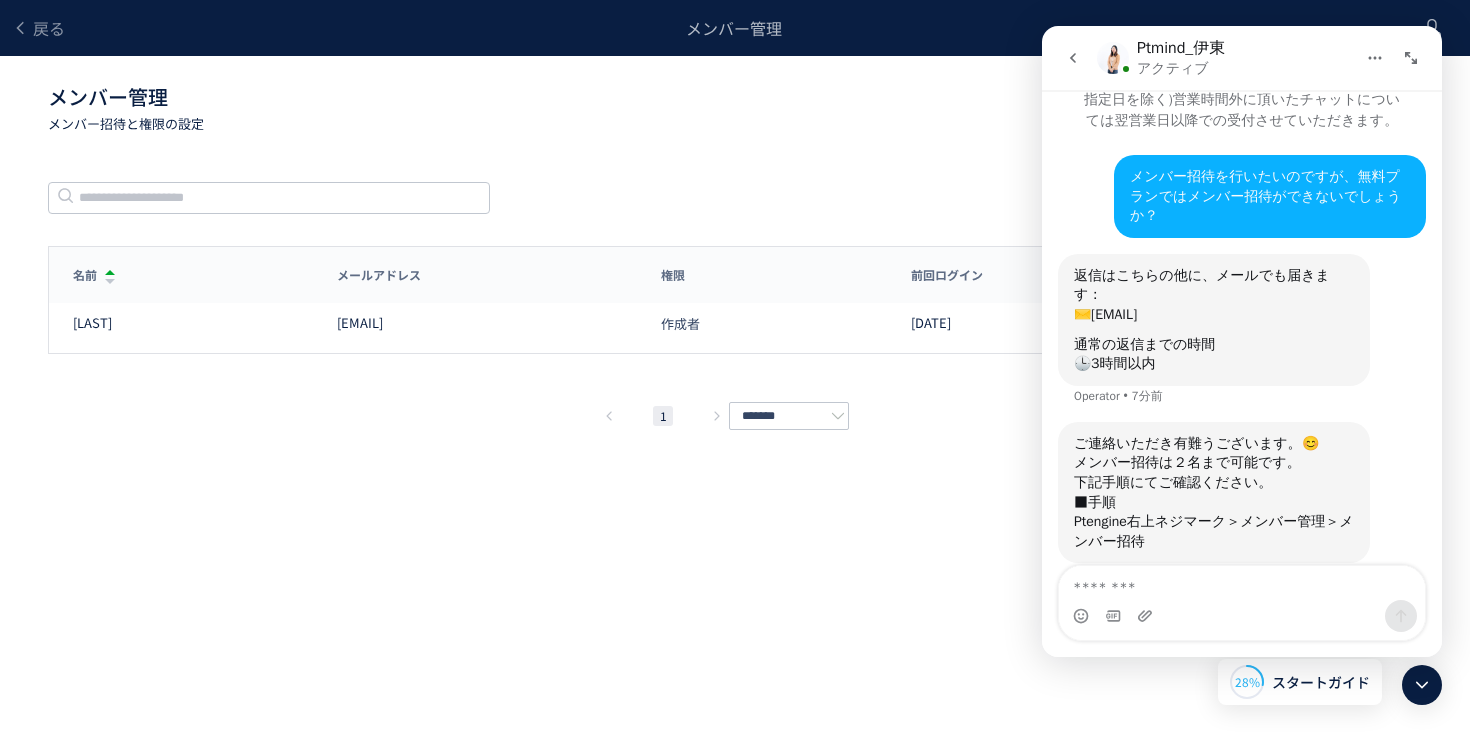 click on "Ptmind_[NAME] アクティブ" at bounding box center (1226, 58) 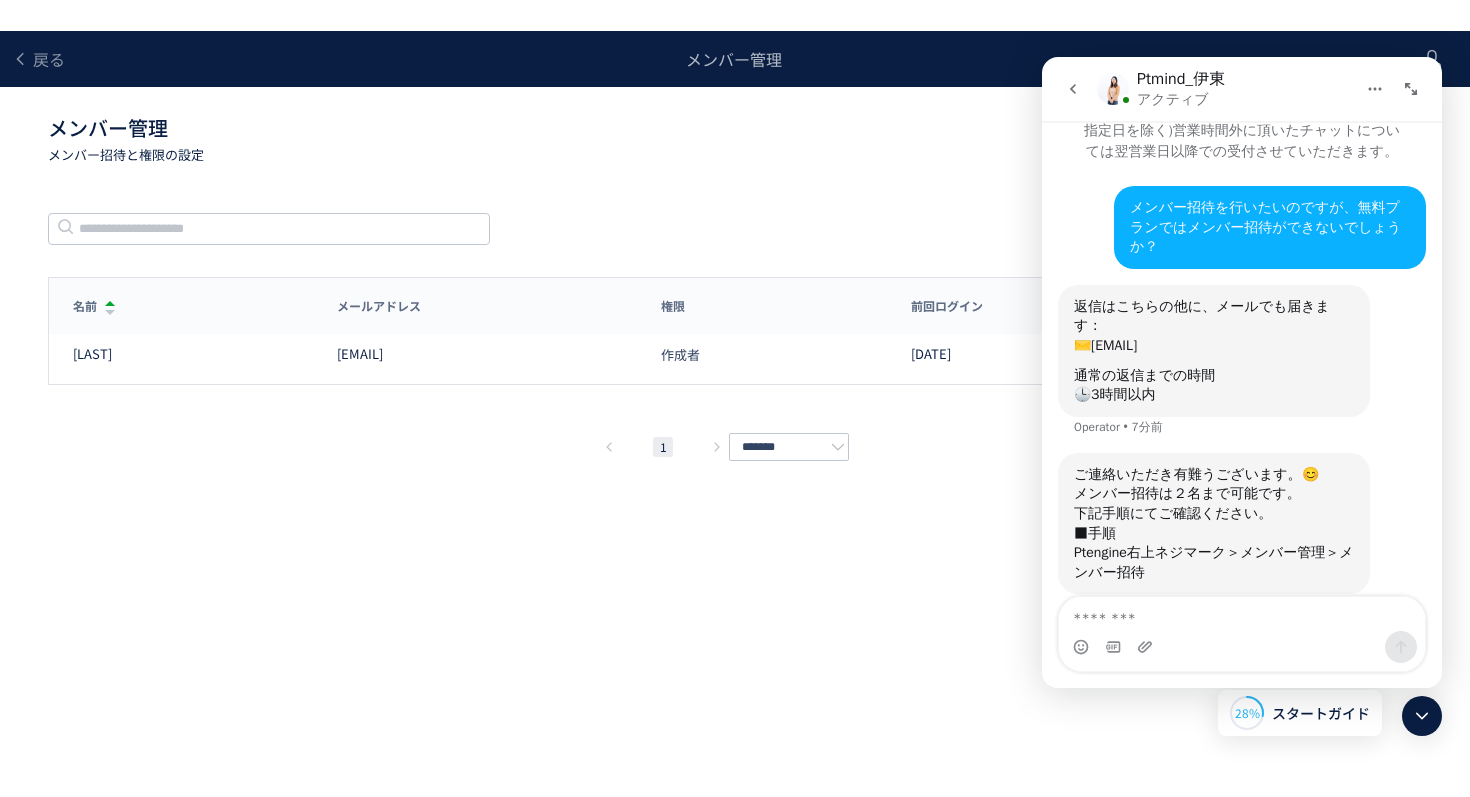 scroll, scrollTop: 0, scrollLeft: 0, axis: both 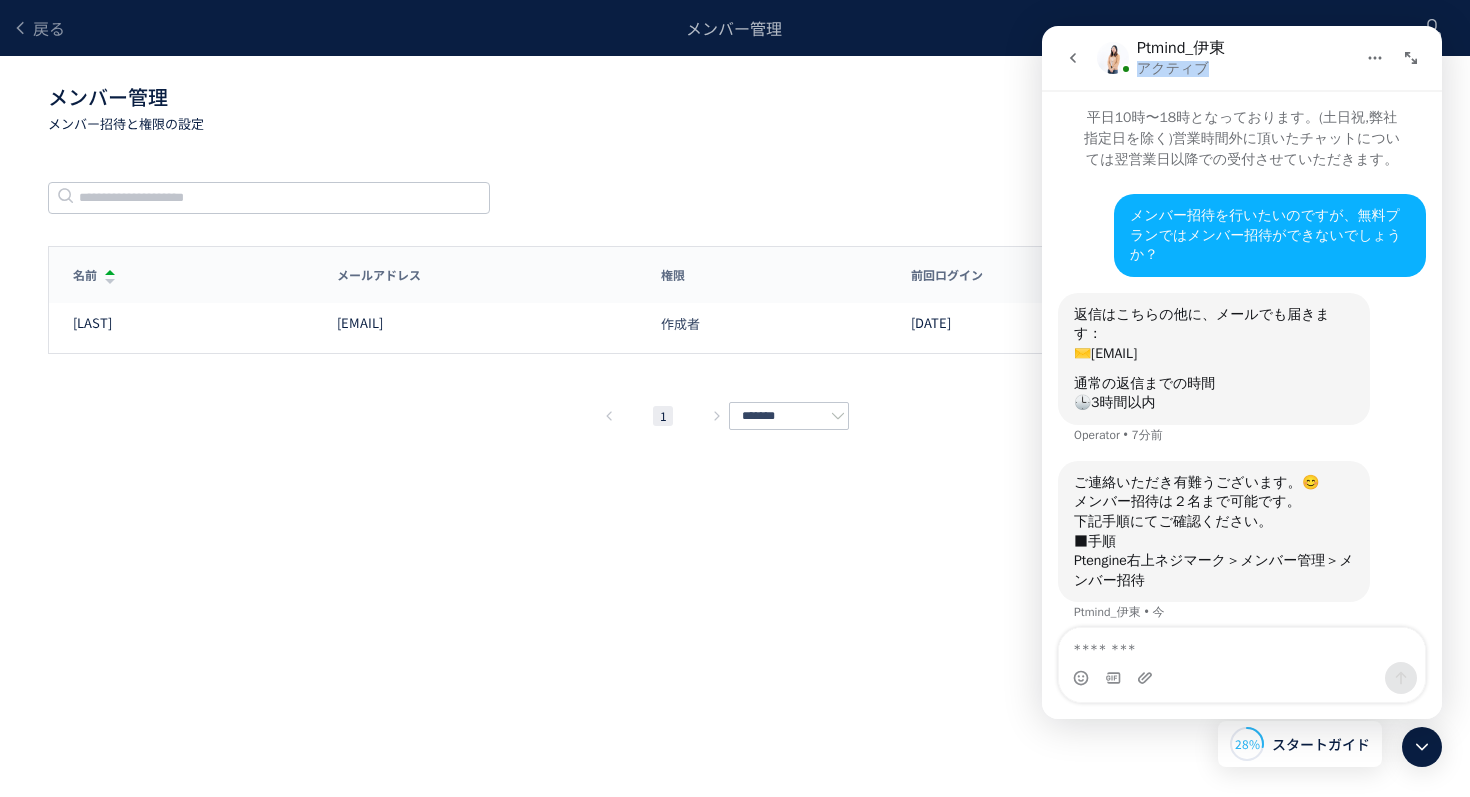 drag, startPoint x: 1360, startPoint y: 39, endPoint x: 1298, endPoint y: 45, distance: 62.289646 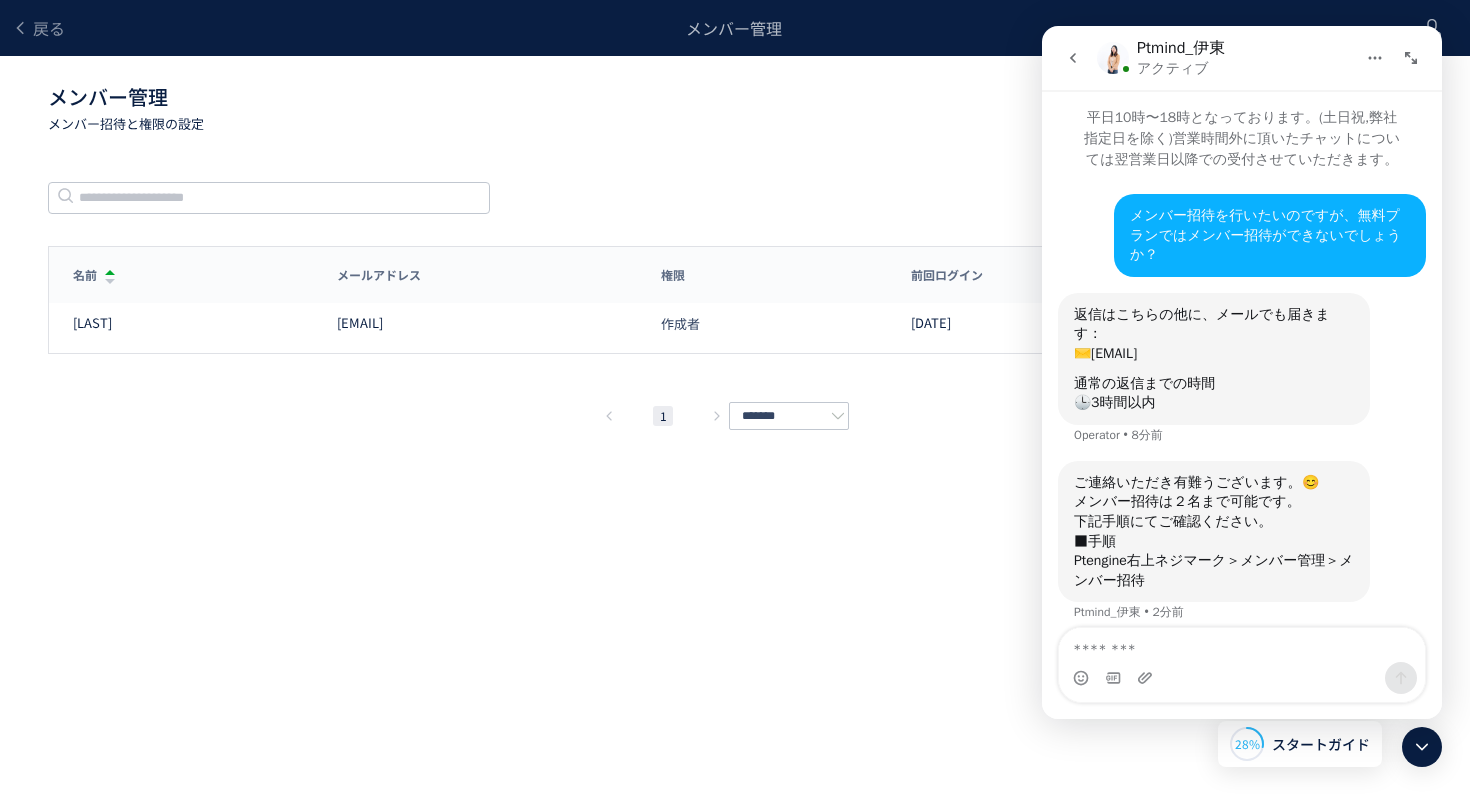 click at bounding box center [1242, 678] 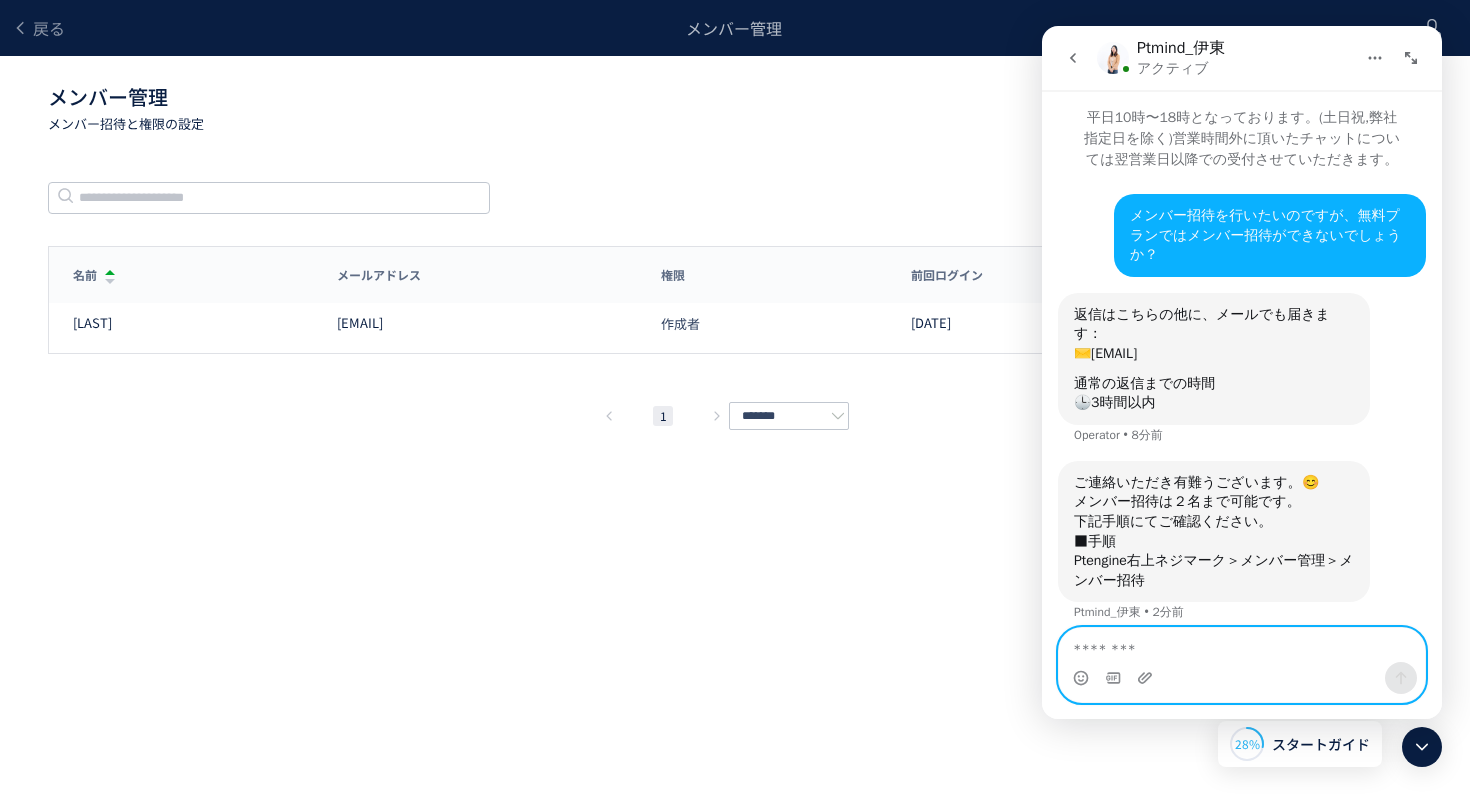 click at bounding box center (1242, 645) 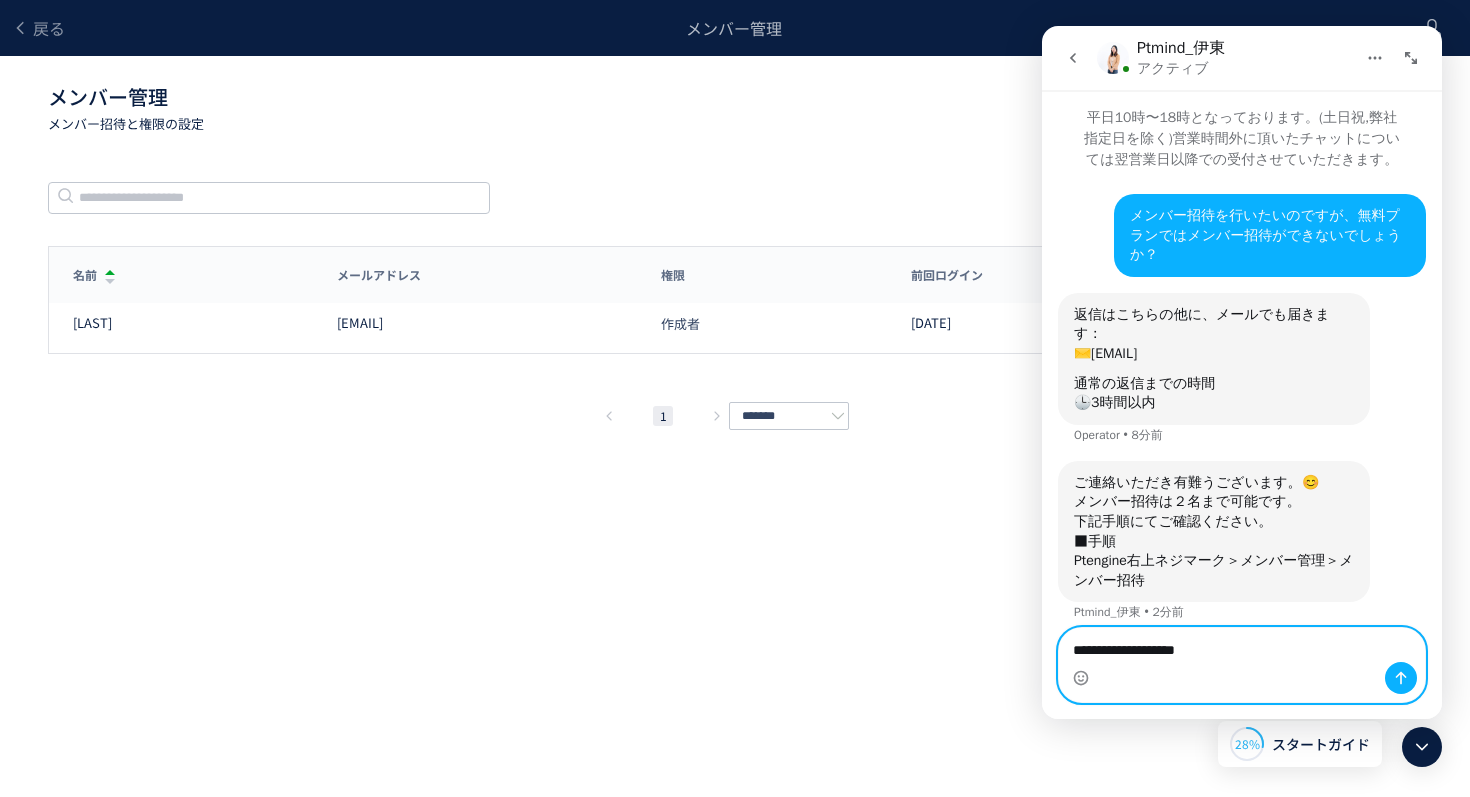 type on "**********" 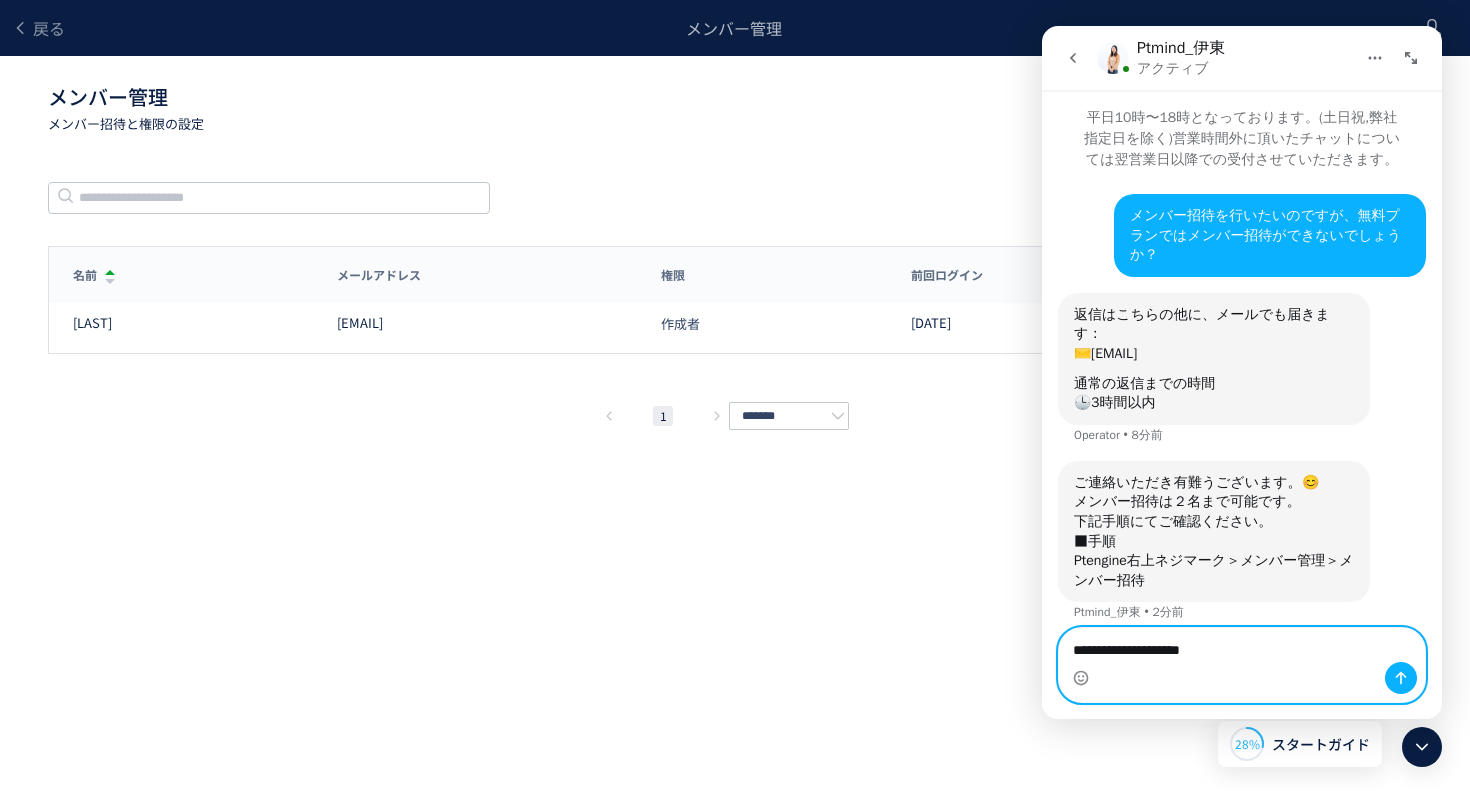 type 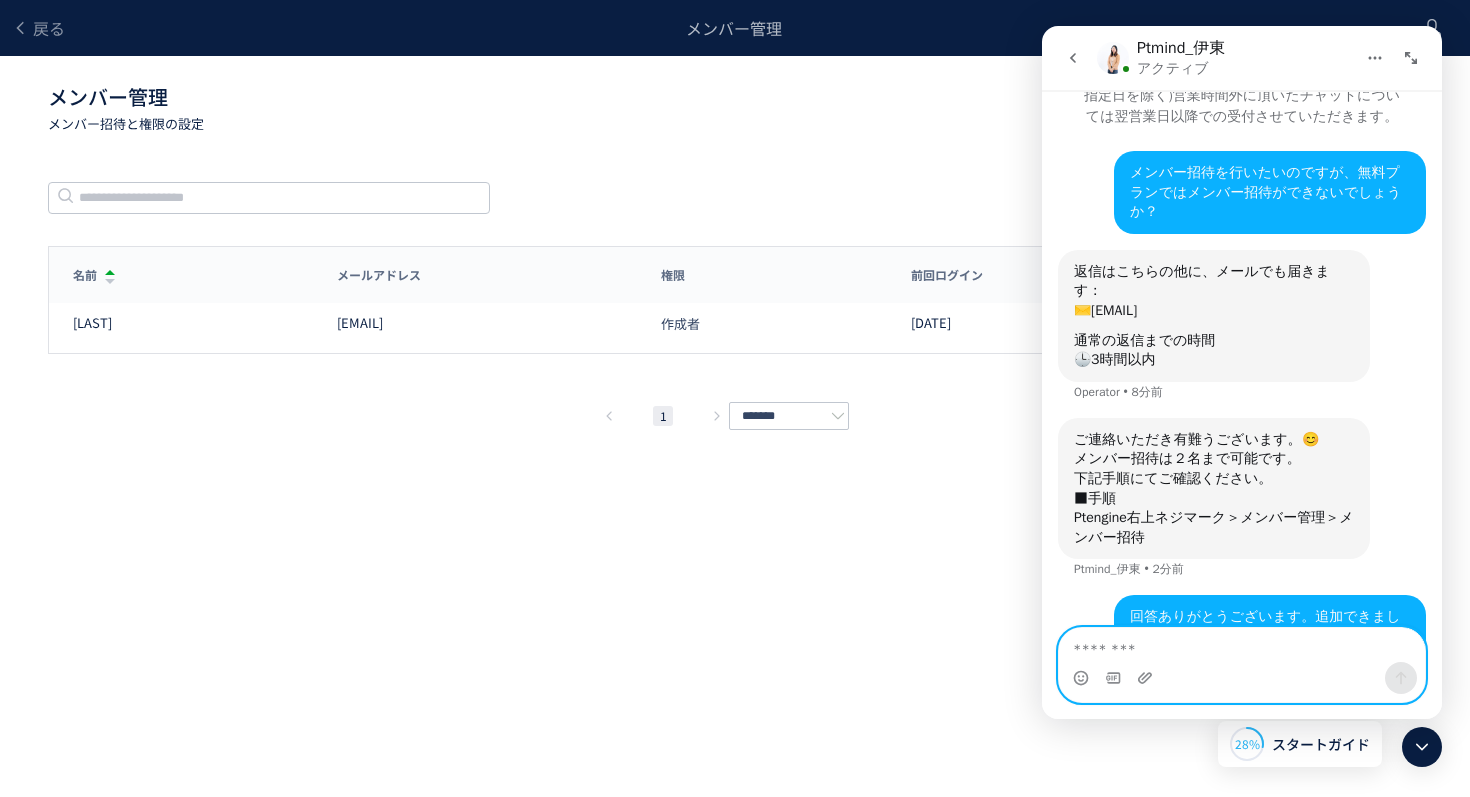scroll, scrollTop: 56, scrollLeft: 0, axis: vertical 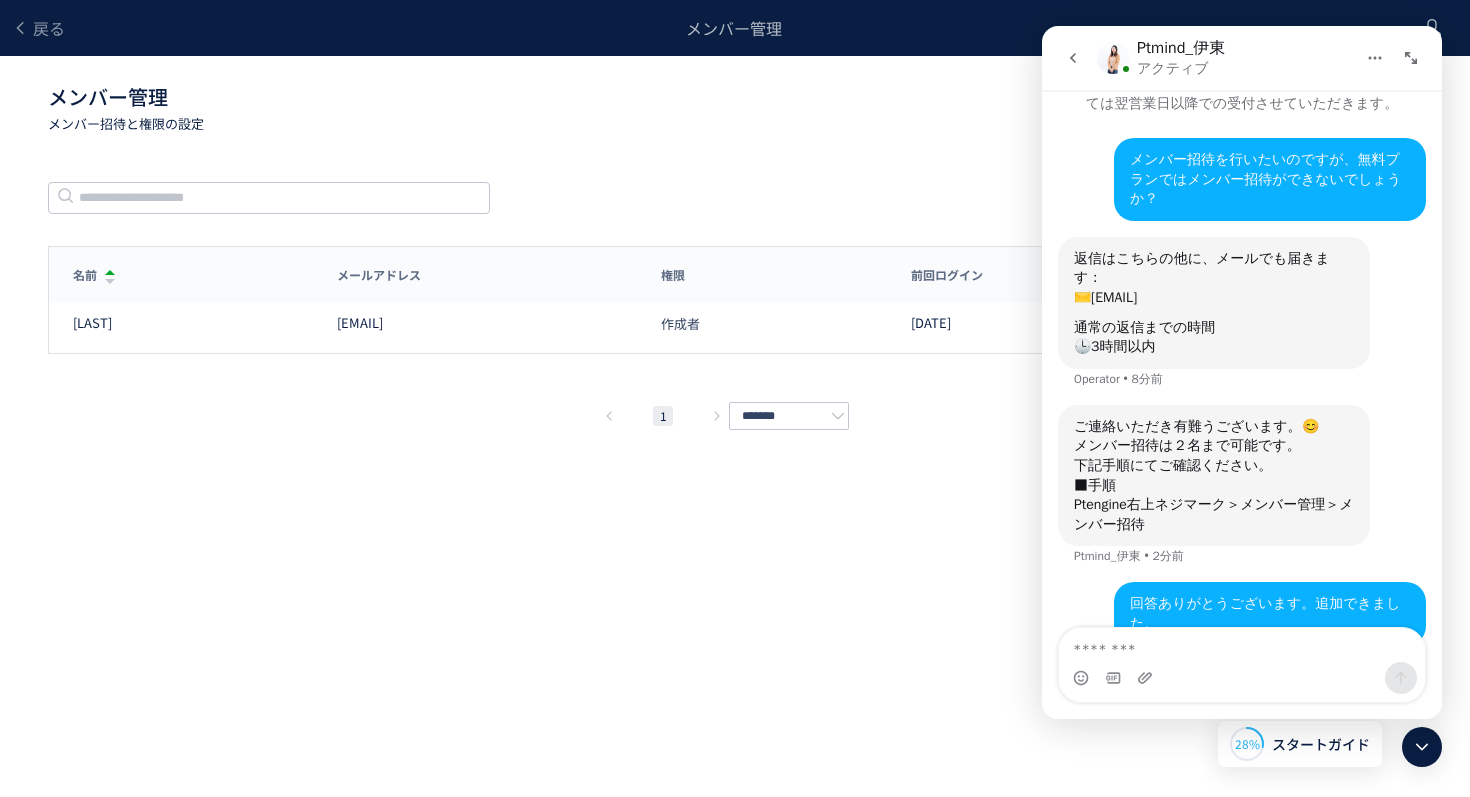 drag, startPoint x: 1093, startPoint y: 60, endPoint x: 1081, endPoint y: 57, distance: 12.369317 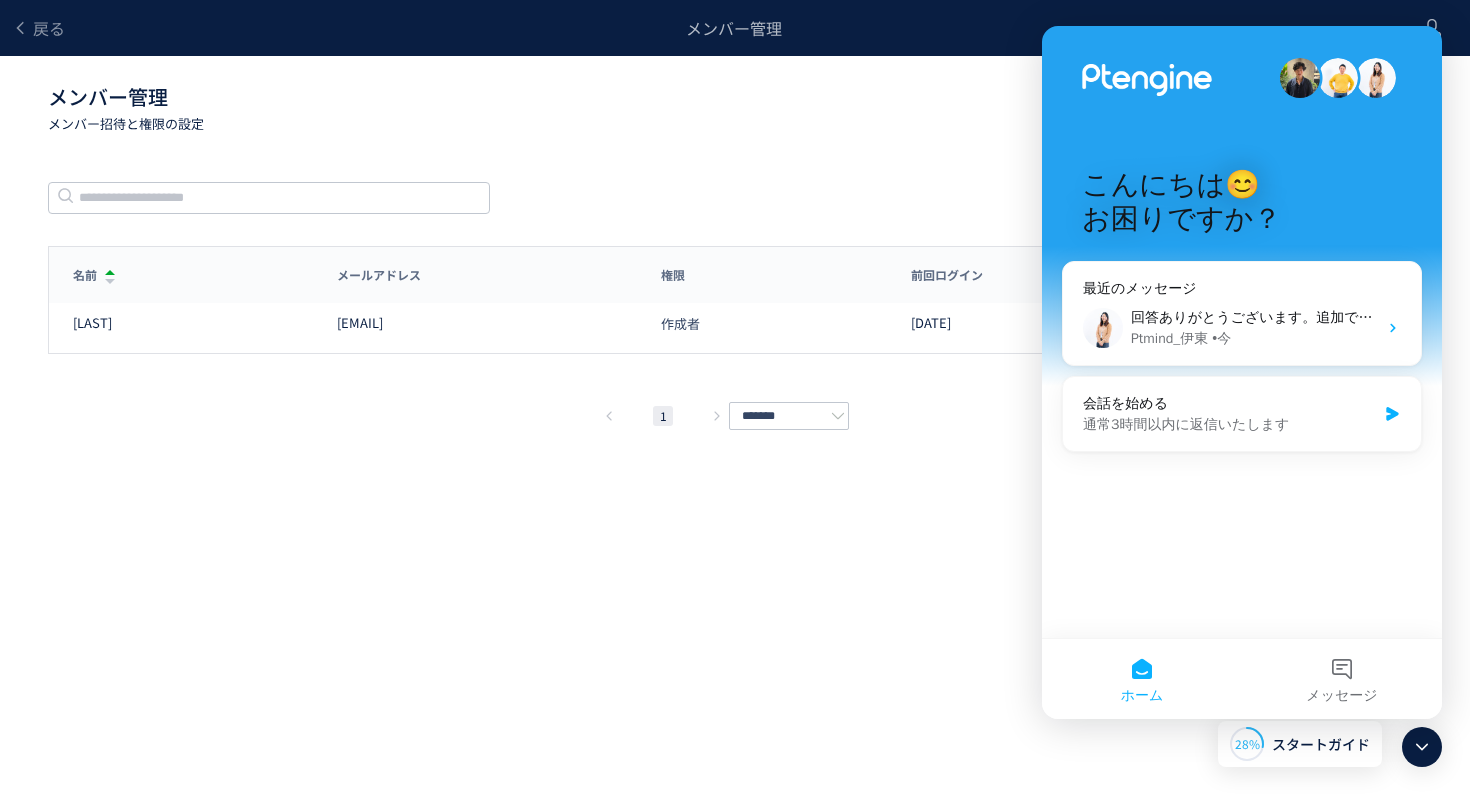 click on "戻る メンバー管理 メンバー管理  メンバー招待と権限の設定 メンバー招待 メンバー数: 0/3 名前 メールアドレス 権限 前回ログイン 名前 メールアドレス 権限 前回ログイン [LAST] [EMAIL] 作成者 [DATE]  1  ******* メンバー招待 メールアドレスメールアドレスで追加 付与する権限 権限の詳細説明 管理者 プロジェクトの管理及びメンバー招待ができます。公開者の権限を含みます。 公開者 体験を公開することができます。編集者及びアナリストの権限を含みます。 編集者及びアナリスト データ設定の管理、体験の作成・編集はできますが、体験の公開はできません。閲覧者の権限を含みます。 閲覧者 アクセスレポート、ヒートマップ、体験レポートなど、各種レポートの閲覧、分析が可能。 キャンセル 招待 削除の確認 キャンセル 削除 キャンセル" 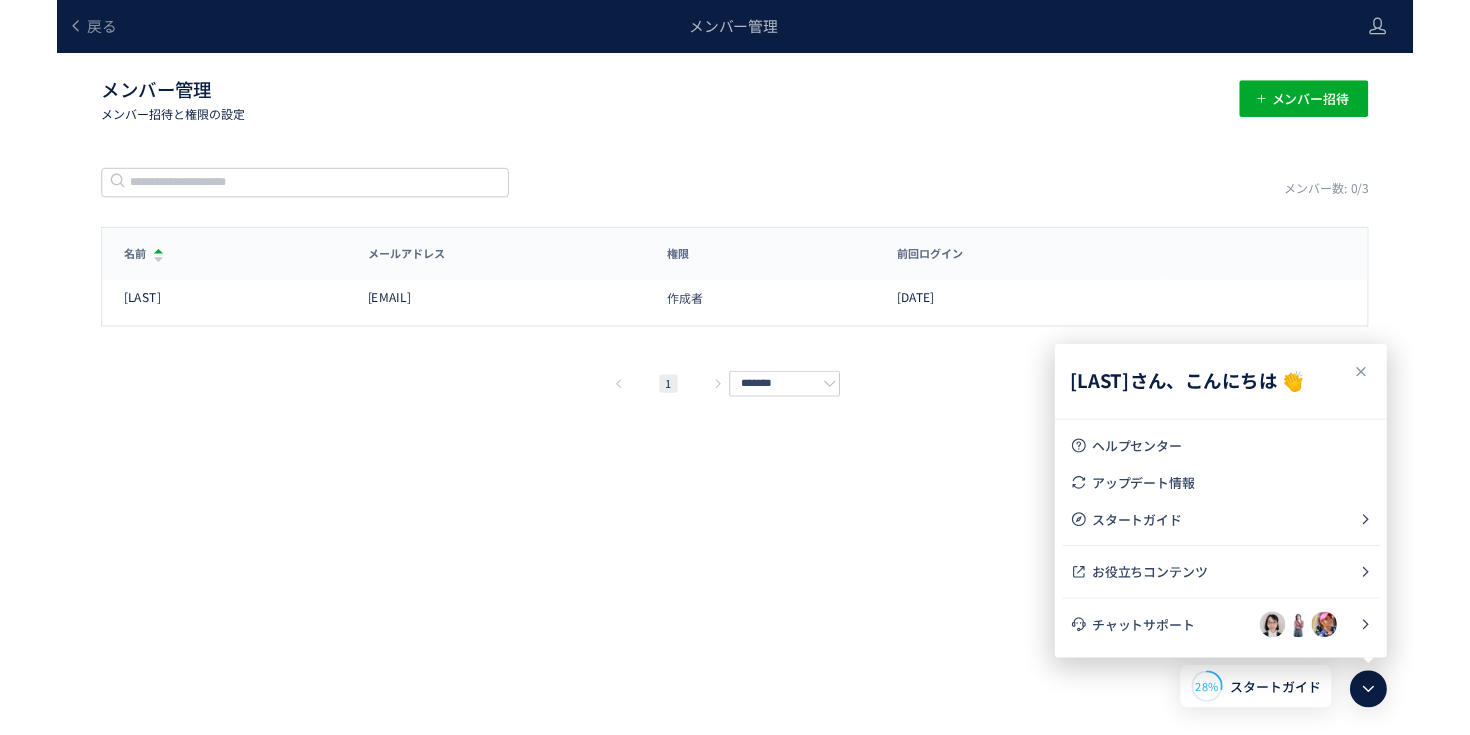 scroll, scrollTop: 0, scrollLeft: 0, axis: both 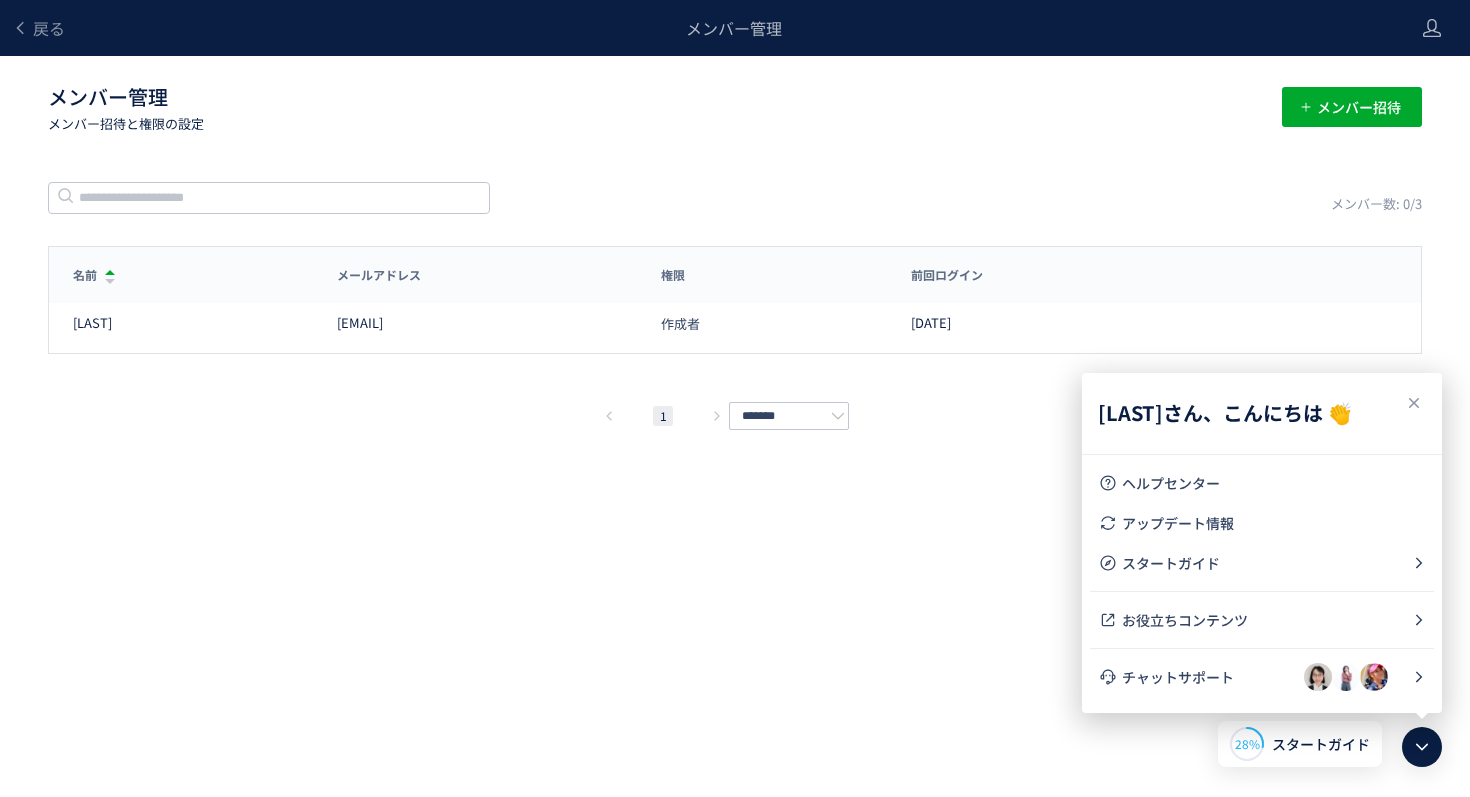 click on "戻る メンバー管理 メンバー管理  メンバー招待と権限の設定 メンバー招待 メンバー数: 0/3 名前 メールアドレス 権限 前回ログイン 名前 メールアドレス 権限 前回ログイン [LAST] [EMAIL] 作成者 [DATE]  1  ******* メンバー招待 メールアドレスメールアドレスで追加 付与する権限 権限の詳細説明 管理者 プロジェクトの管理及びメンバー招待ができます。公開者の権限を含みます。 公開者 体験を公開することができます。編集者及びアナリストの権限を含みます。 編集者及びアナリスト データ設定の管理、体験の作成・編集はできますが、体験の公開はできません。閲覧者の権限を含みます。 閲覧者 アクセスレポート、ヒートマップ、体験レポートなど、各種レポートの閲覧、分析が可能。 キャンセル 招待 削除の確認 キャンセル 削除 キャンセル" 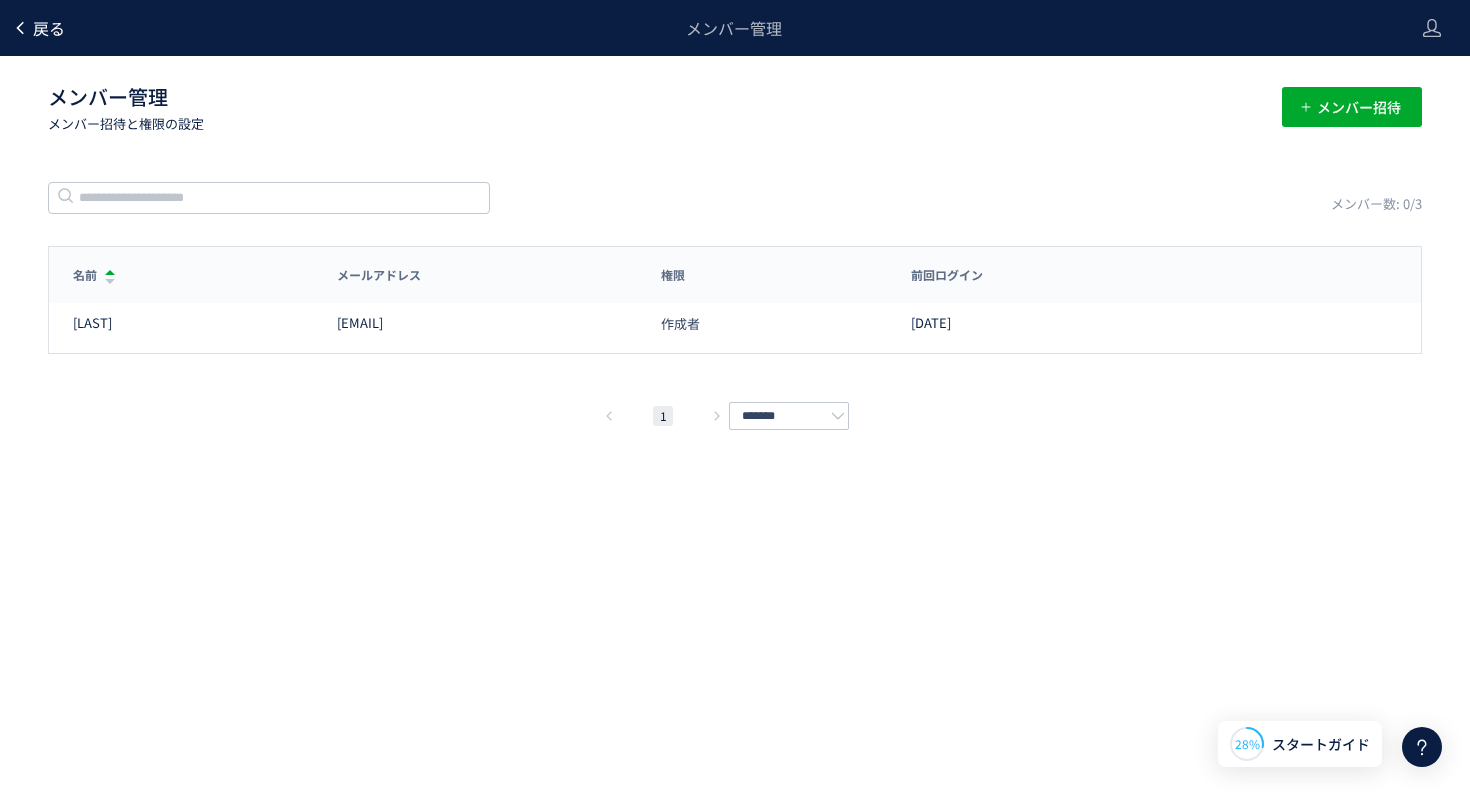 click on "戻る" 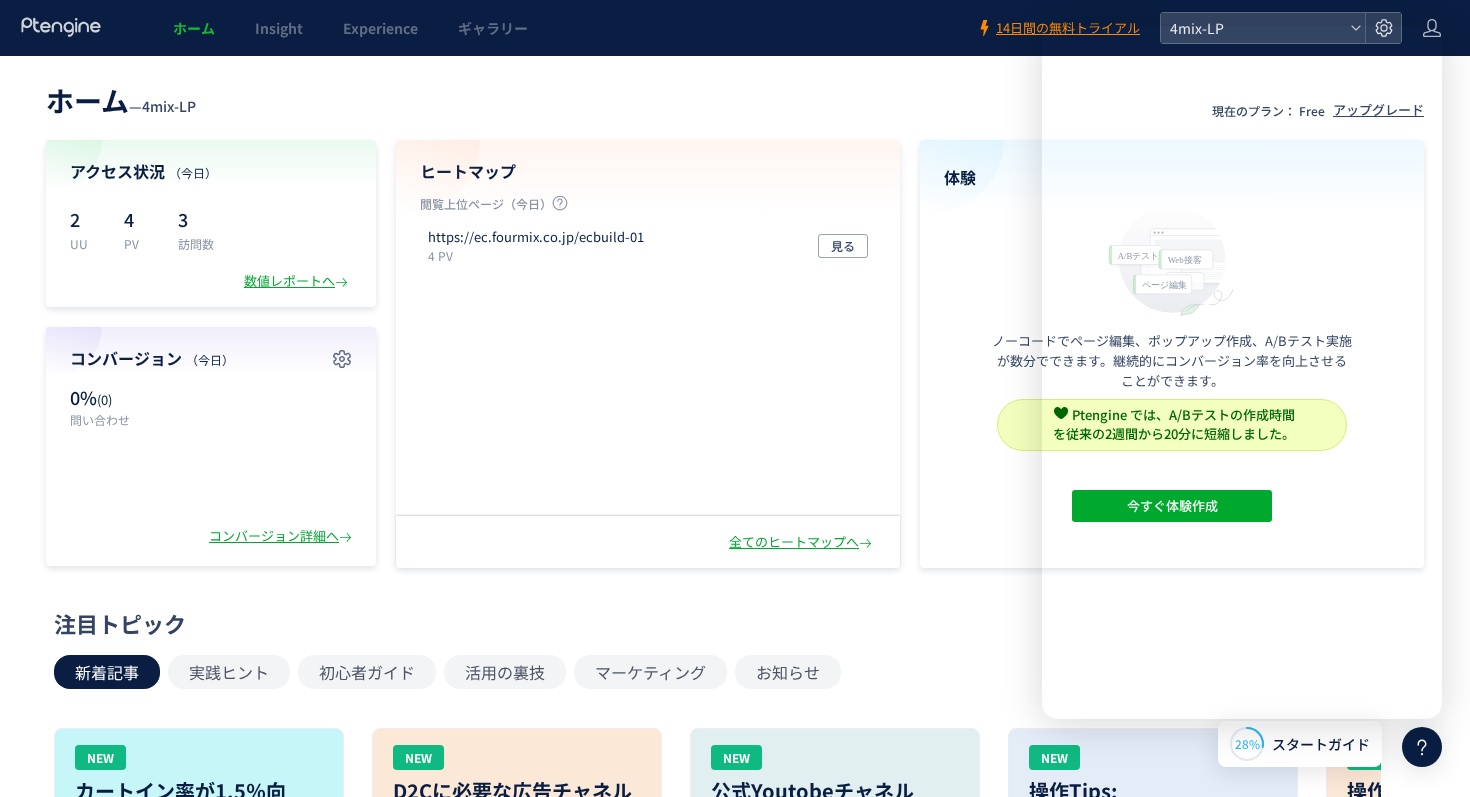 scroll, scrollTop: 0, scrollLeft: 0, axis: both 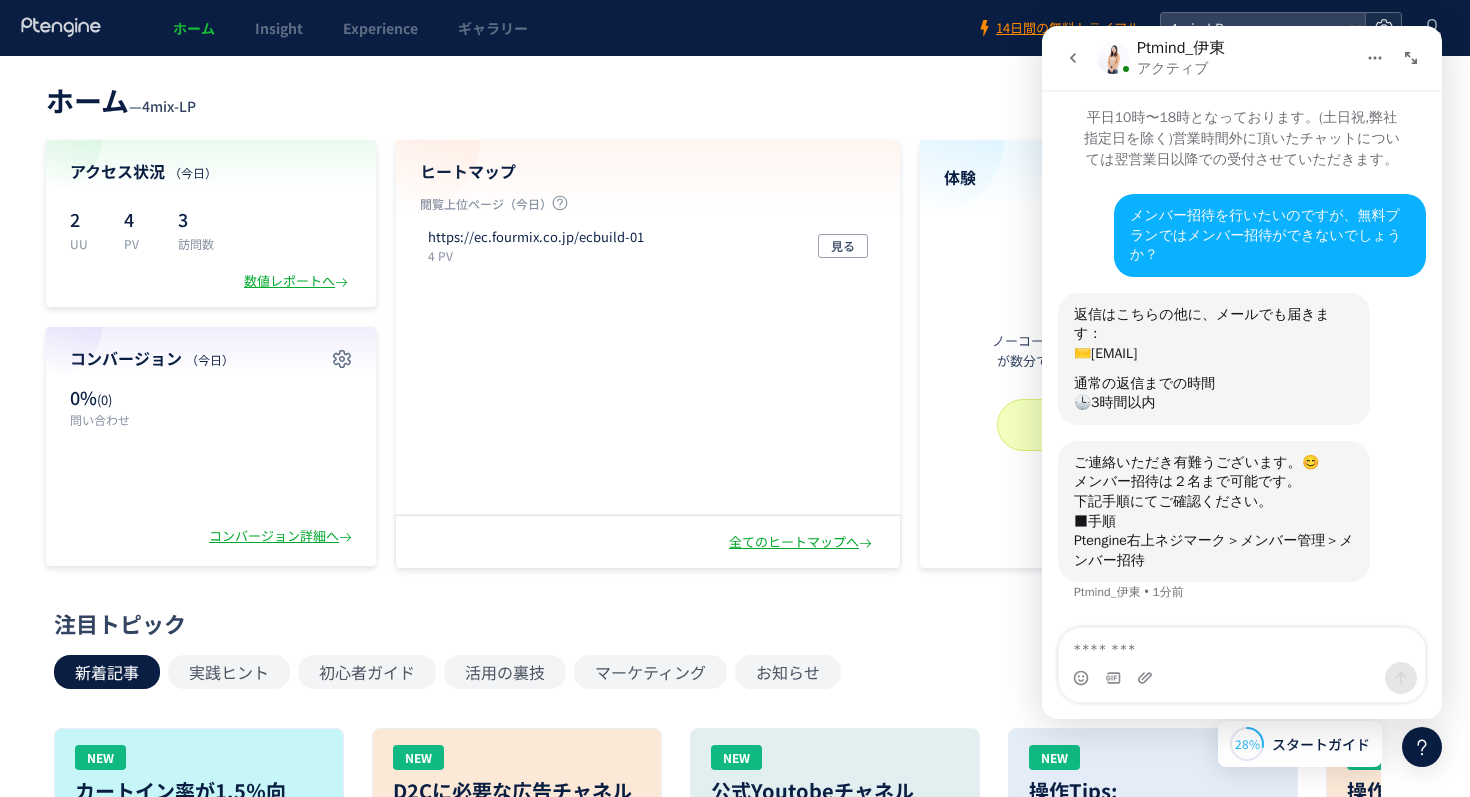 click 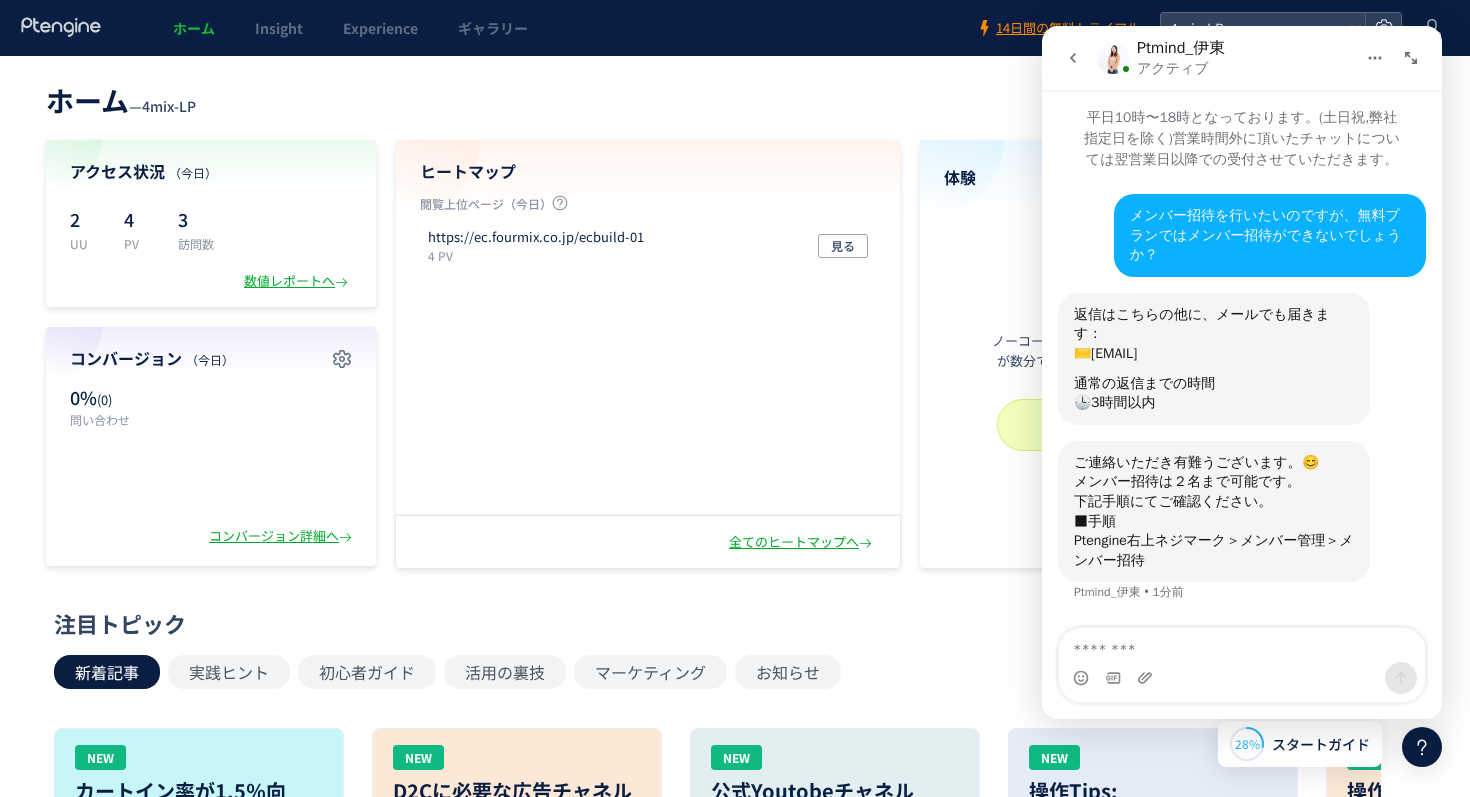 click 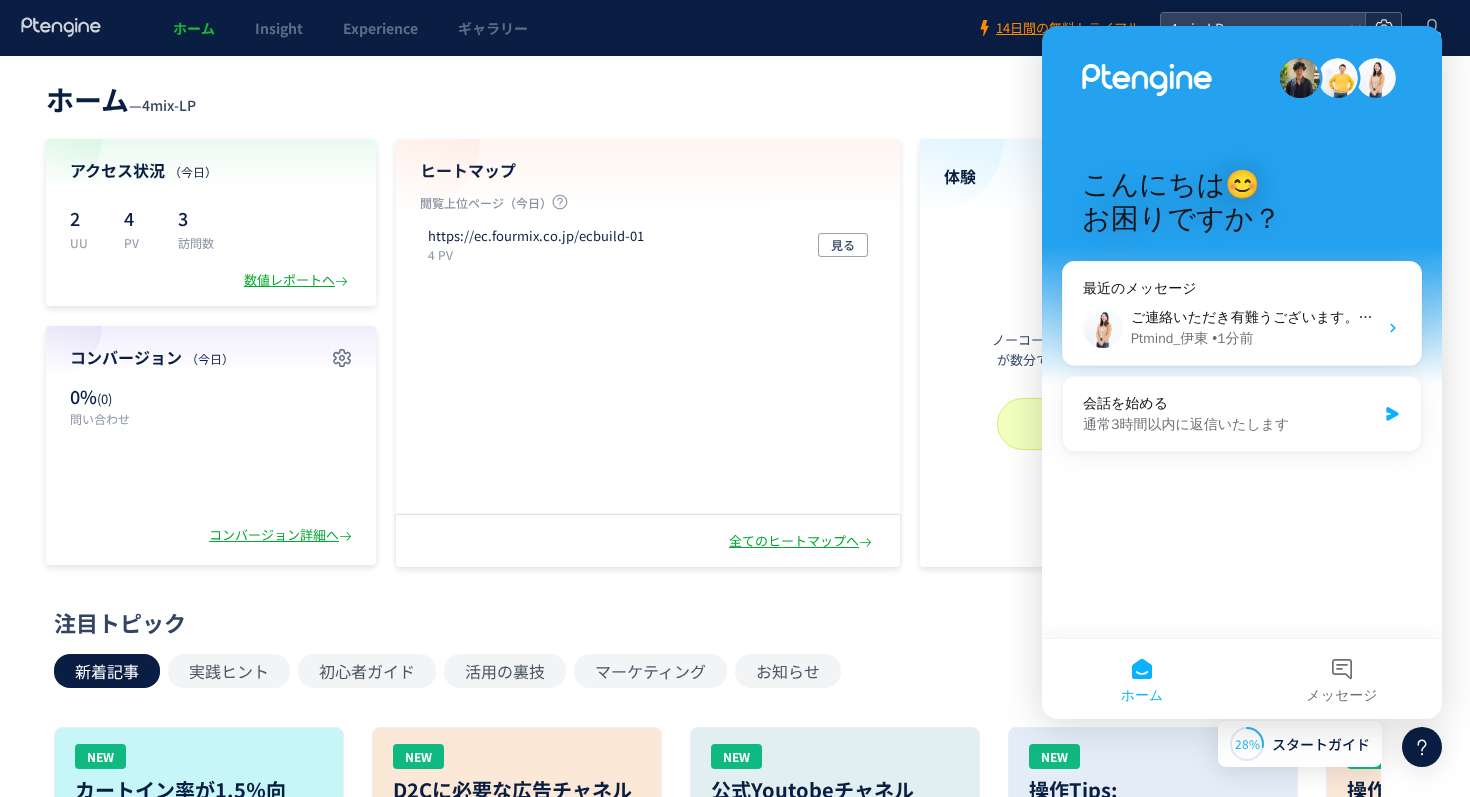 click 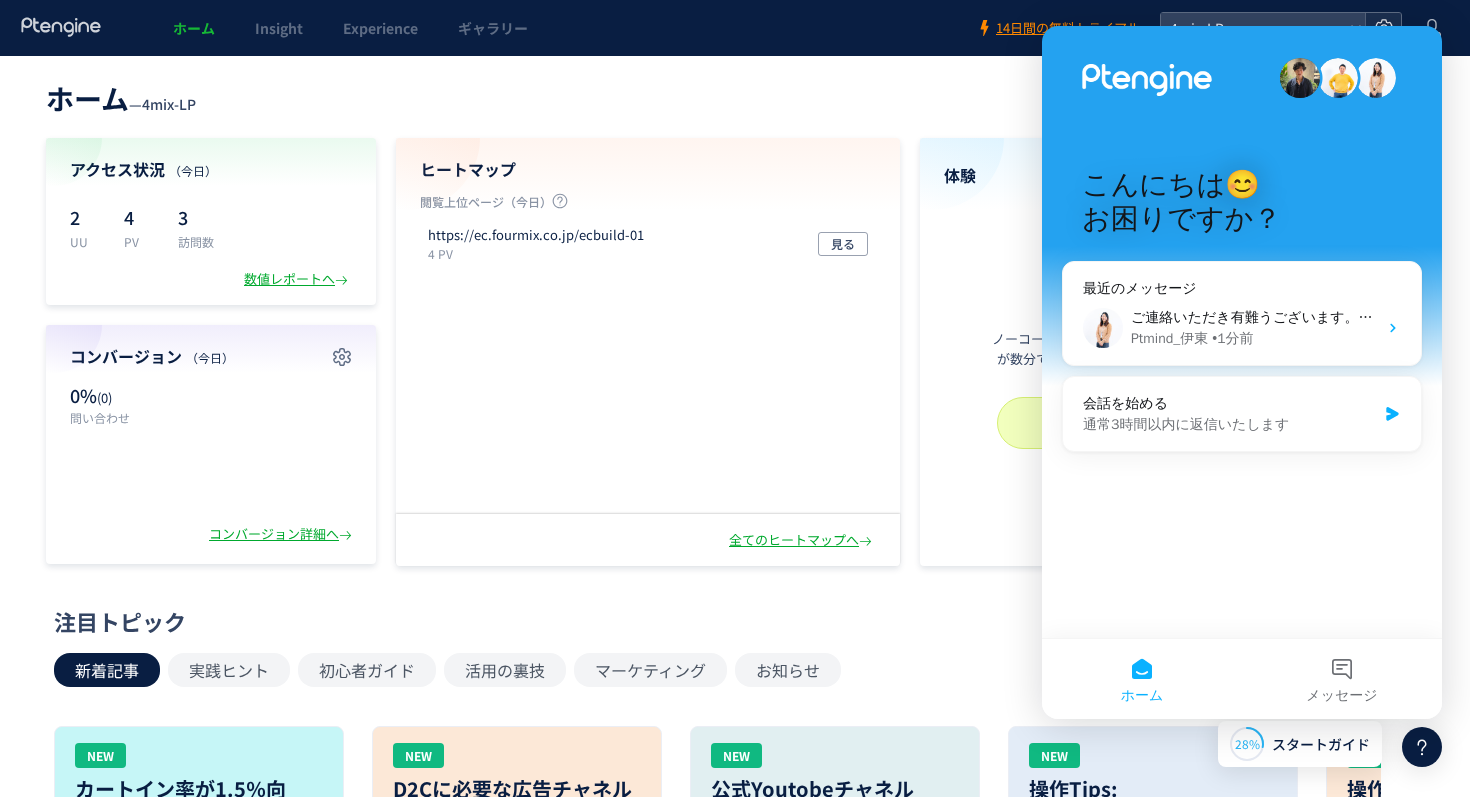 scroll, scrollTop: 4, scrollLeft: 0, axis: vertical 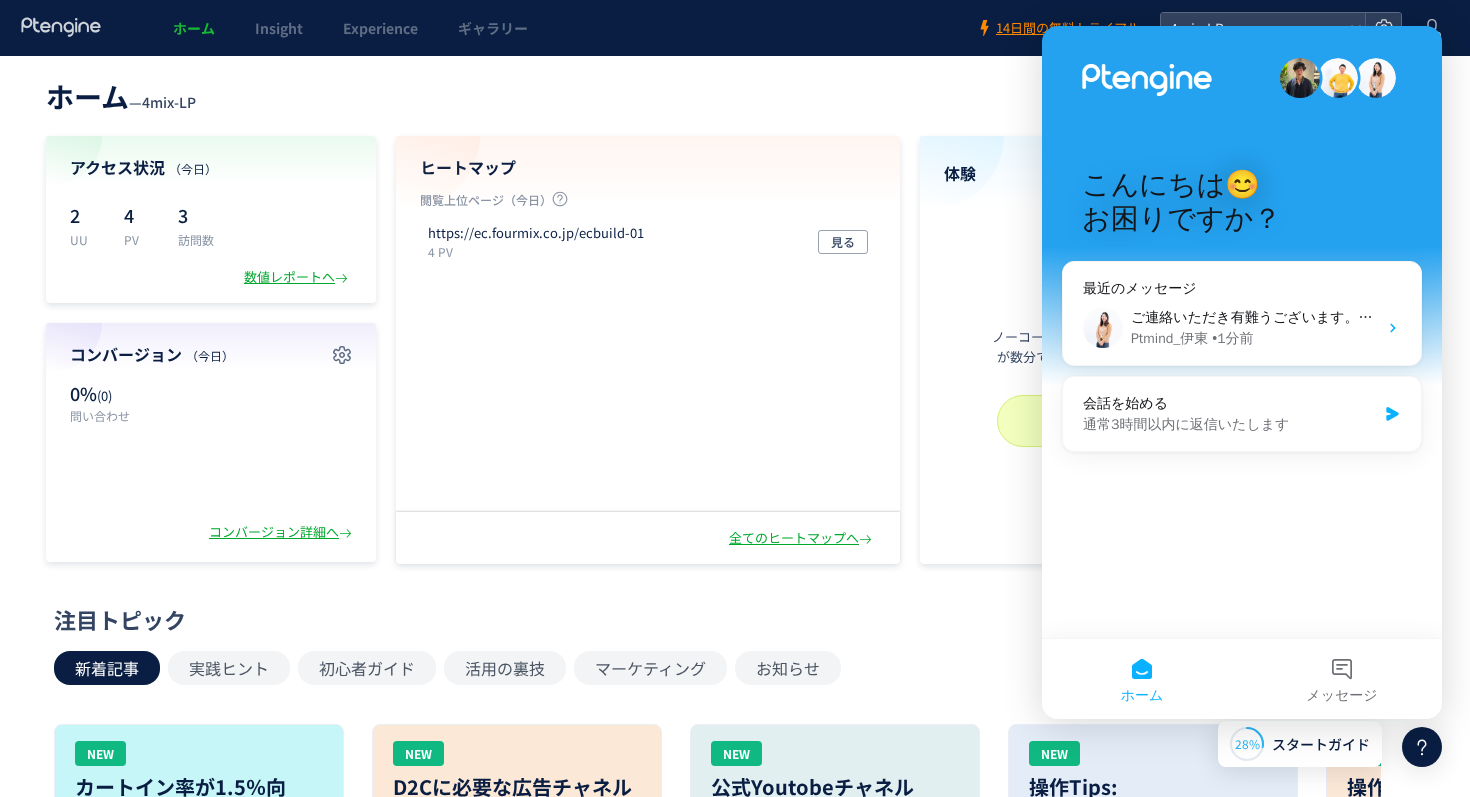 click at bounding box center [1422, 747] 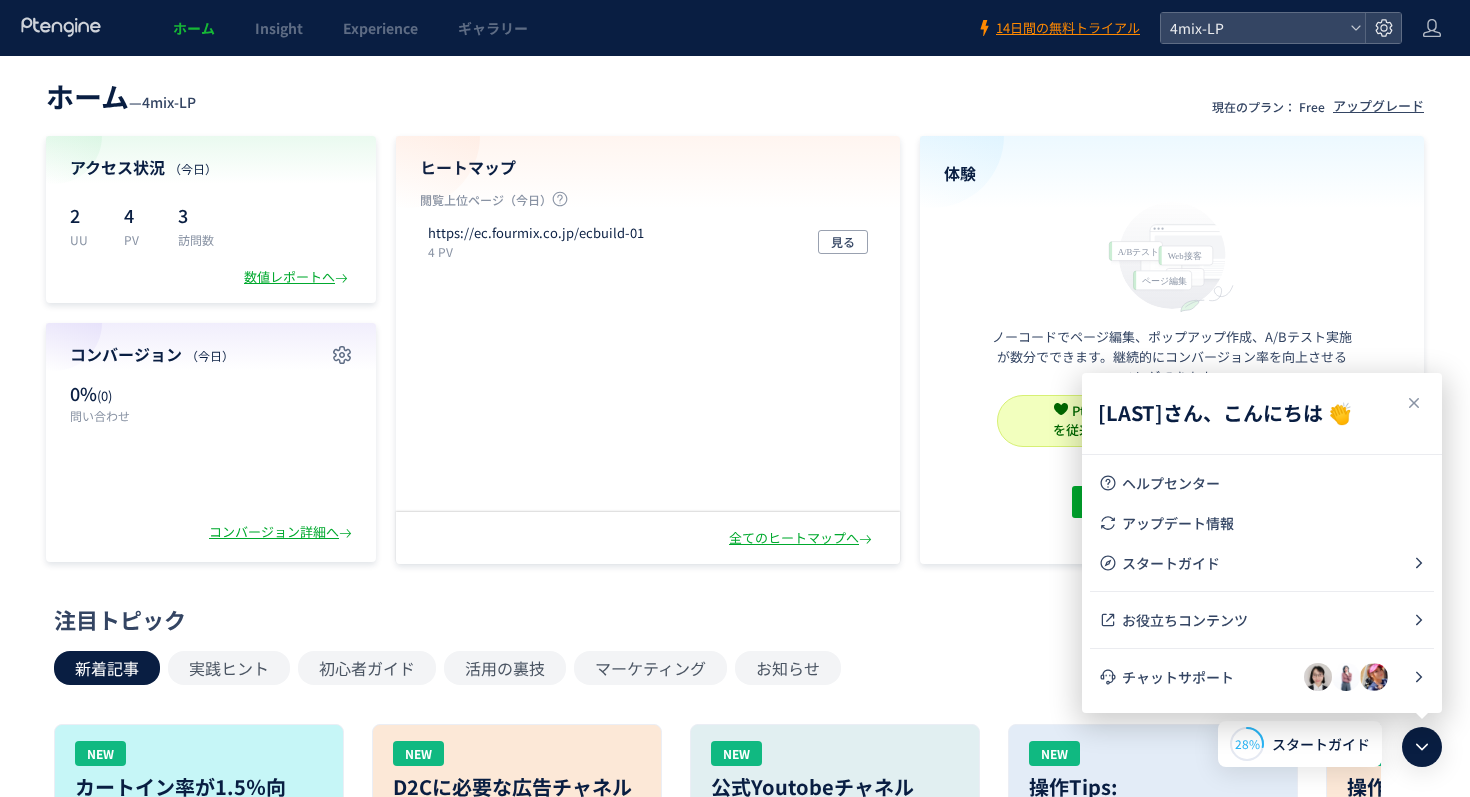 scroll, scrollTop: 0, scrollLeft: 0, axis: both 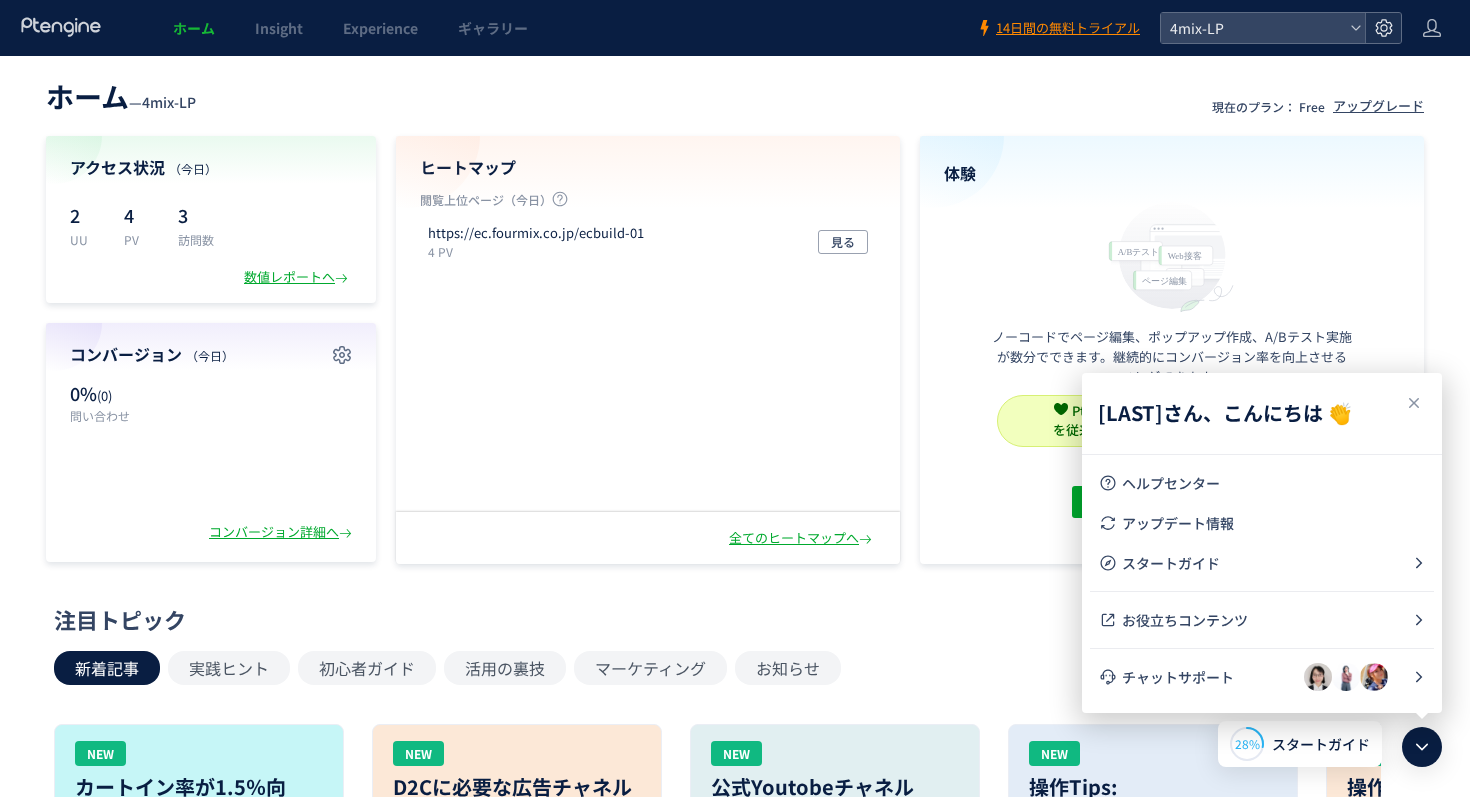 click 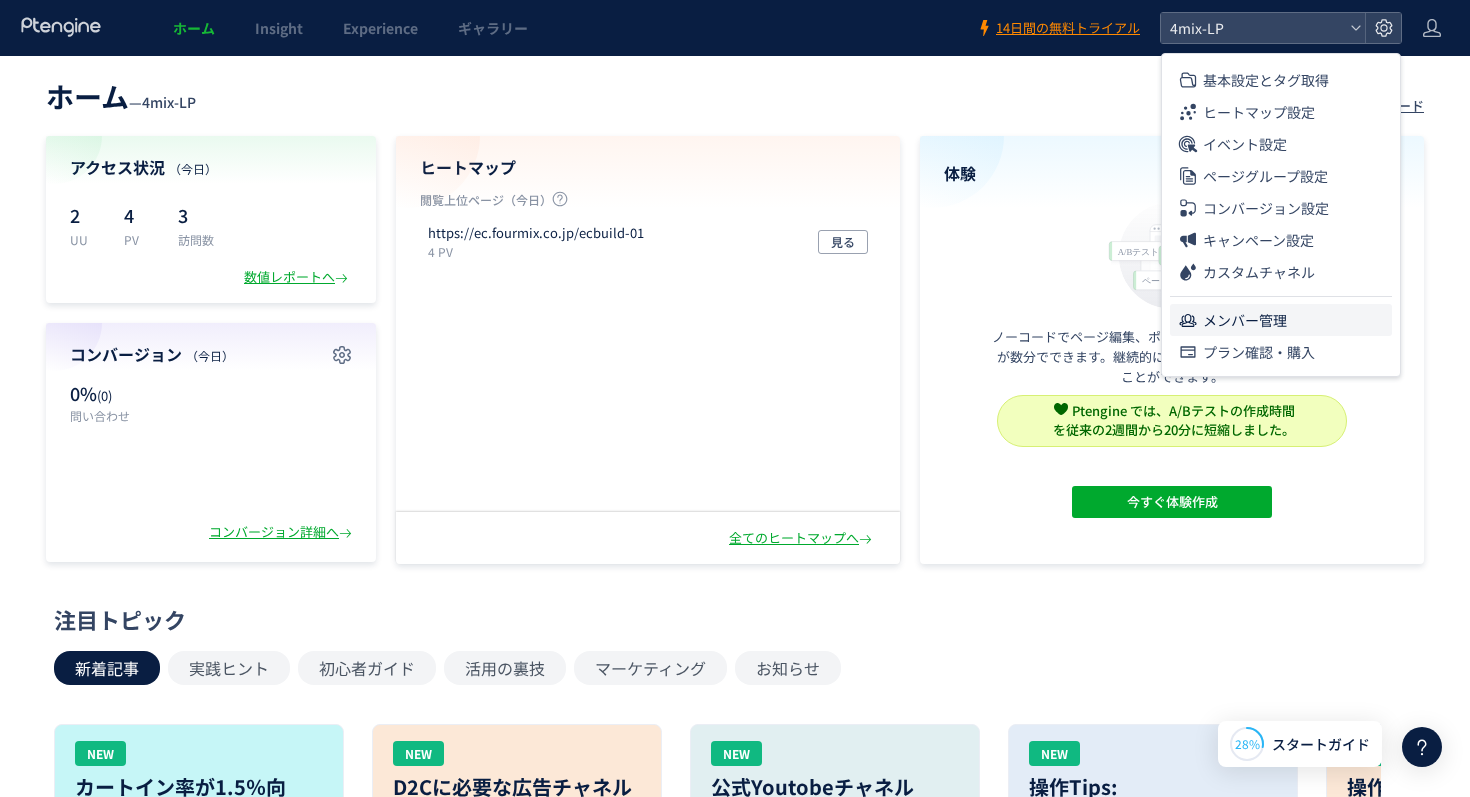 click on "メンバー管理" 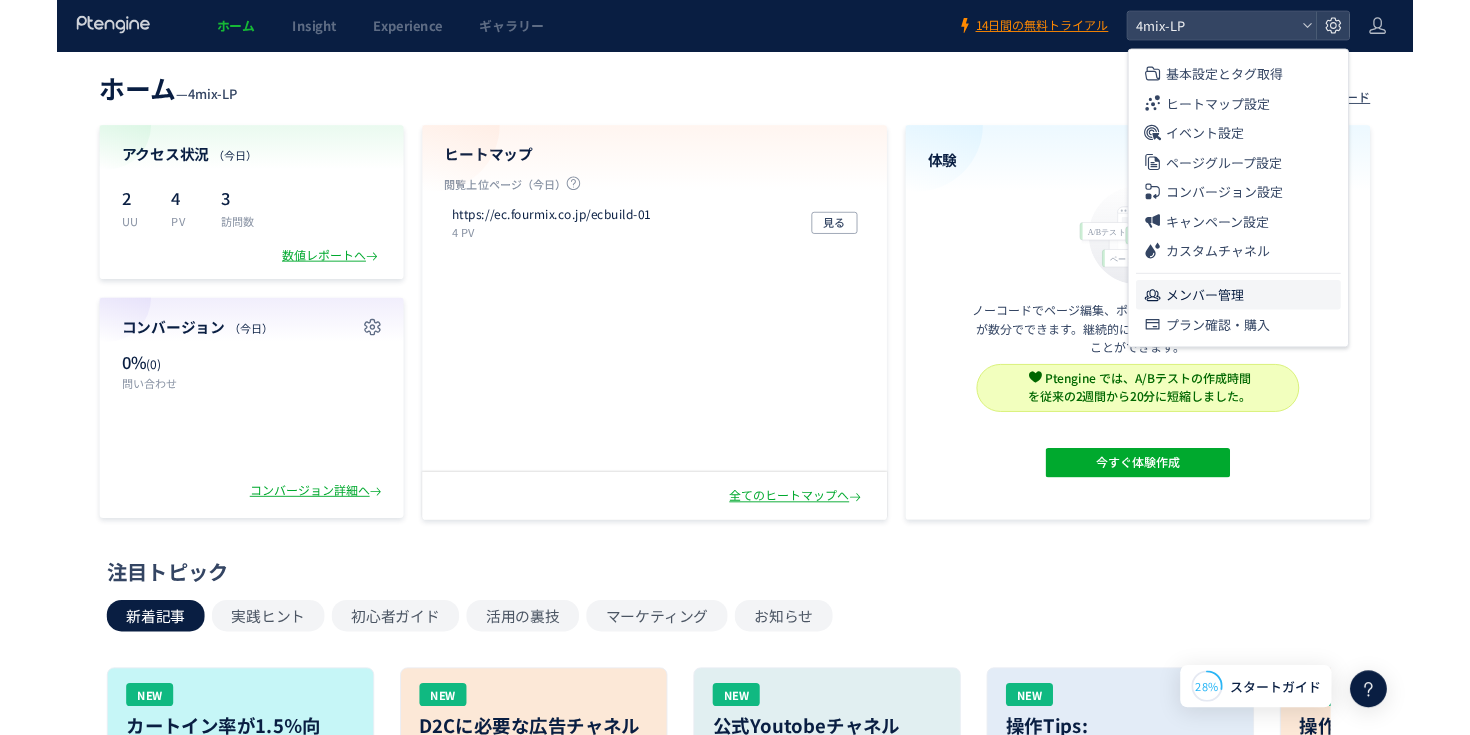 scroll, scrollTop: 0, scrollLeft: 0, axis: both 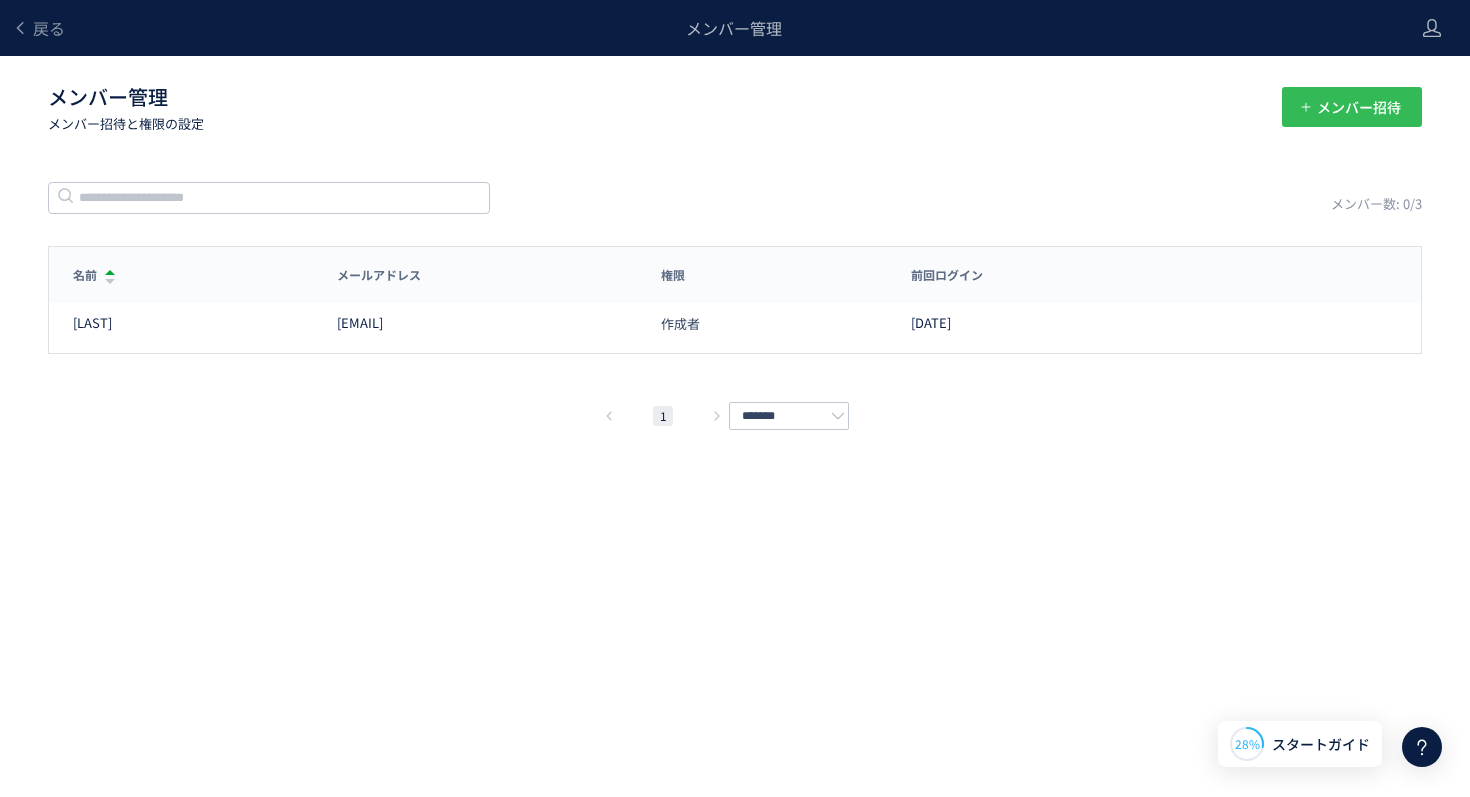 click on "メンバー招待" 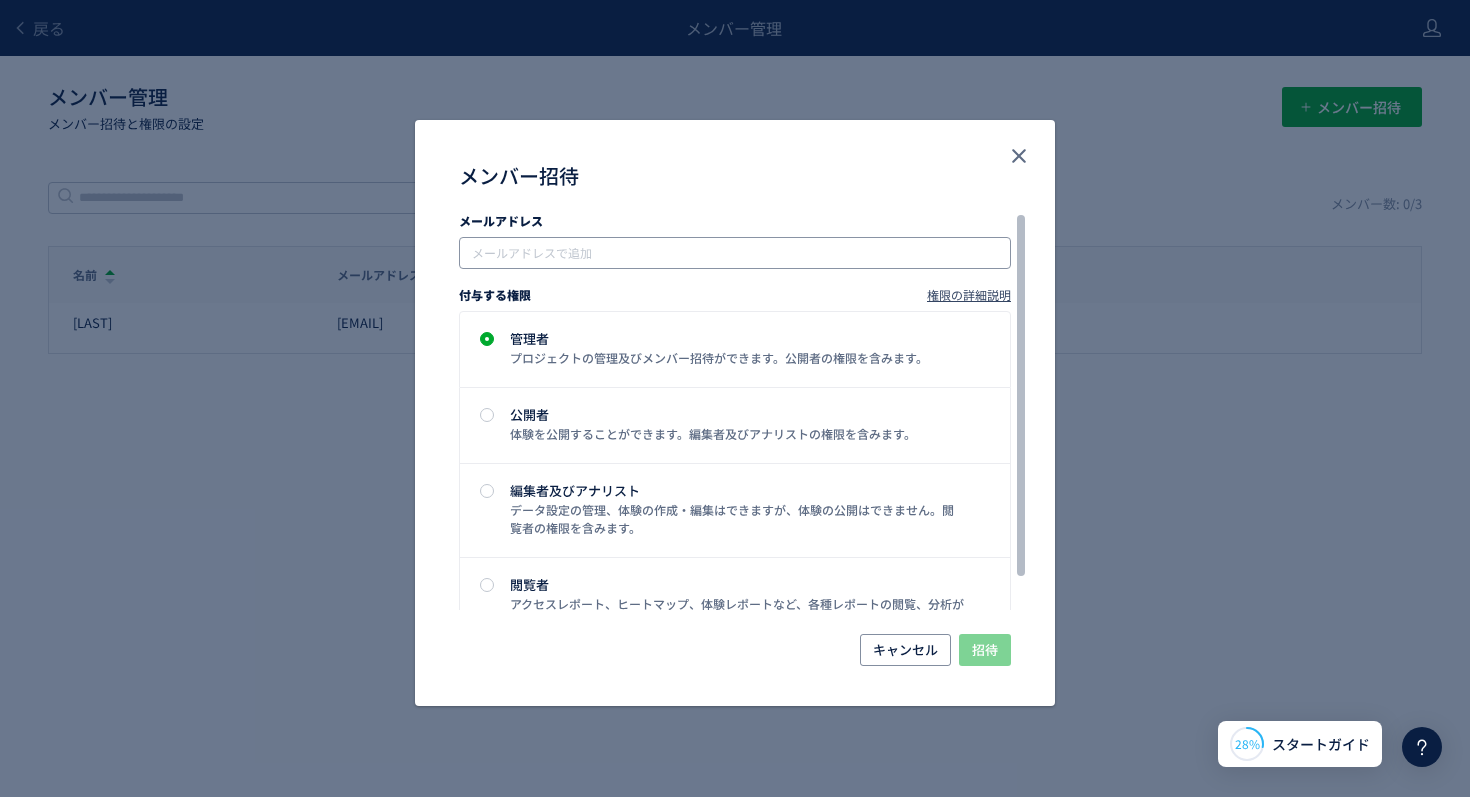 click on "メールアドレスで追加" at bounding box center [735, 253] 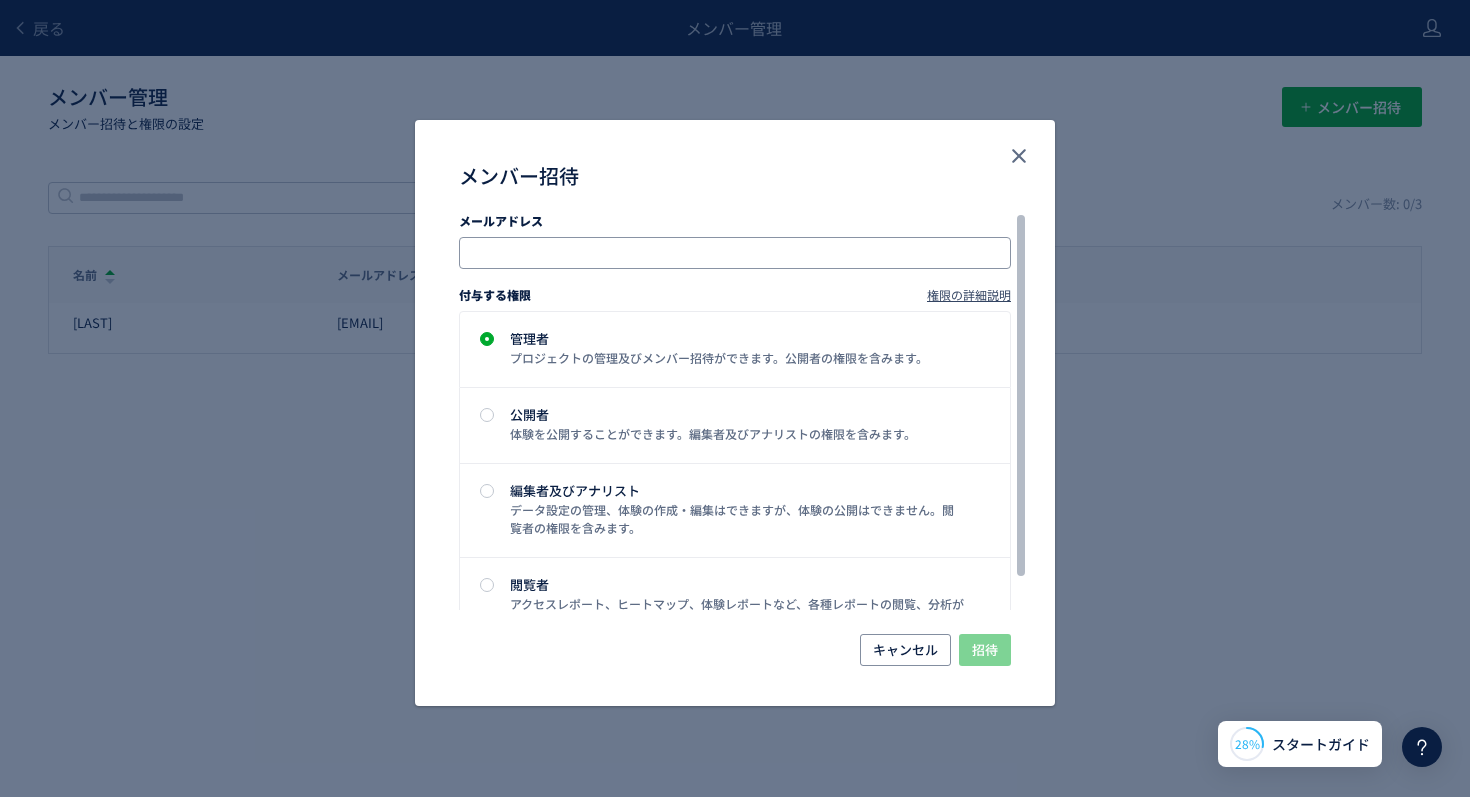 paste on "**********" 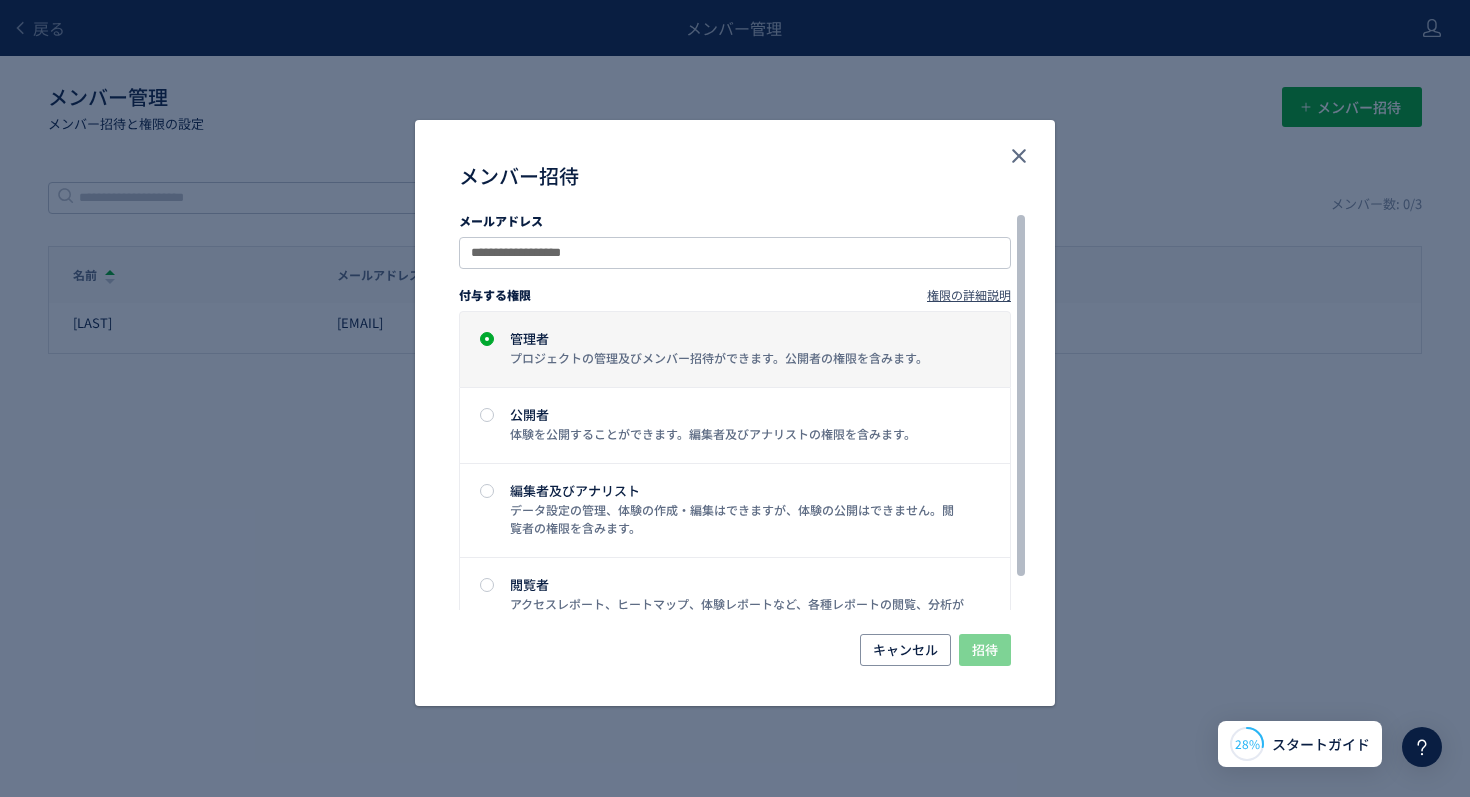 type on "**********" 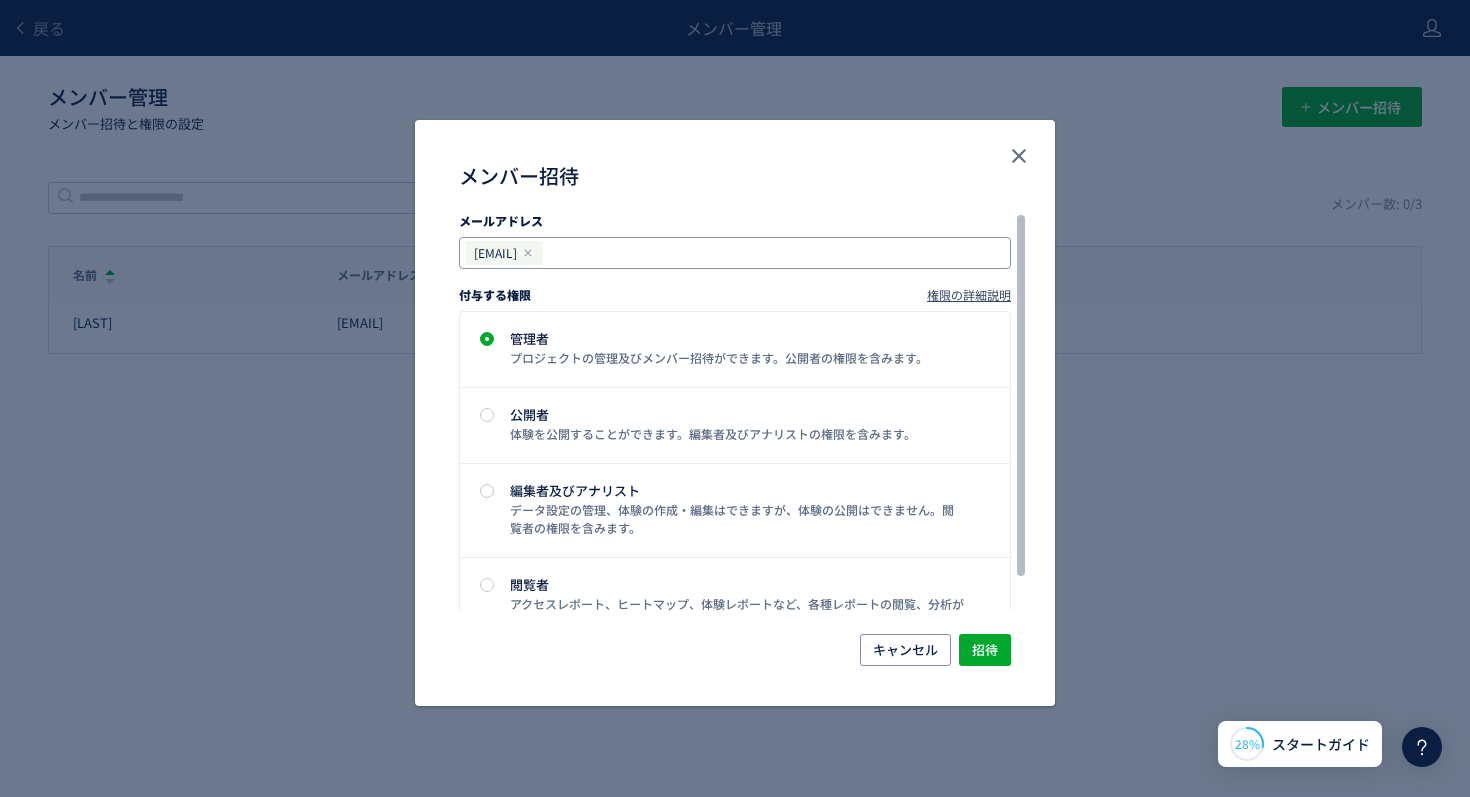 click 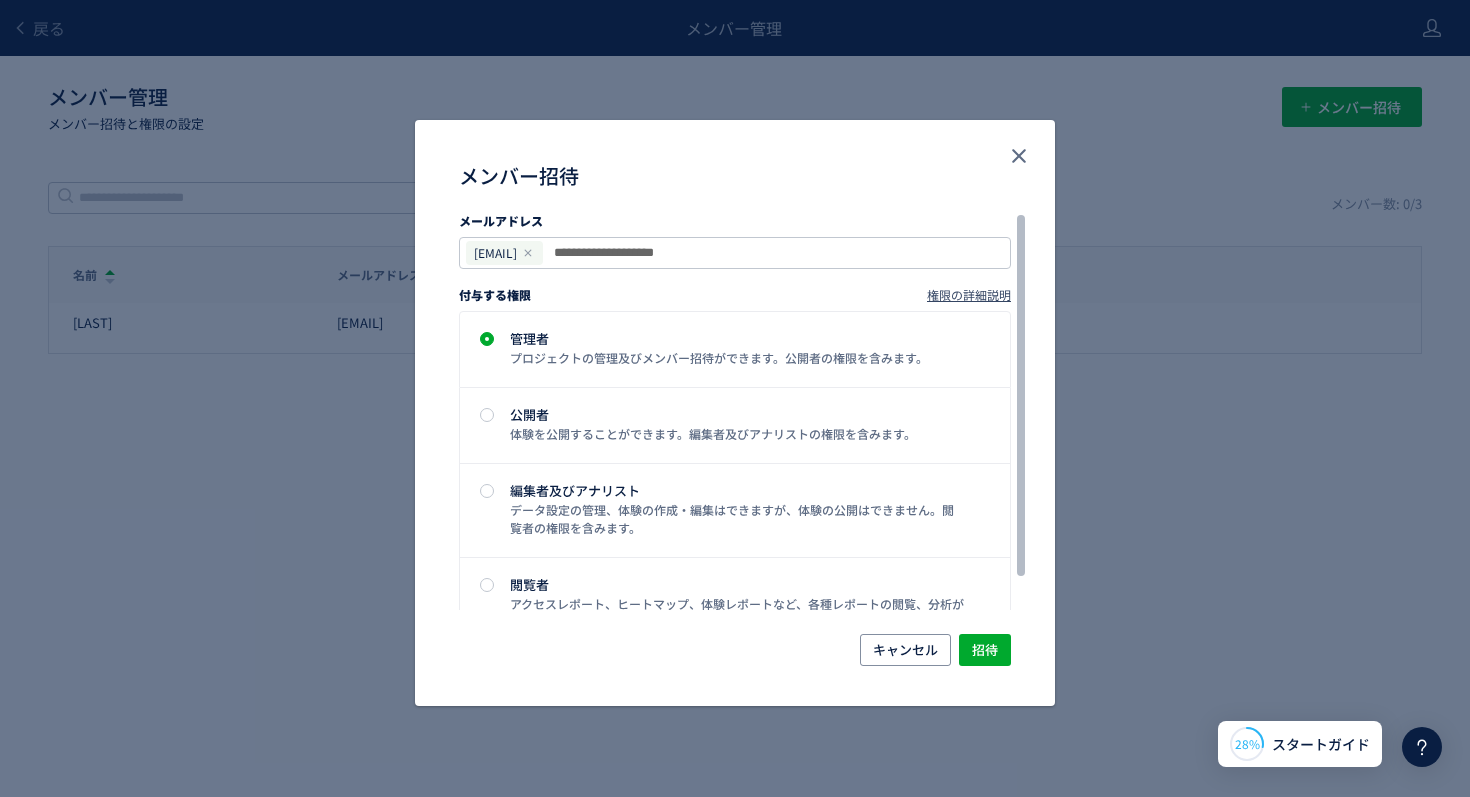 type on "**********" 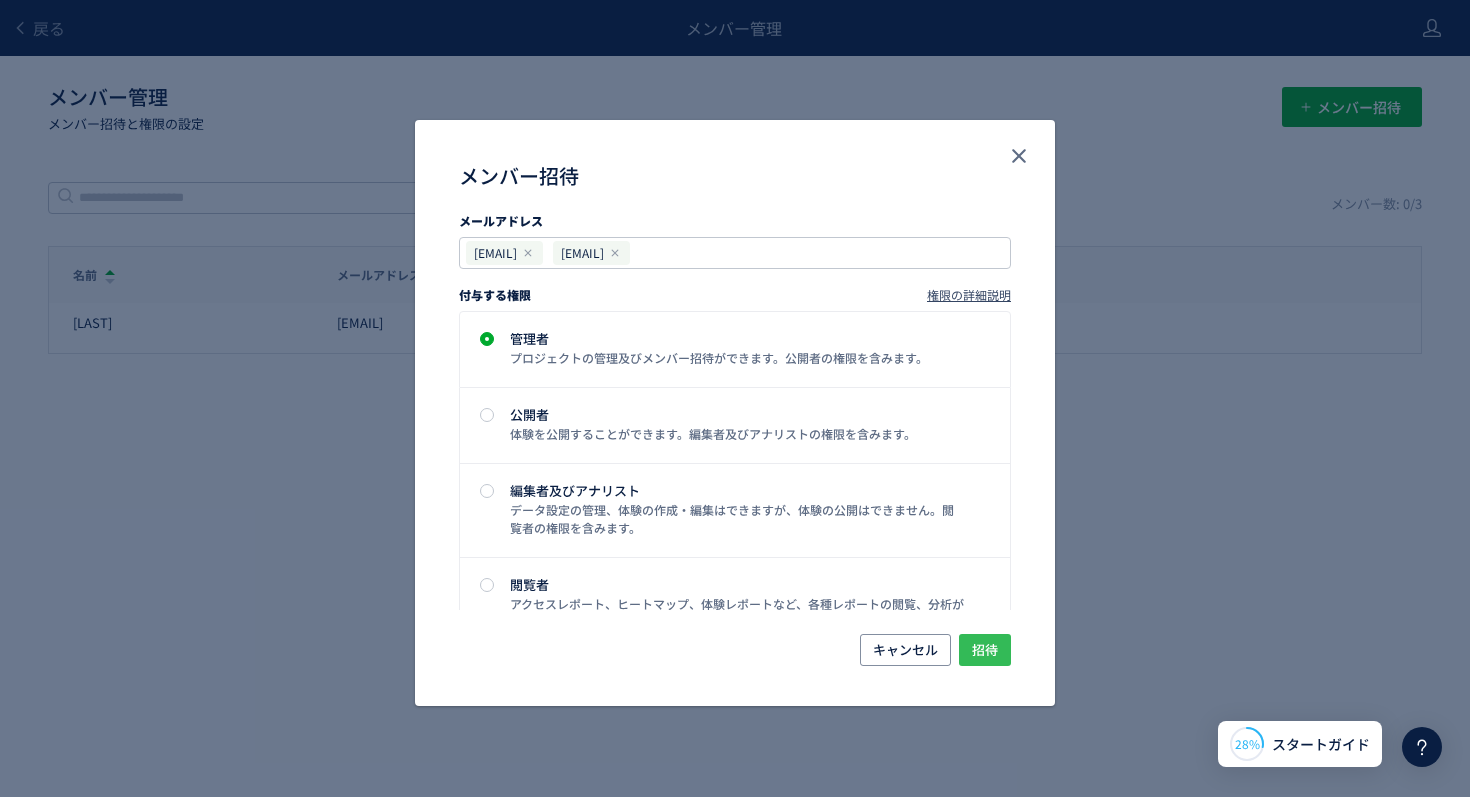 click on "招待" at bounding box center [985, 650] 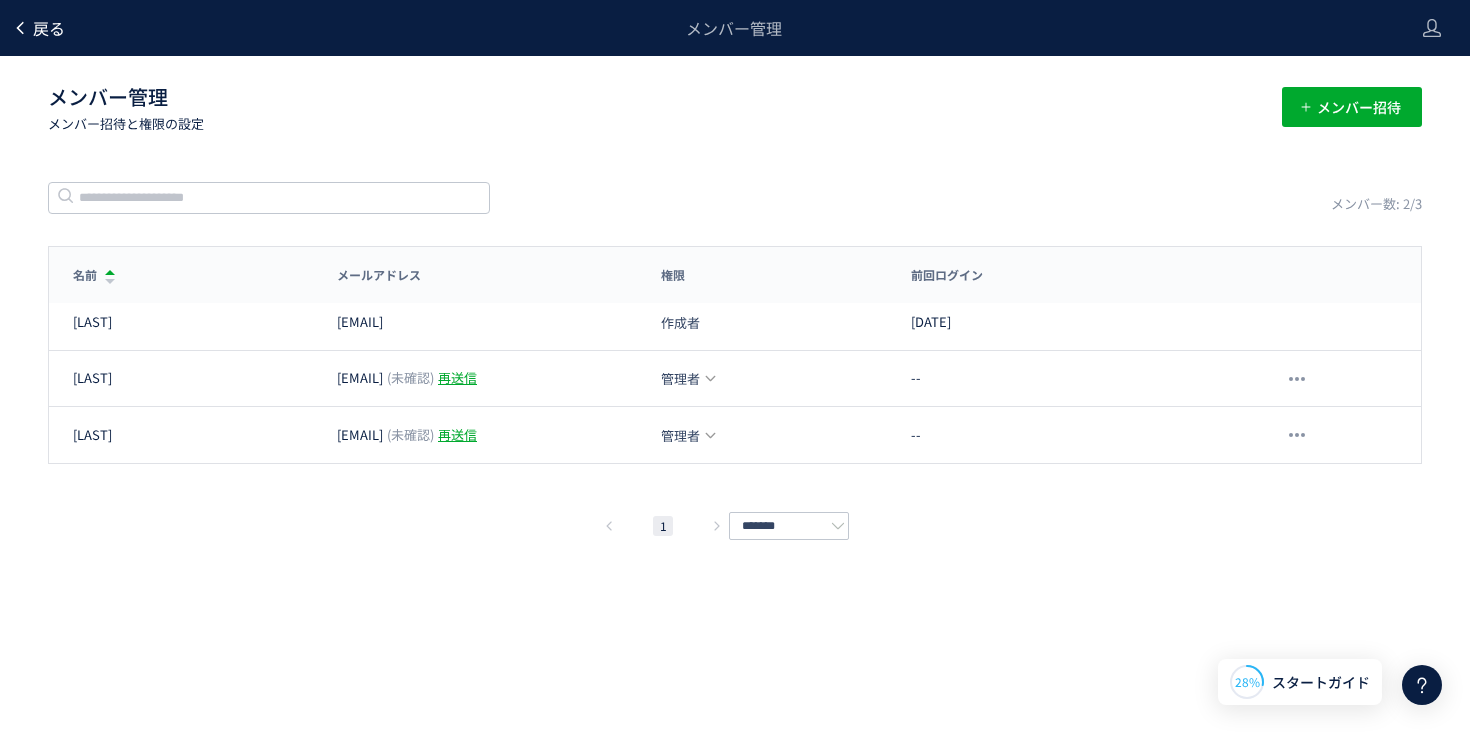 click on "戻る" 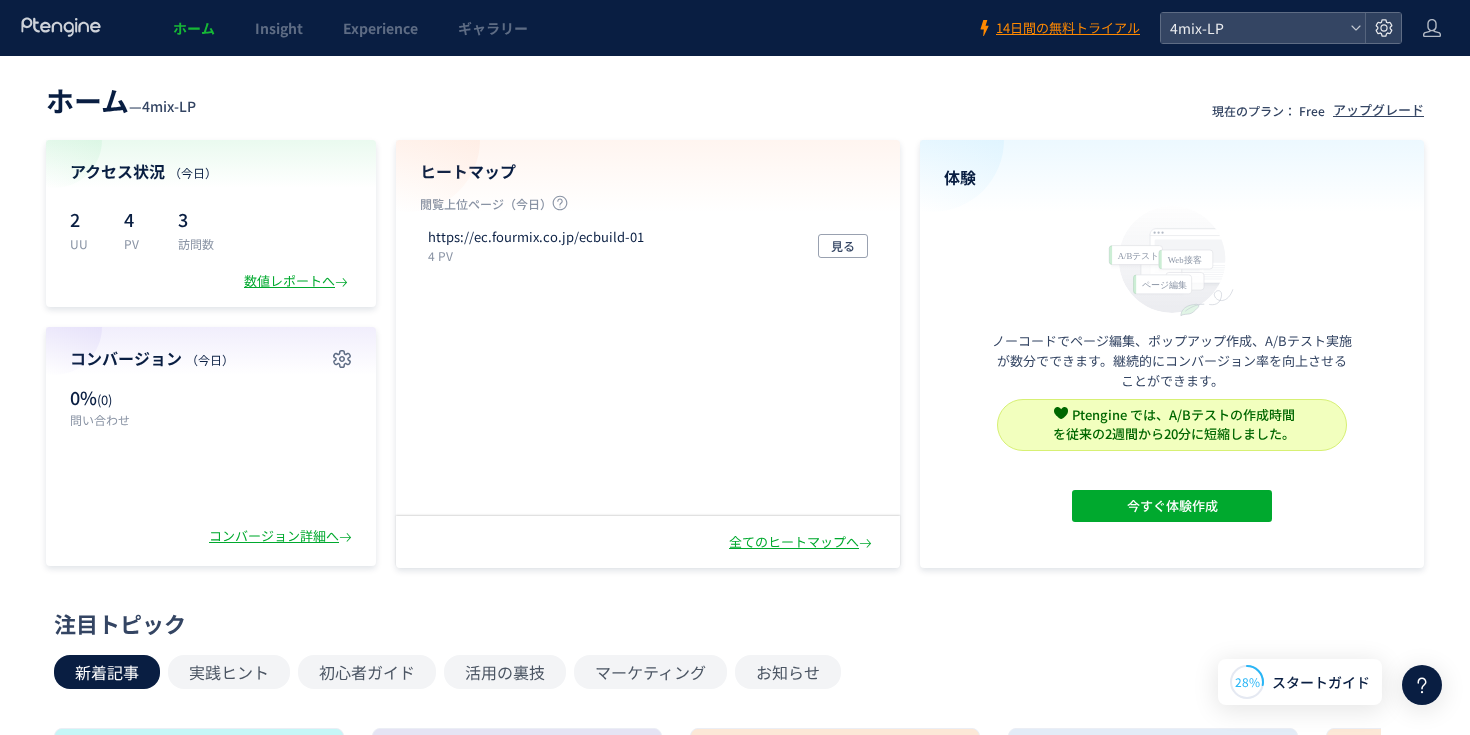 click 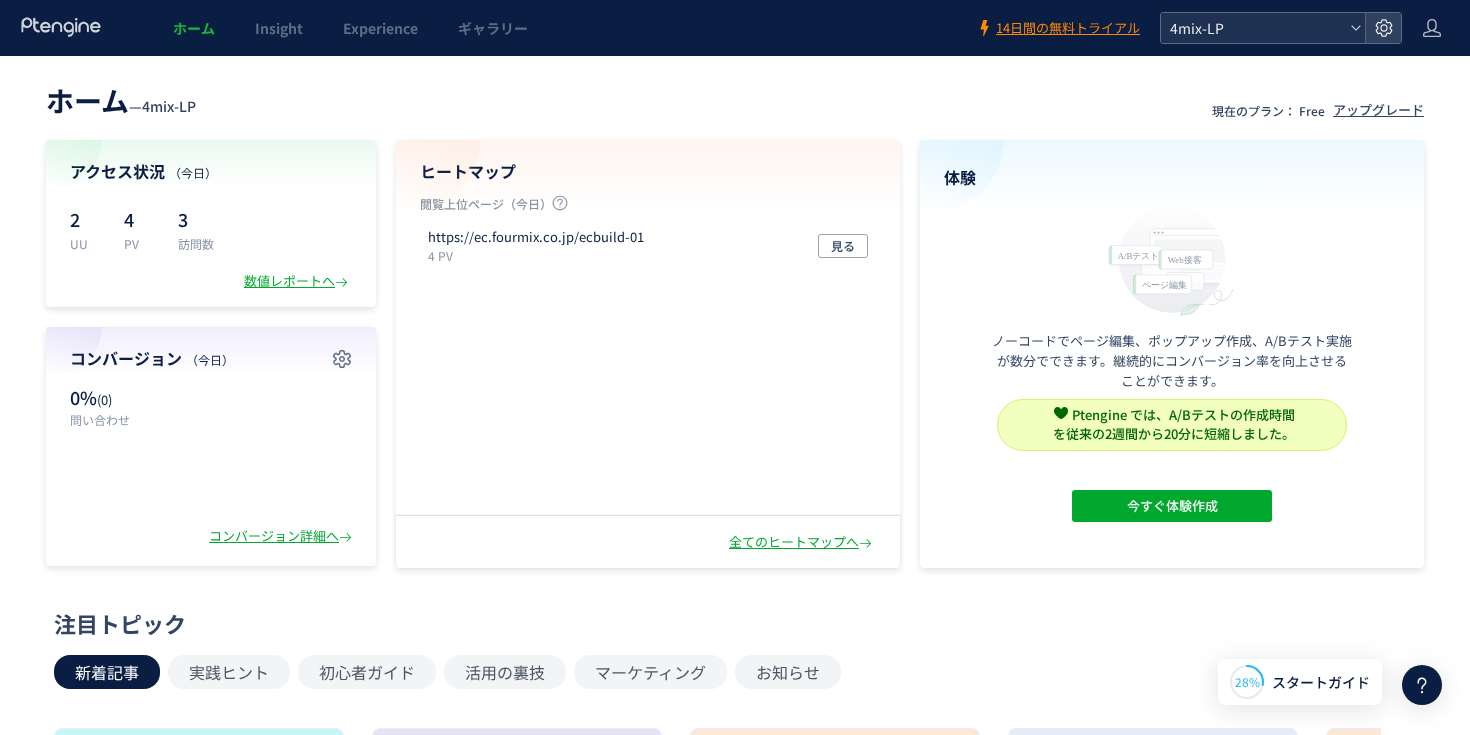 click 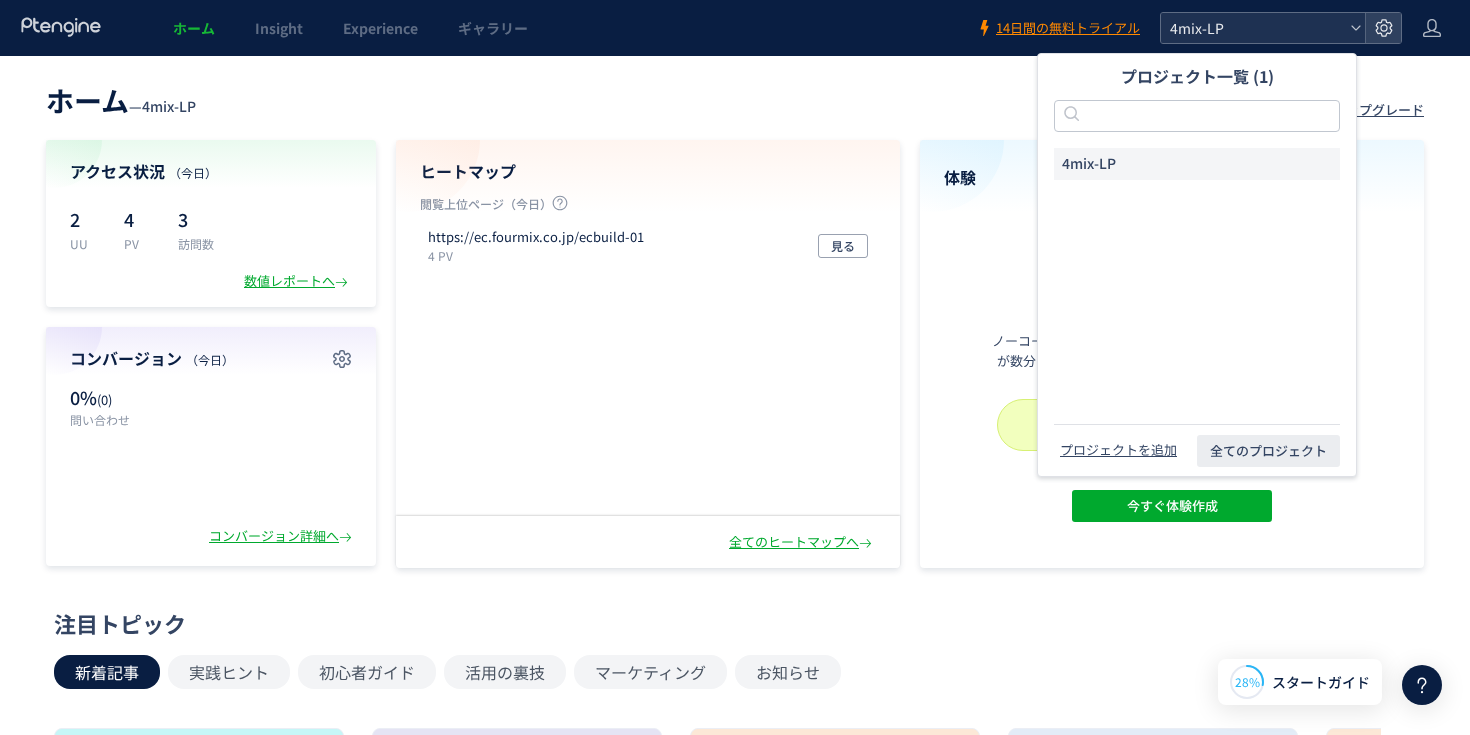 click 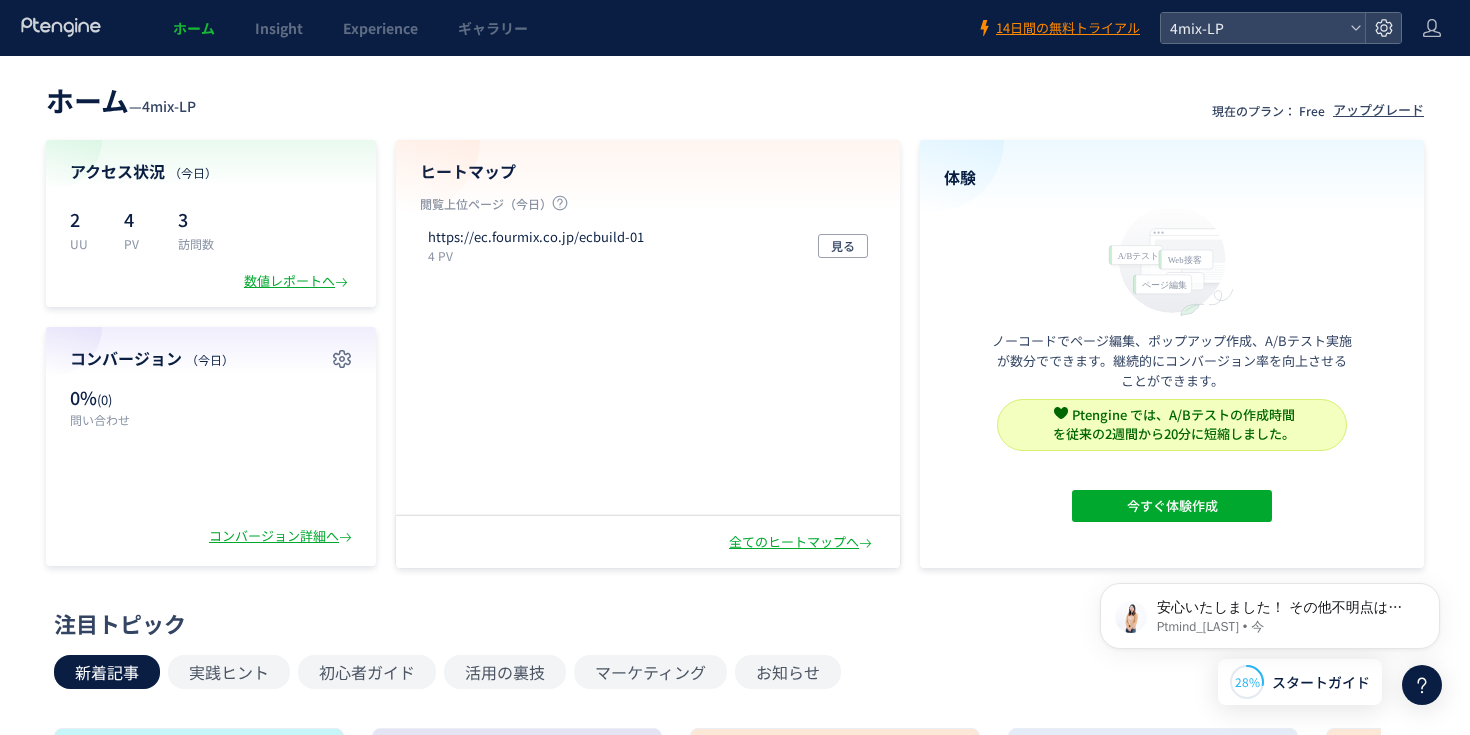 scroll, scrollTop: 0, scrollLeft: 0, axis: both 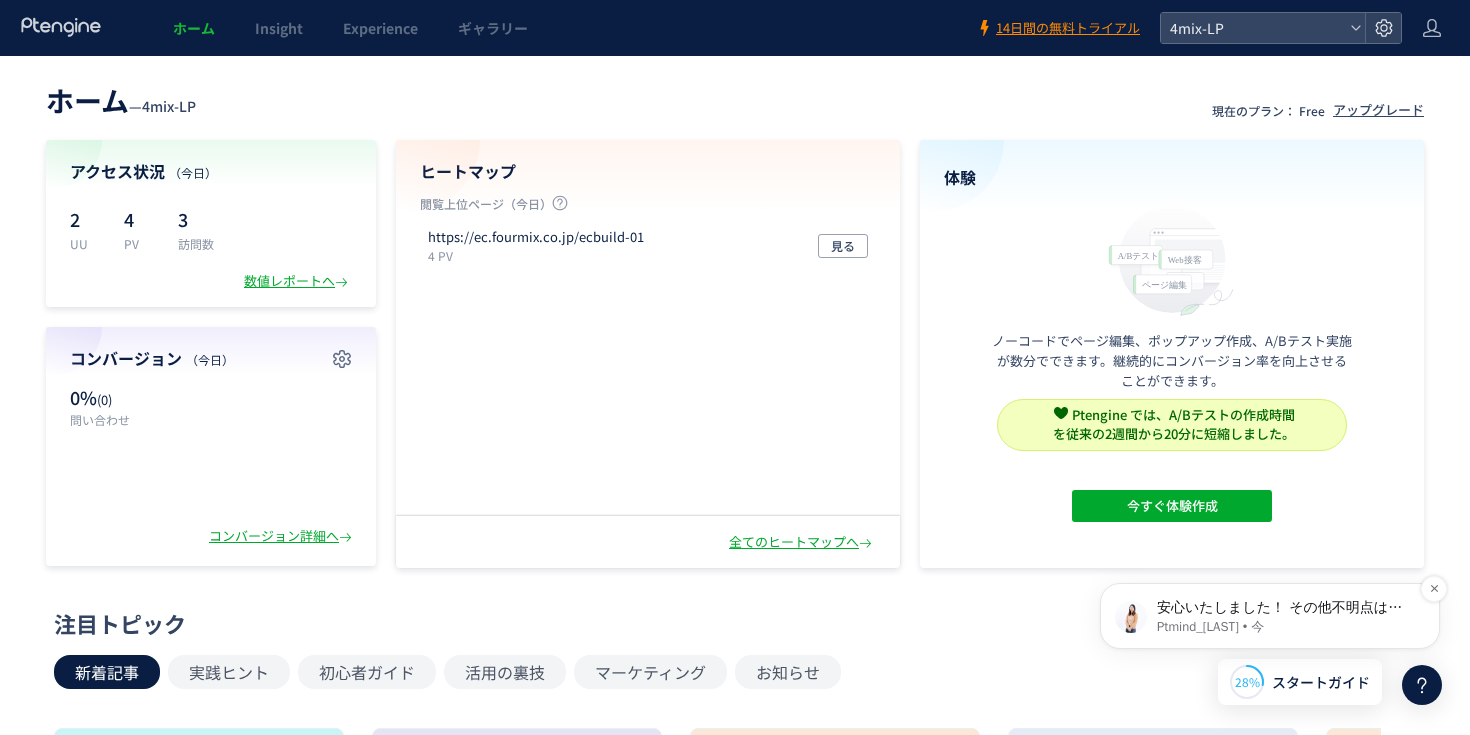 click on "安心いたしました！ その他不明点はございませんでしょうか。" at bounding box center (1286, 608) 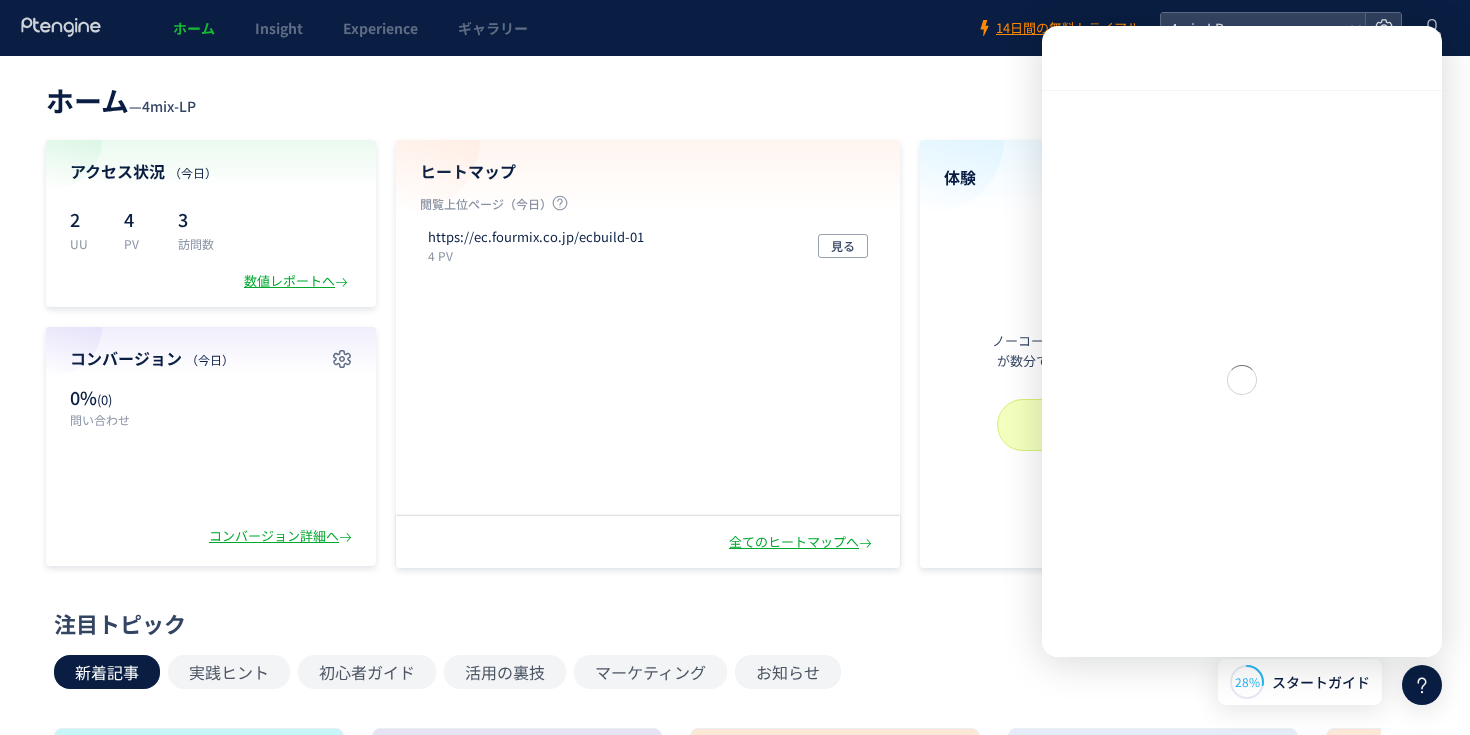scroll, scrollTop: 3, scrollLeft: 0, axis: vertical 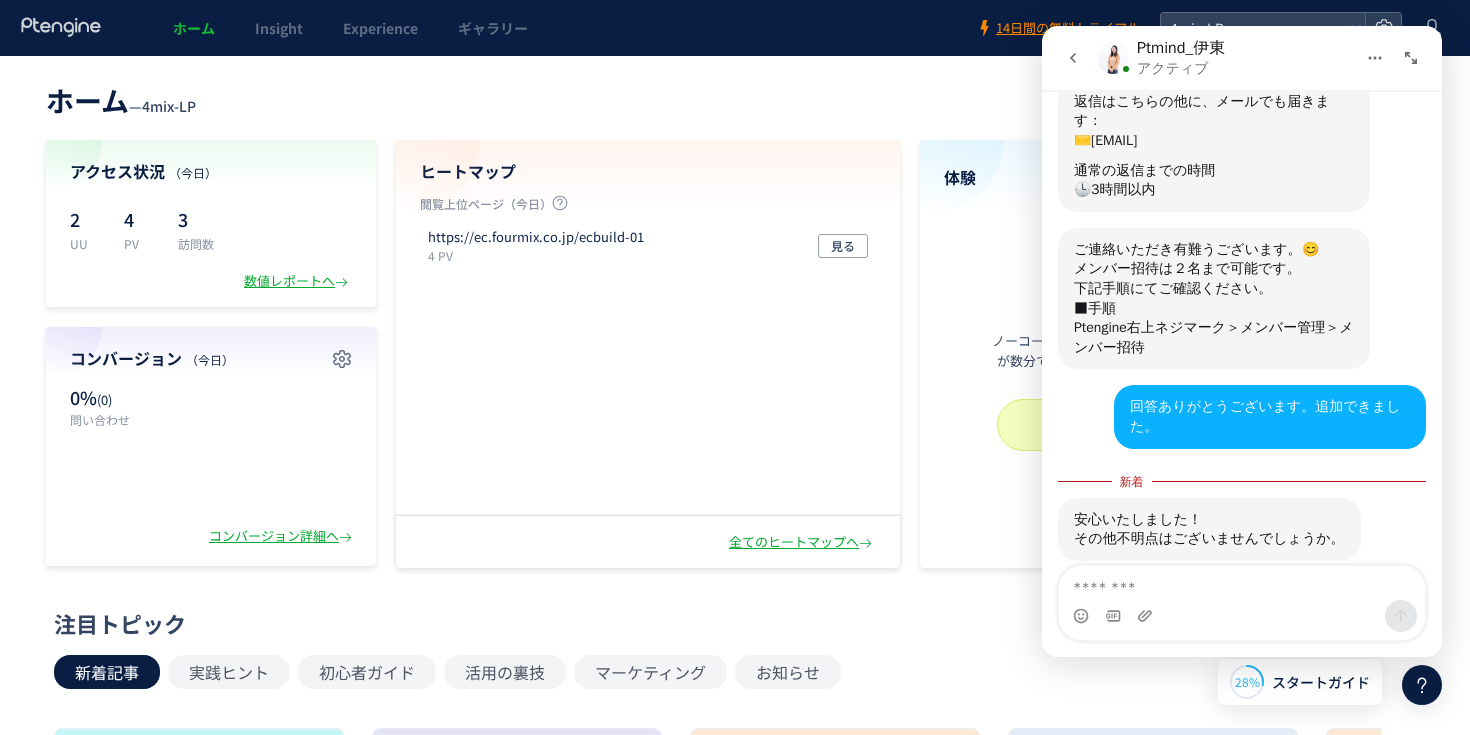 type on "*" 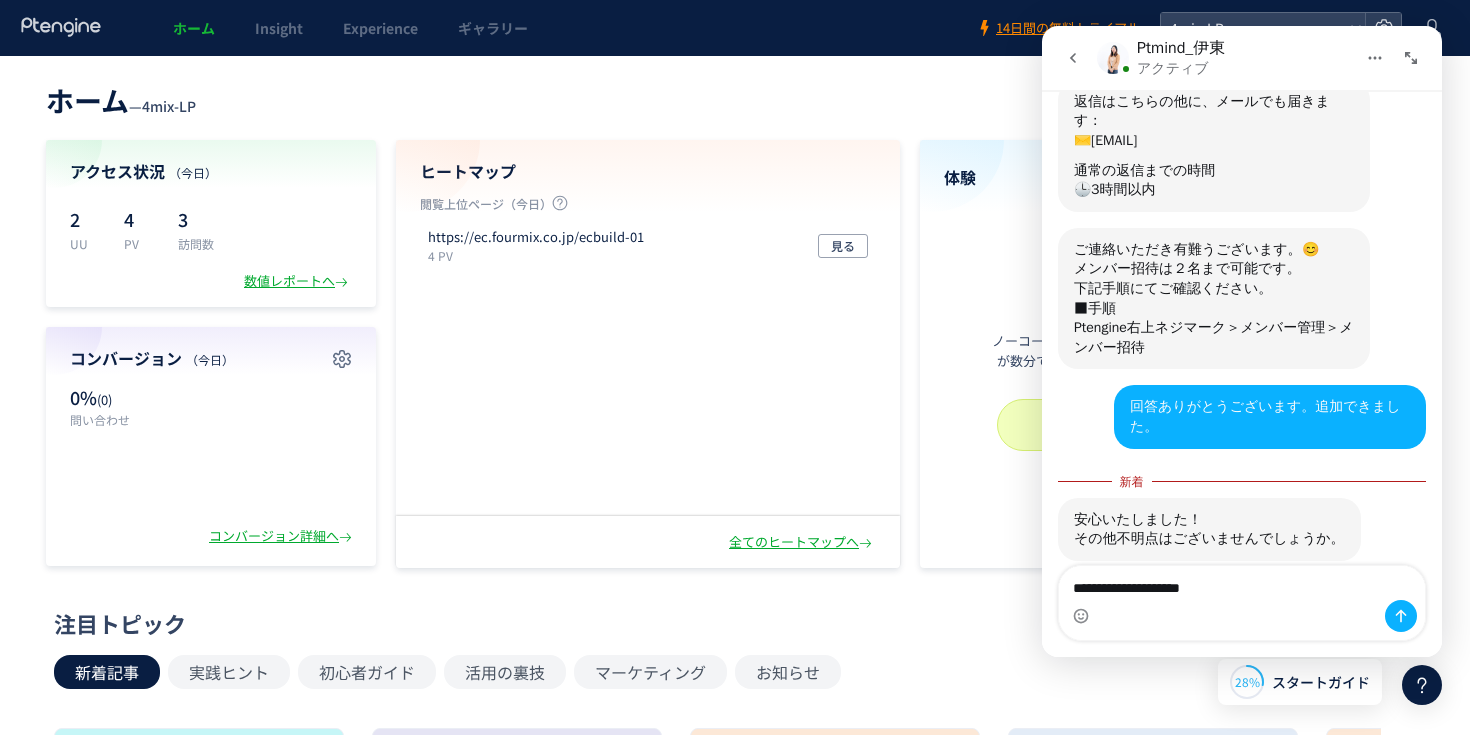 type on "**********" 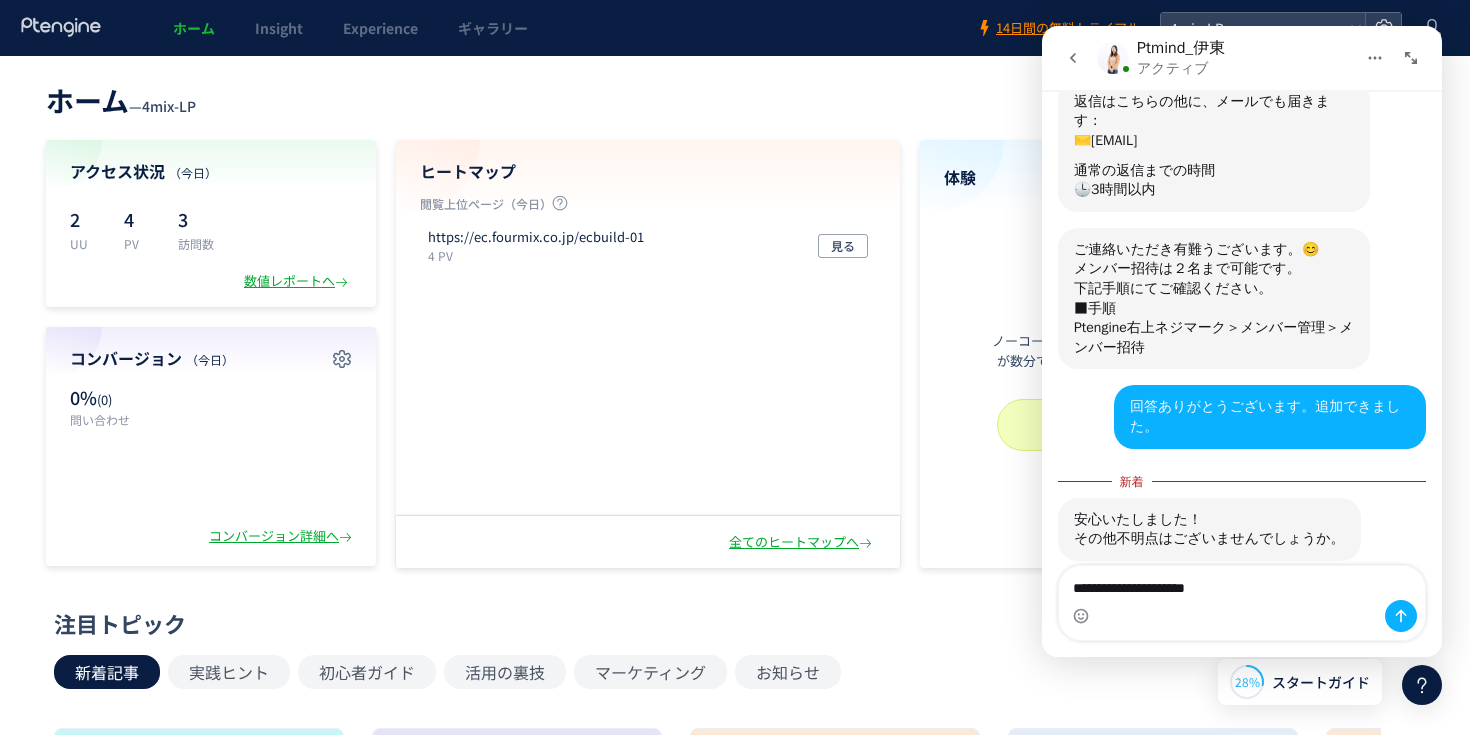 type 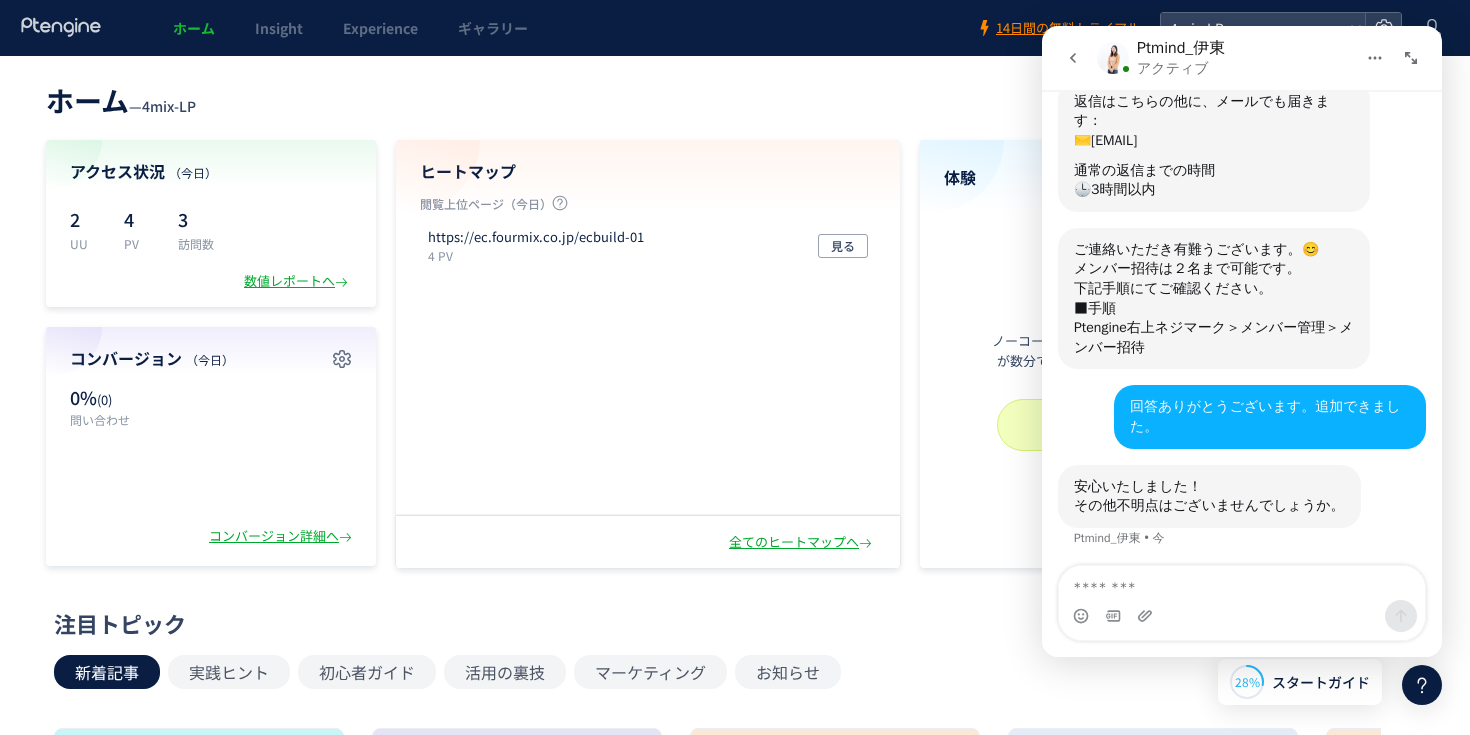scroll, scrollTop: 256, scrollLeft: 0, axis: vertical 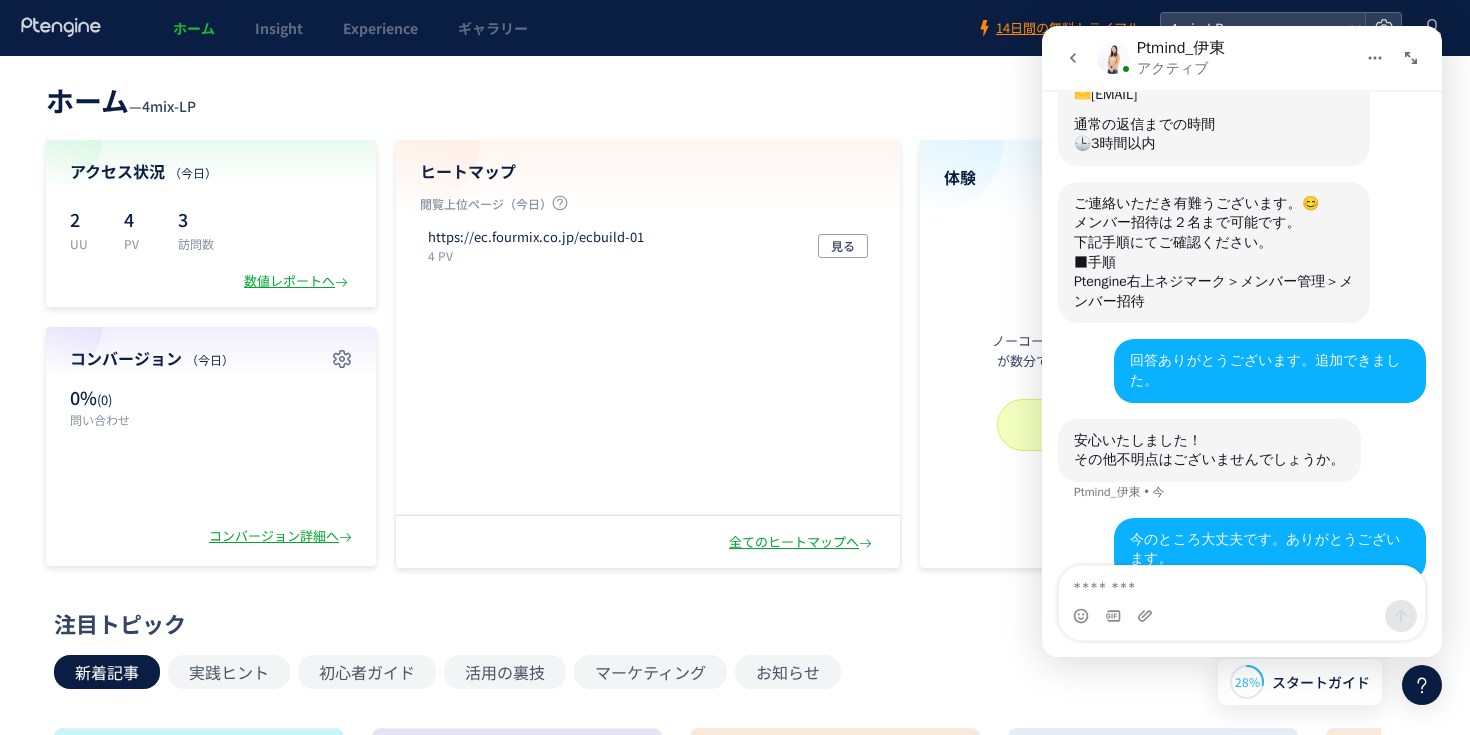 click 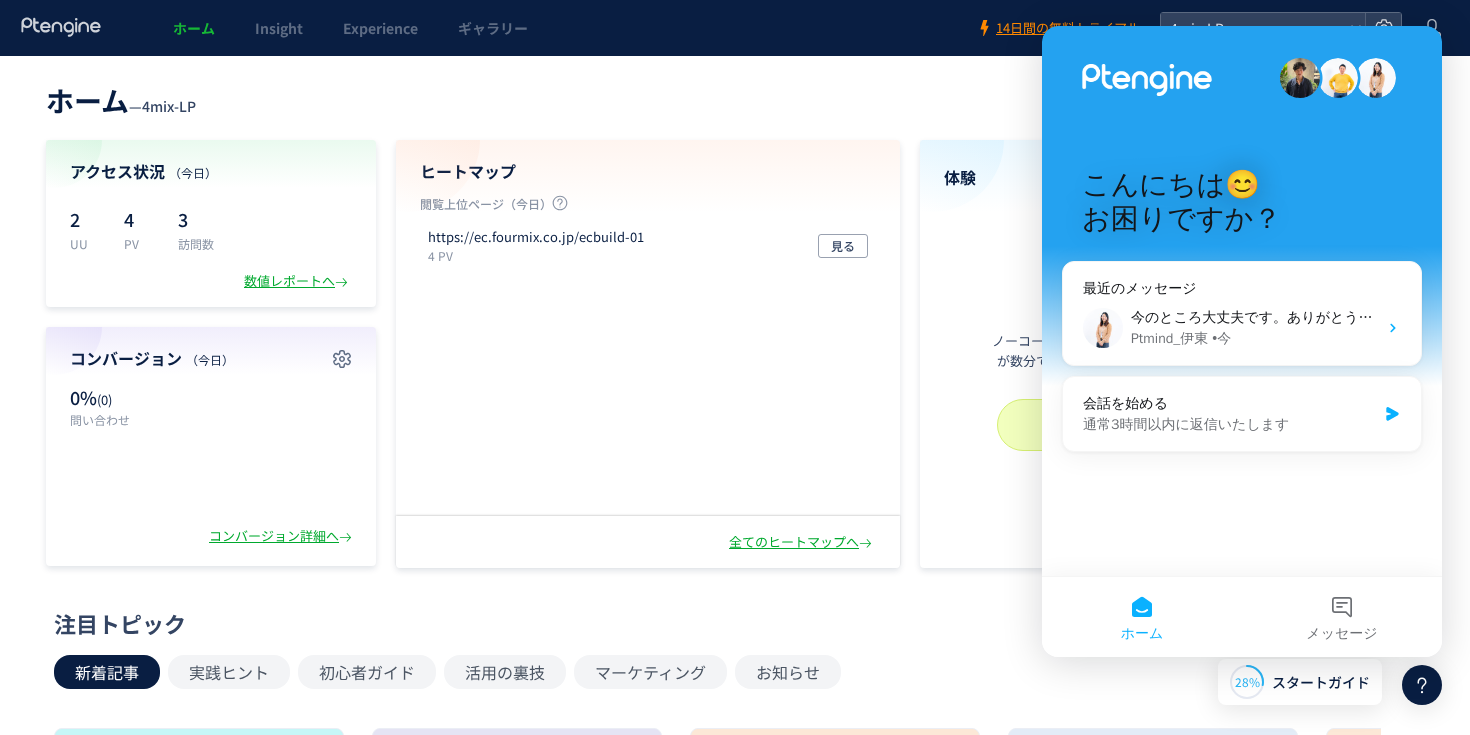 scroll, scrollTop: 0, scrollLeft: 0, axis: both 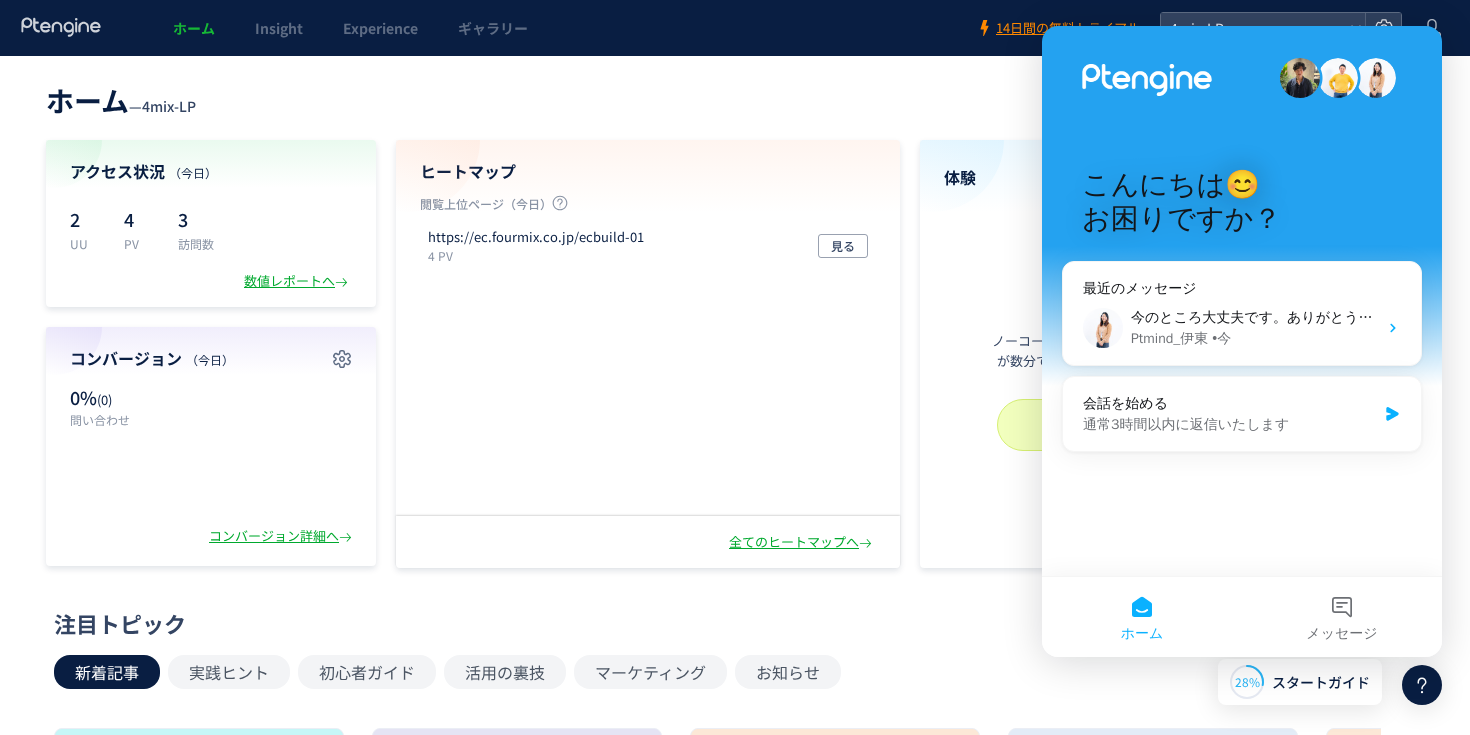 click on "ホーム  —  4mix-LP 現在のプラン： Free アップグレード" at bounding box center (735, 98) 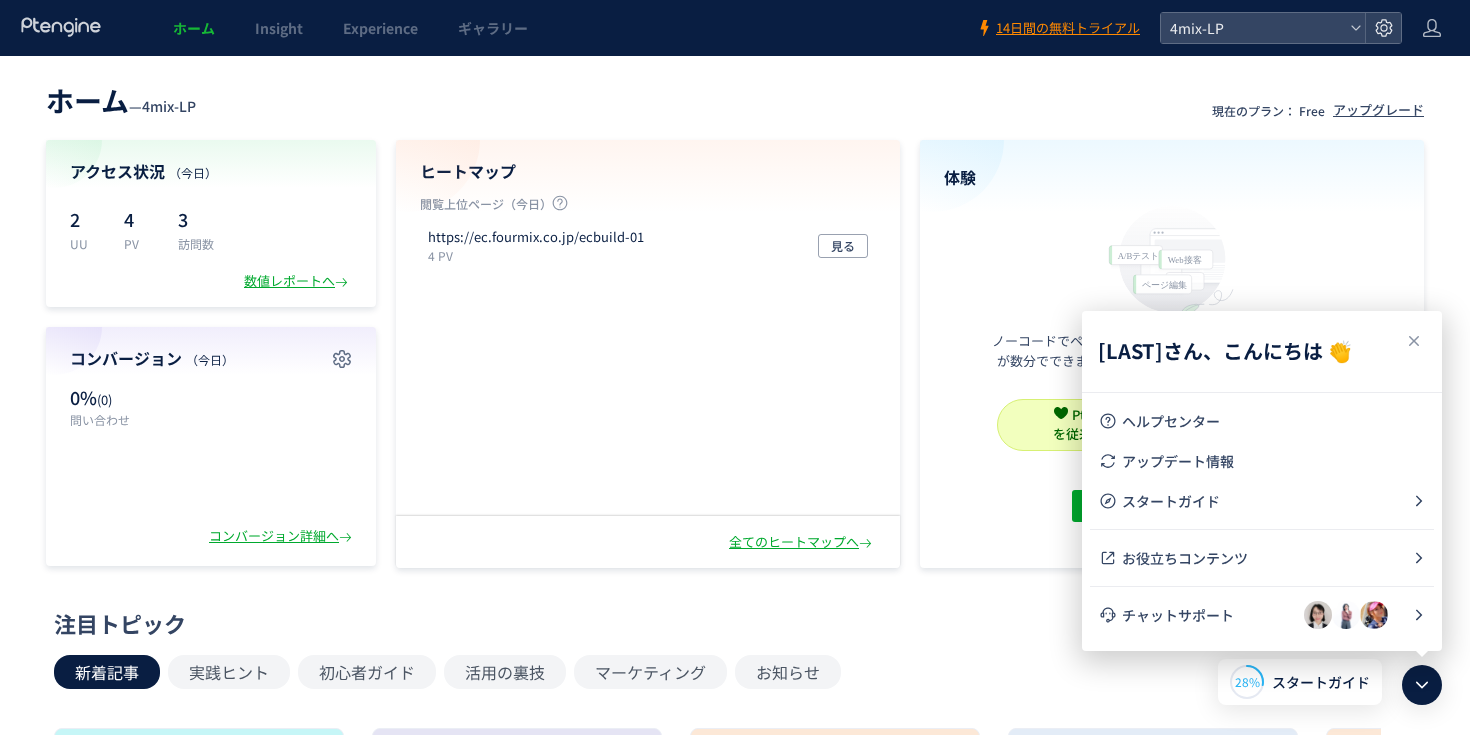 click on "ホーム  —  4mix-LP 現在のプラン： Free アップグレード" at bounding box center (735, 98) 